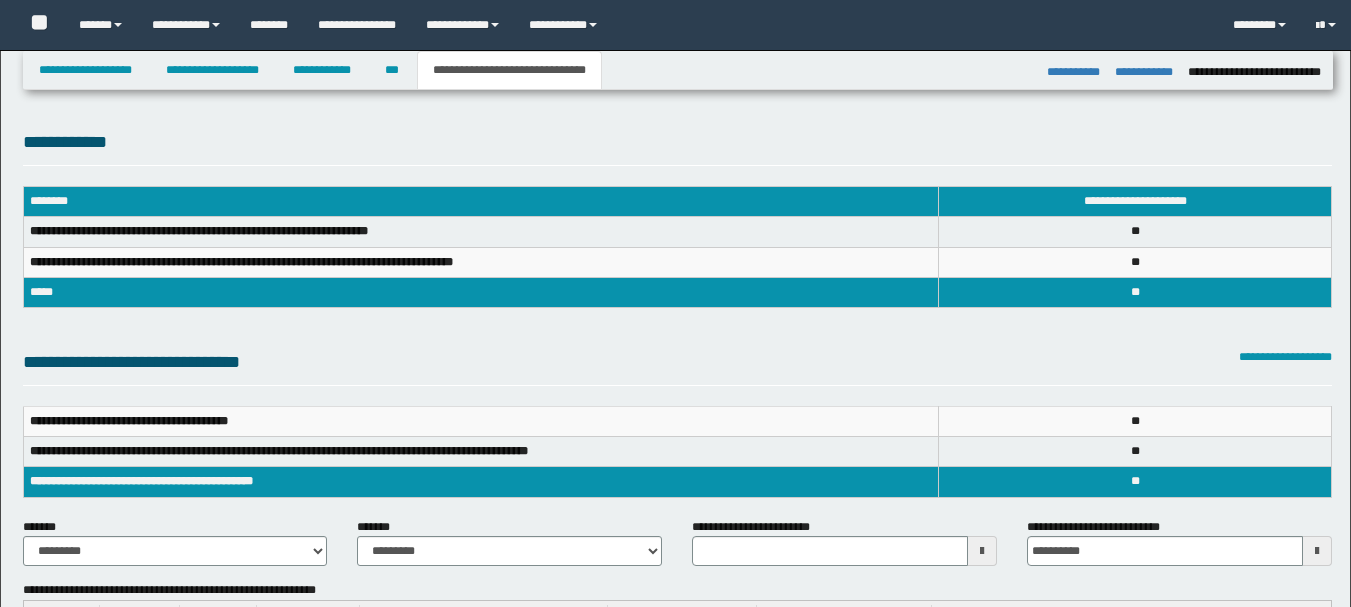 select on "*" 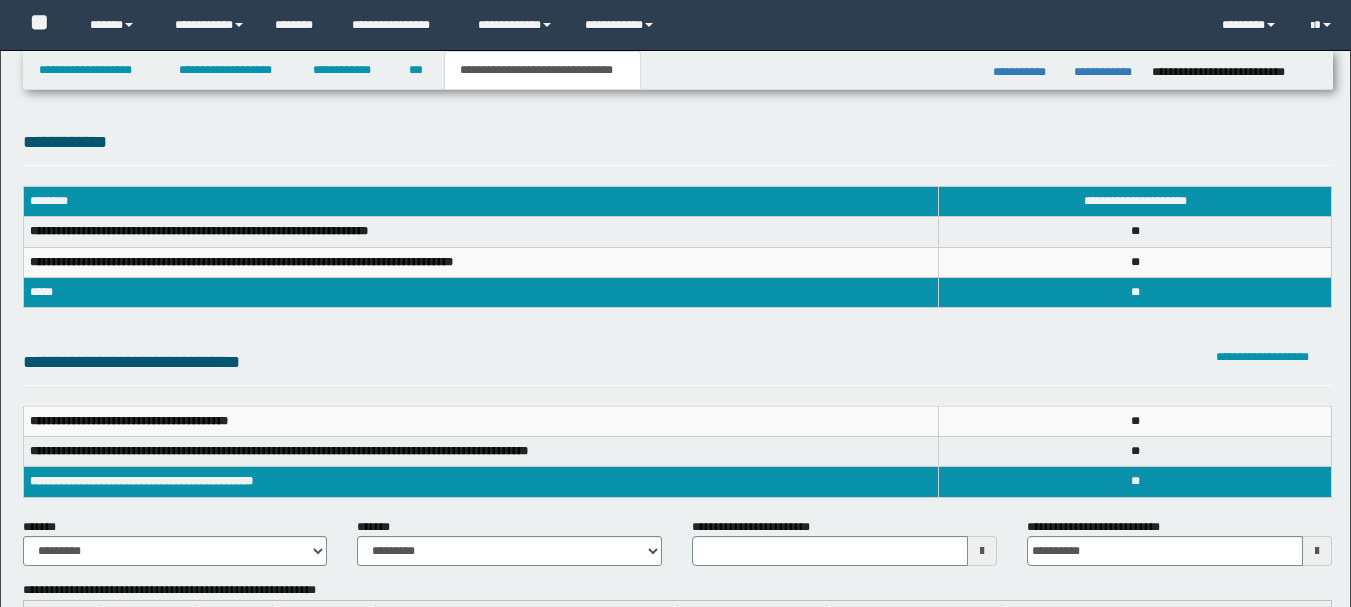 scroll, scrollTop: 1200, scrollLeft: 0, axis: vertical 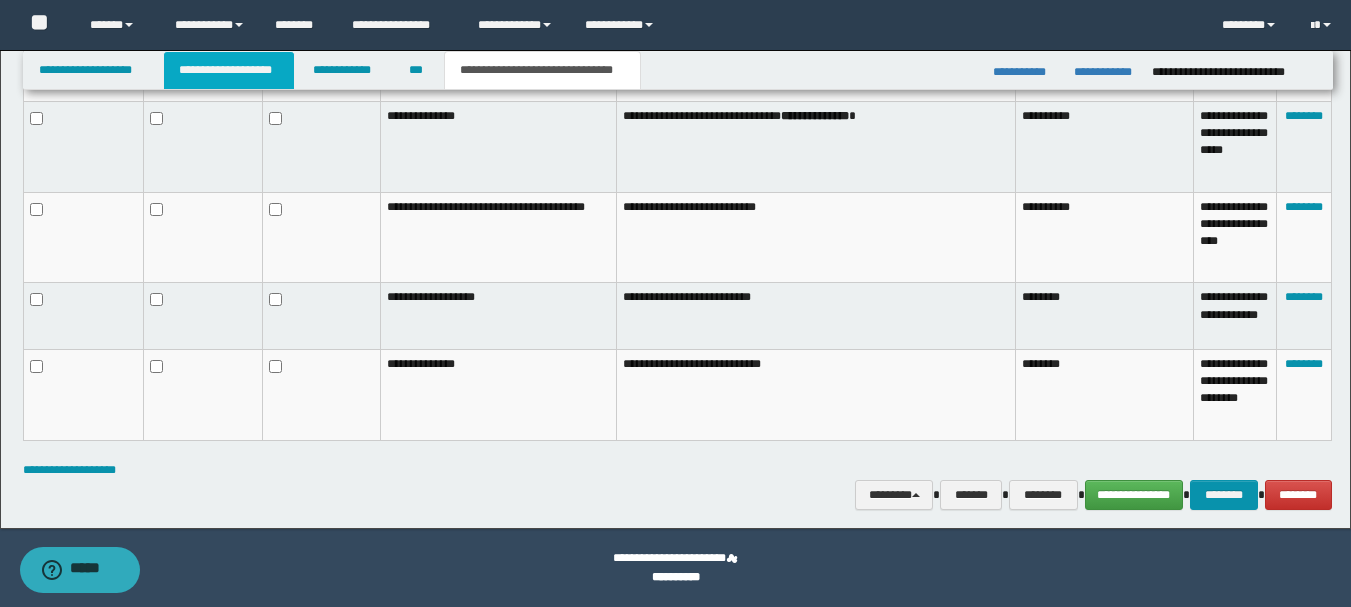 click on "**********" at bounding box center (229, 70) 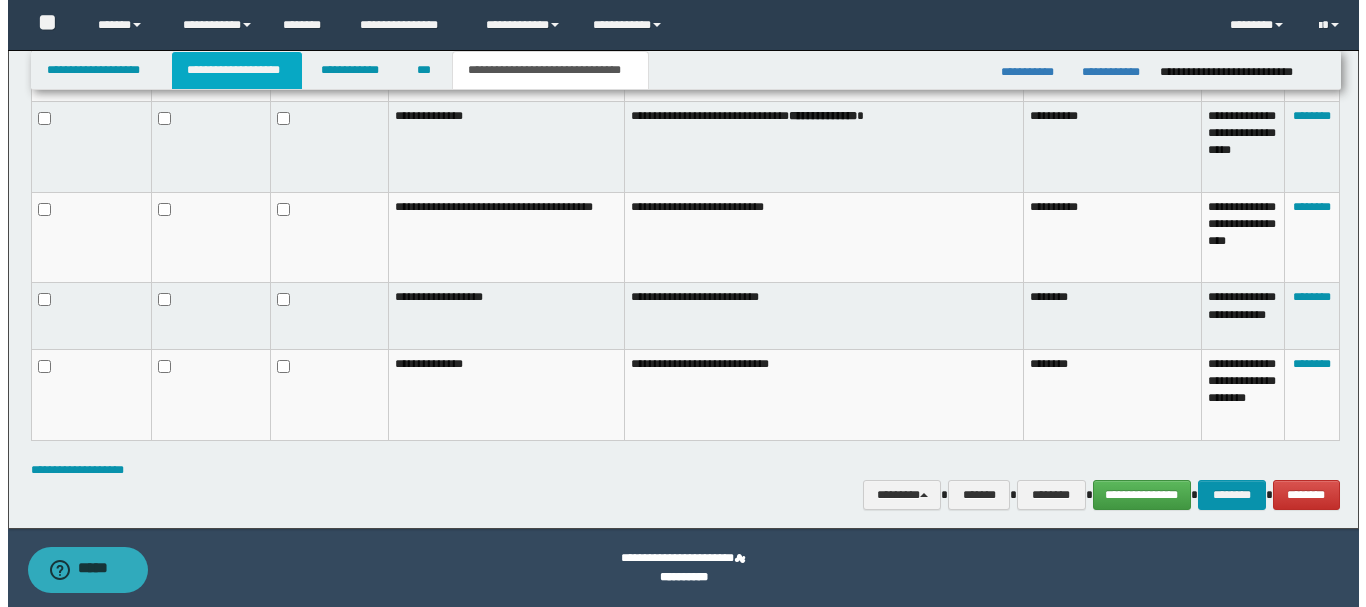 scroll, scrollTop: 0, scrollLeft: 0, axis: both 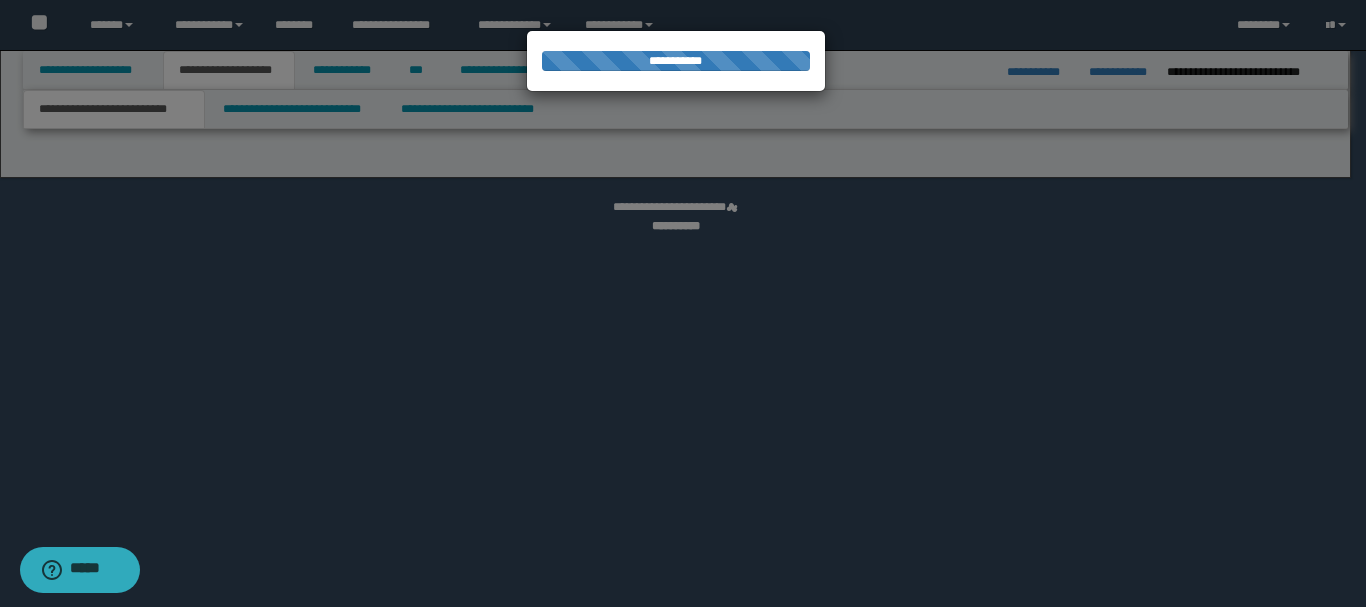 select on "*" 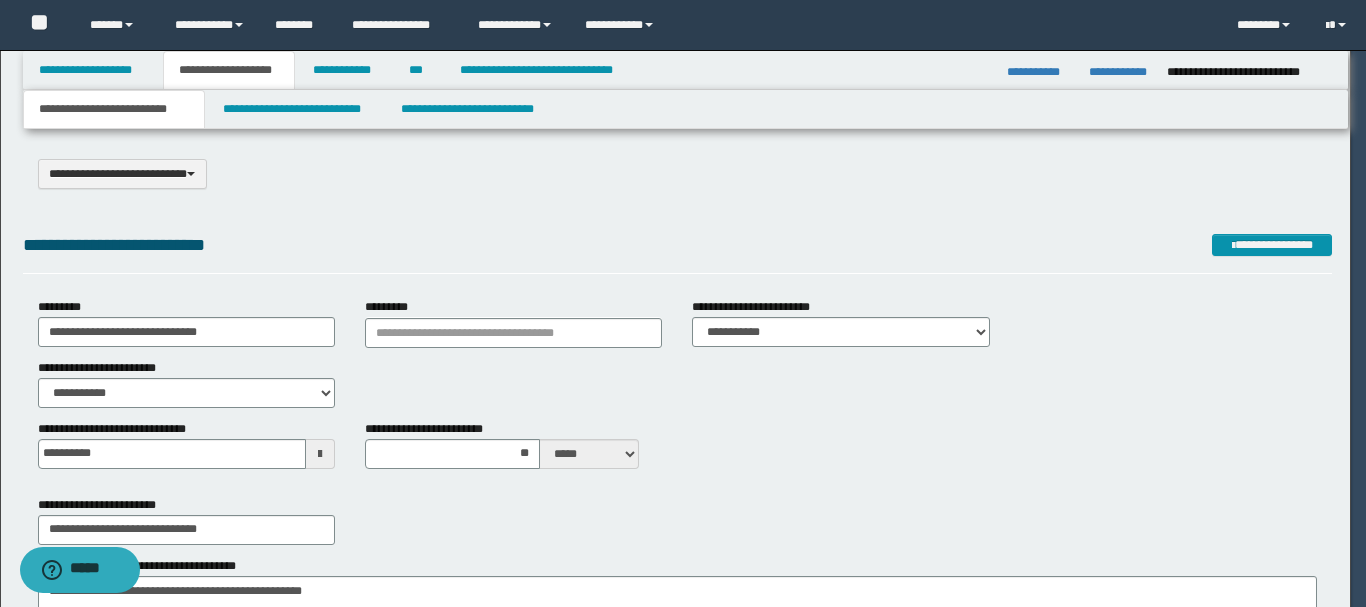 scroll, scrollTop: 0, scrollLeft: 0, axis: both 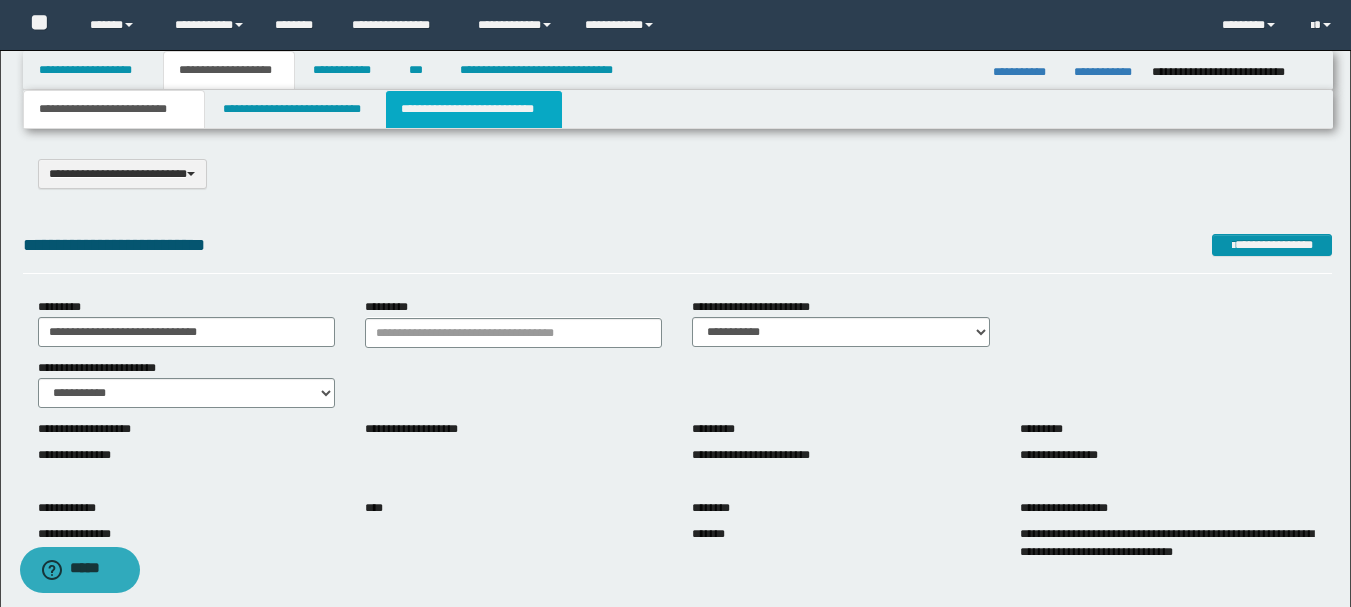 click on "**********" 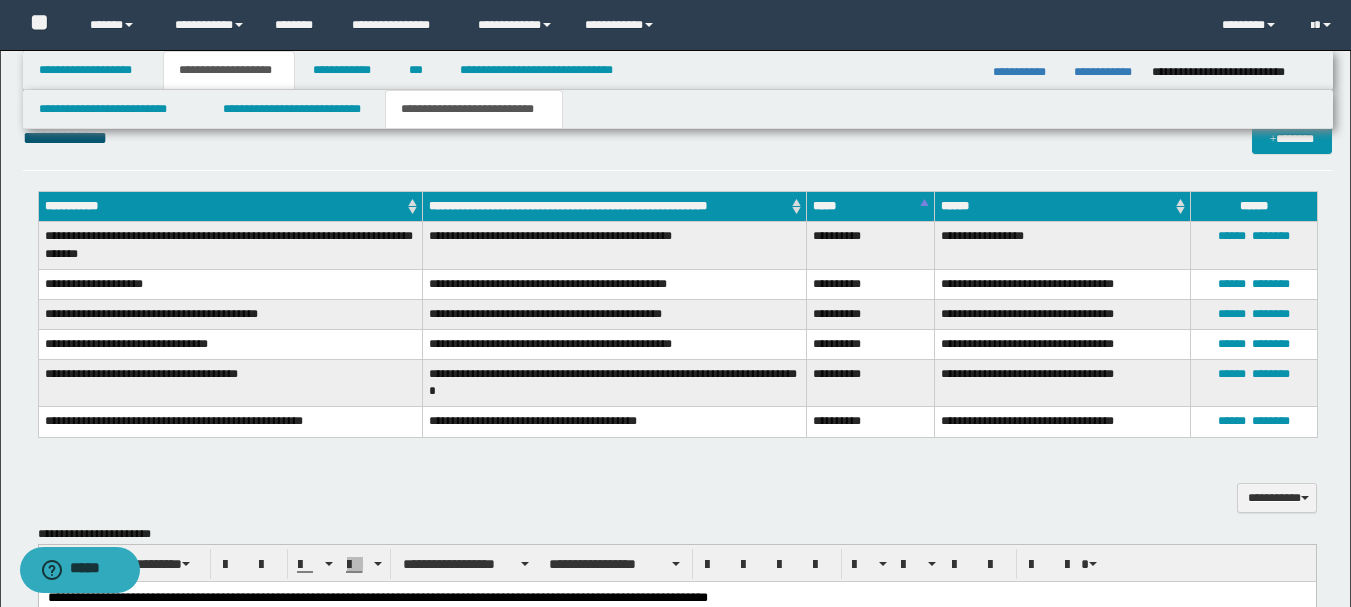 scroll, scrollTop: 400, scrollLeft: 0, axis: vertical 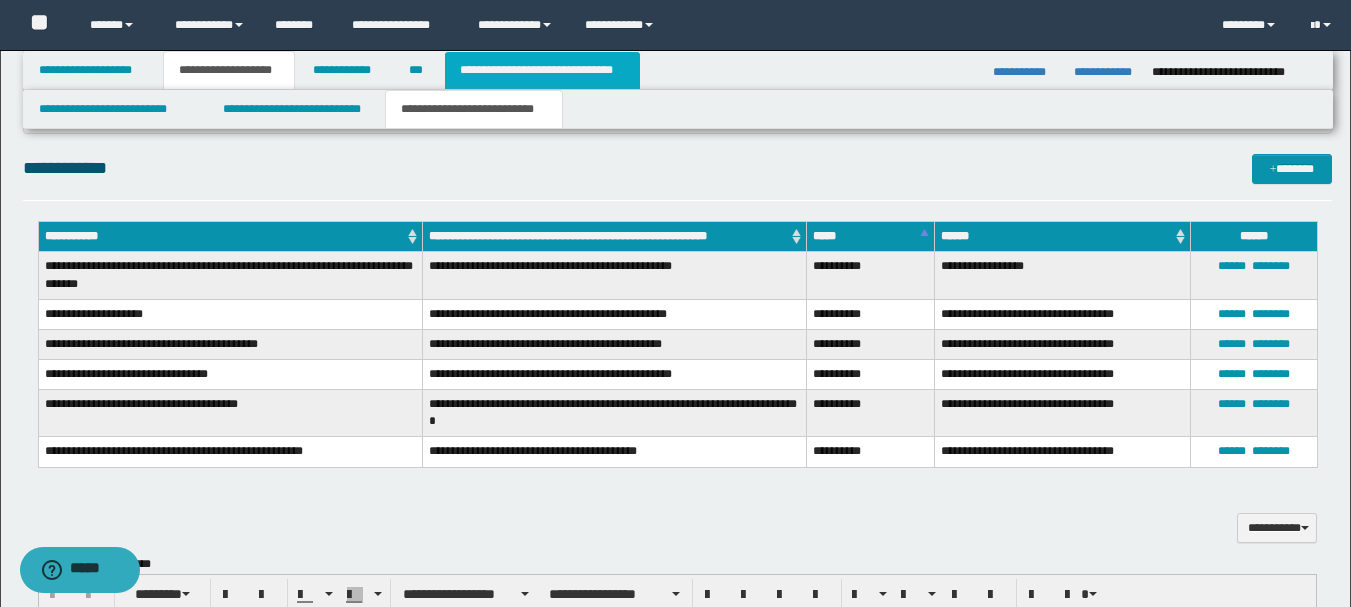click on "**********" 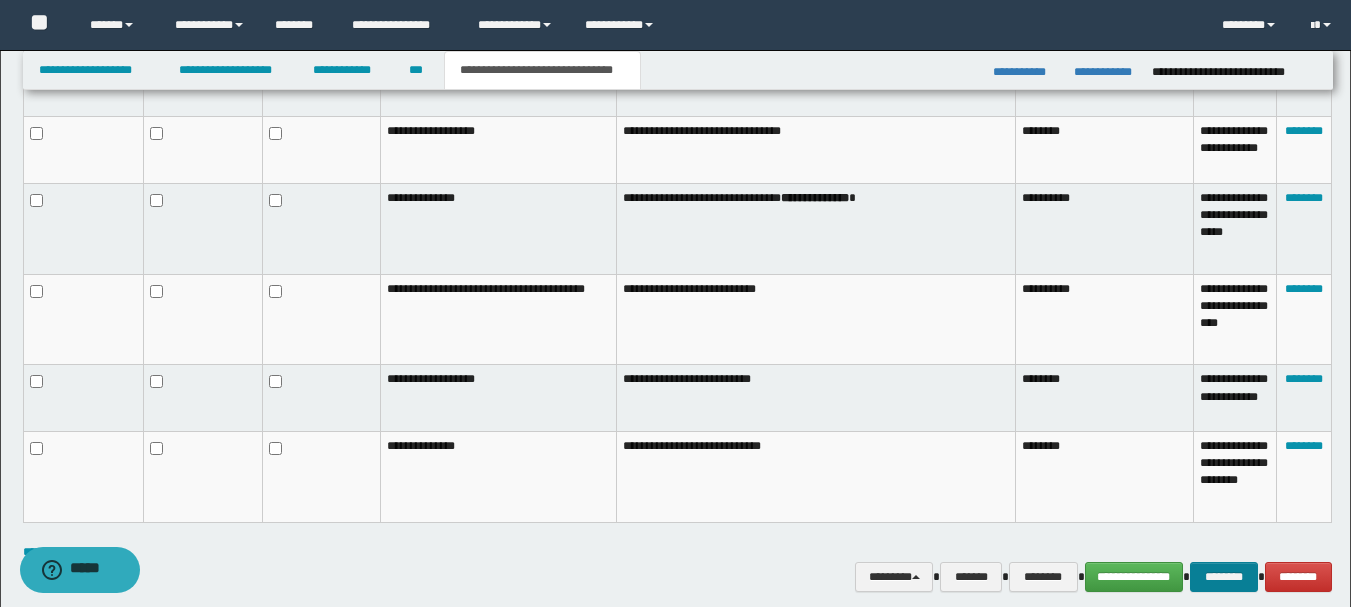 scroll, scrollTop: 1341, scrollLeft: 0, axis: vertical 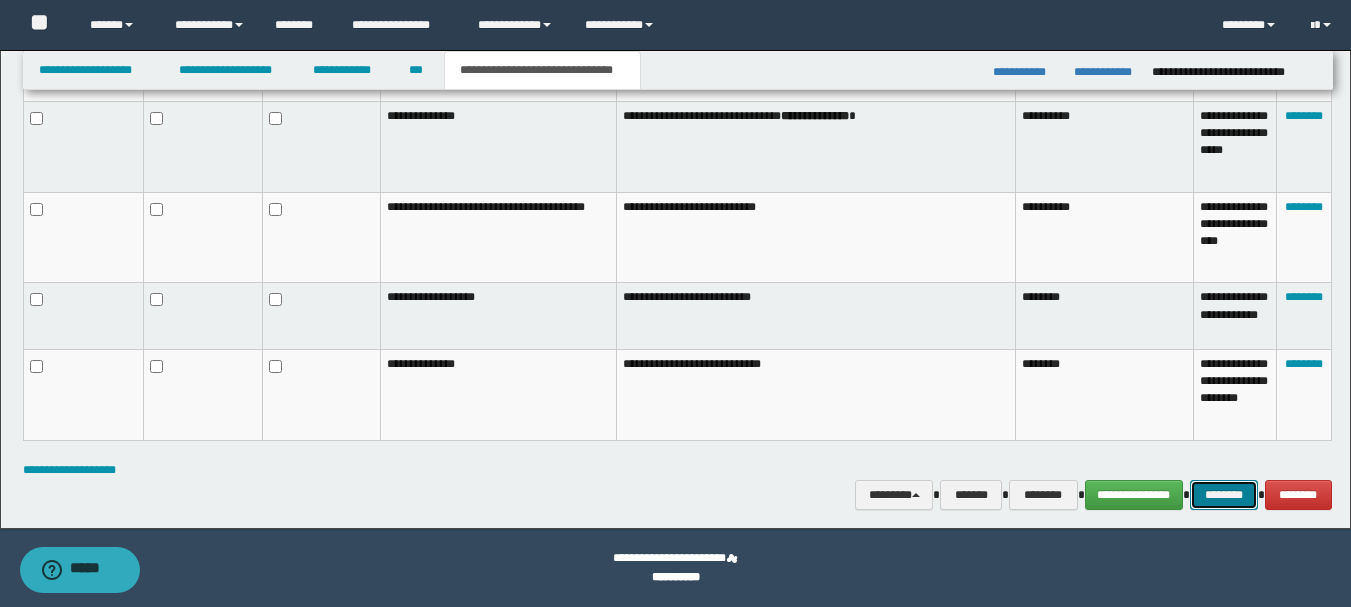 click on "********" 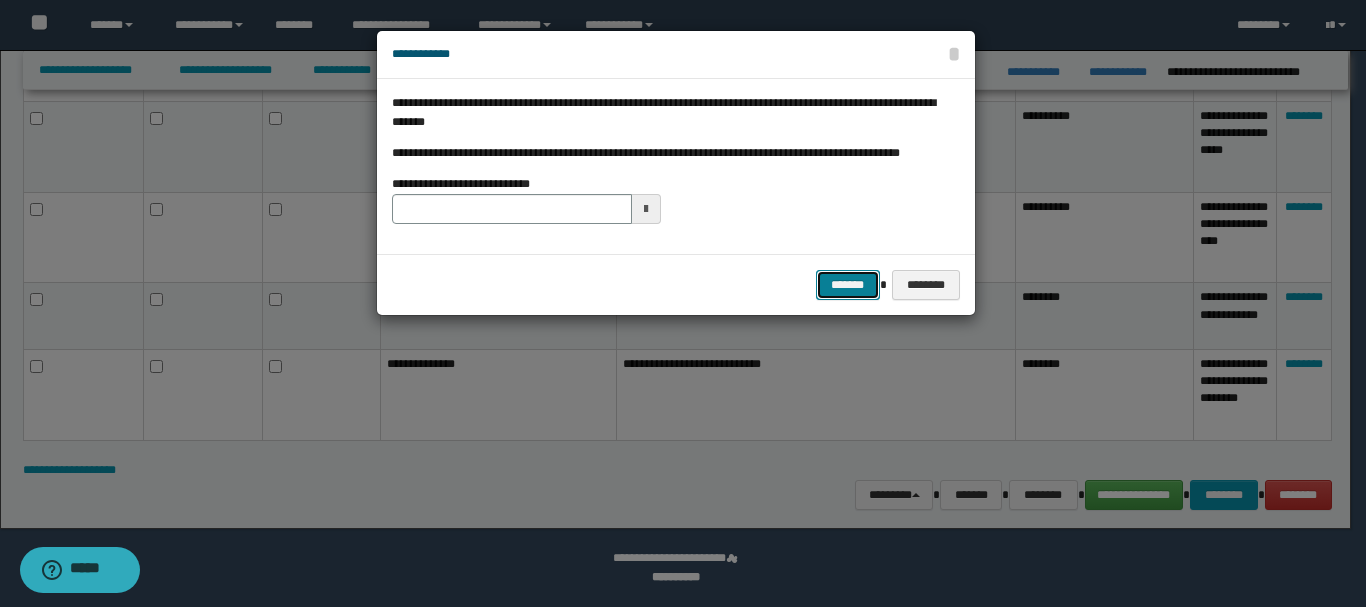 click on "*******" 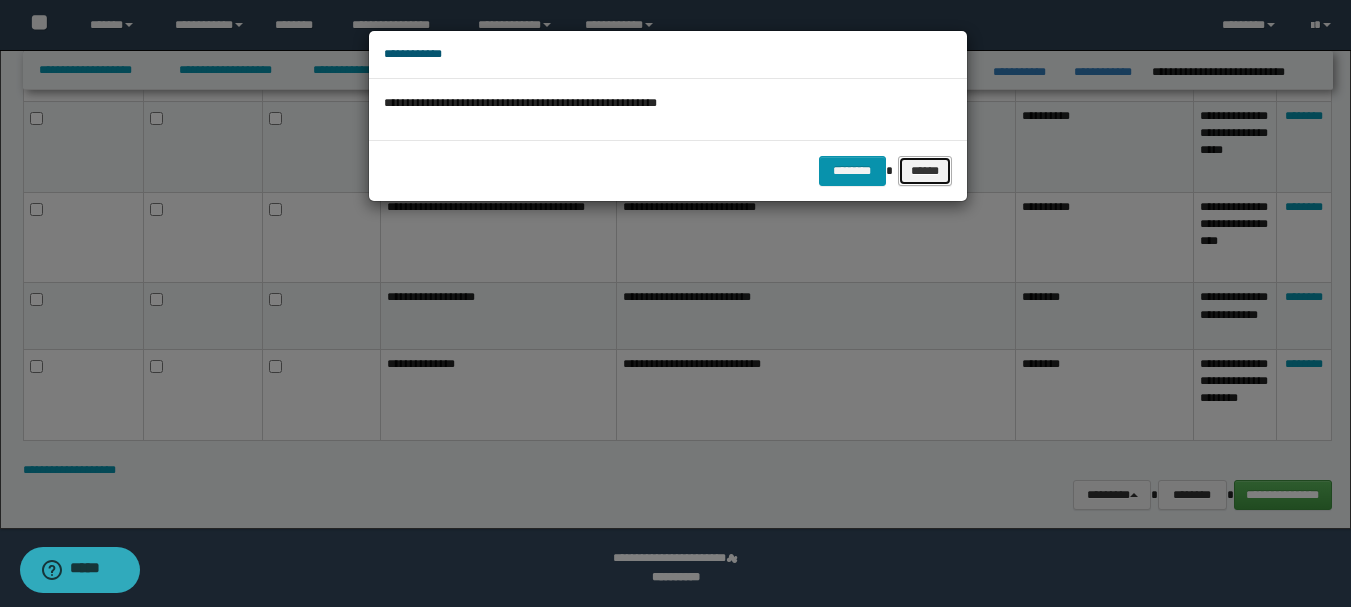 click on "******" 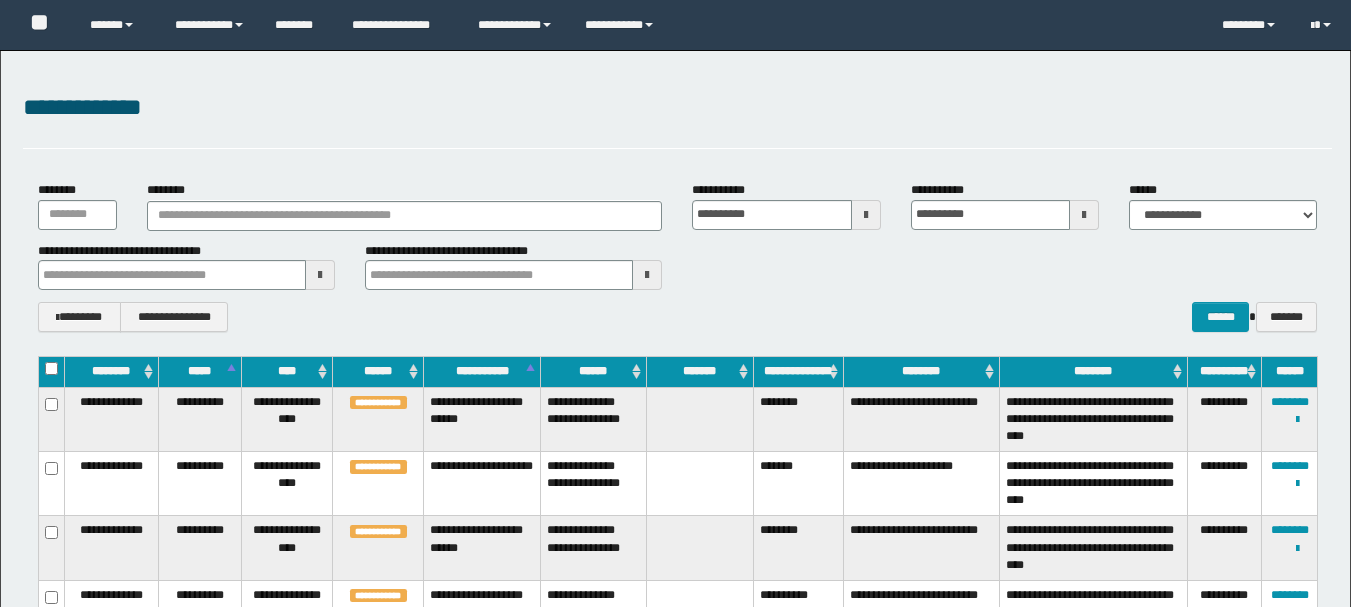 scroll, scrollTop: 0, scrollLeft: 0, axis: both 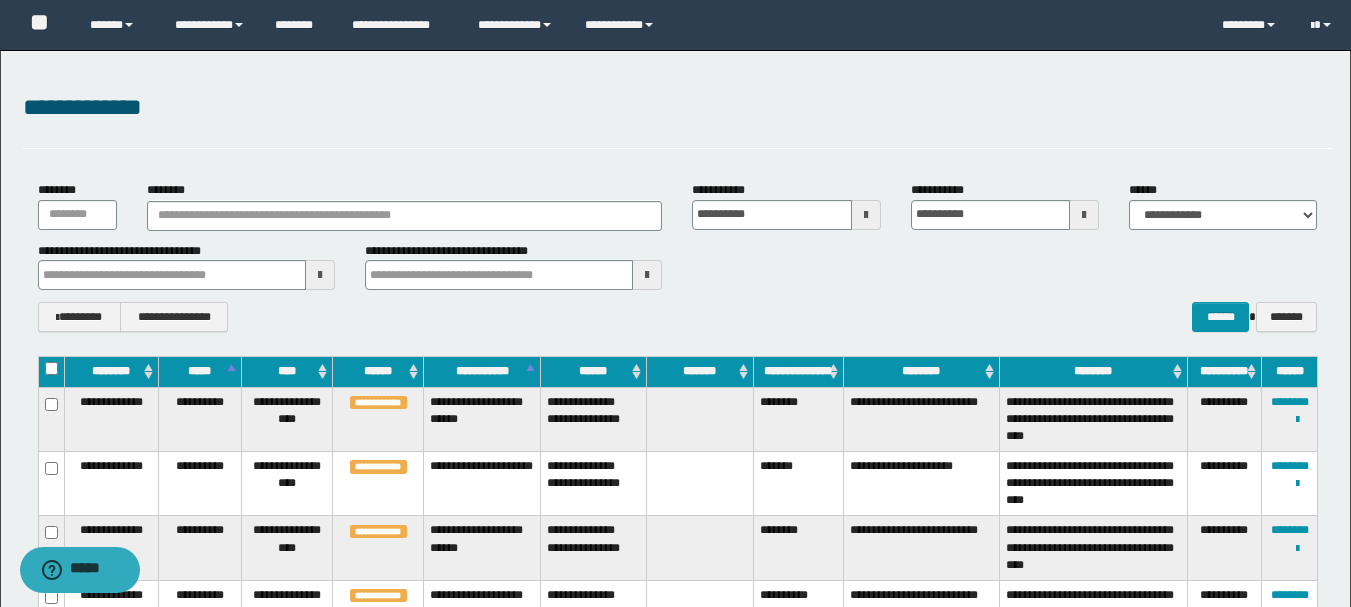click on "********" at bounding box center (798, 419) 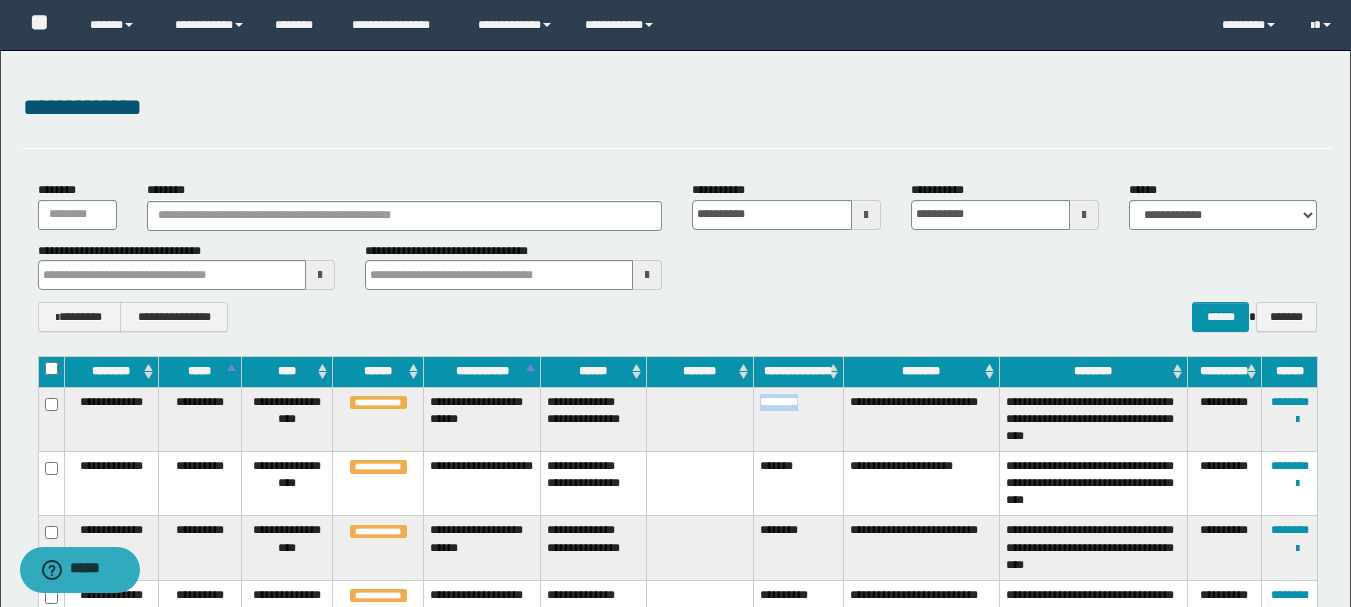 click on "********" at bounding box center [798, 419] 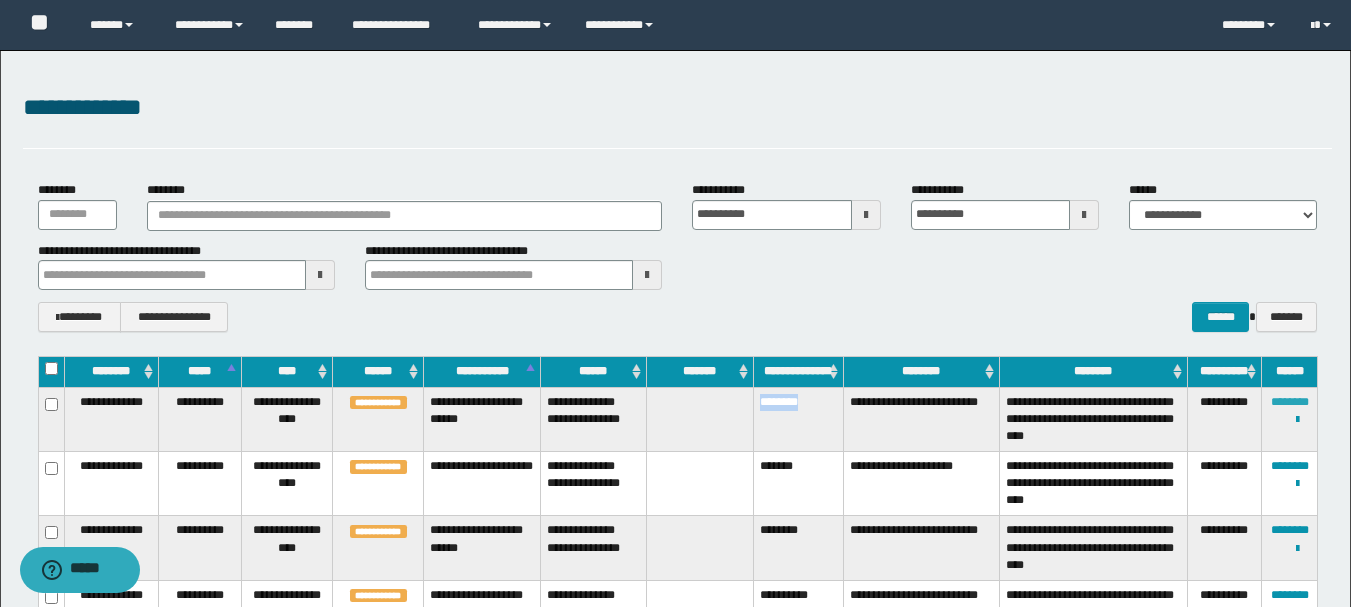 click on "********" at bounding box center [1290, 402] 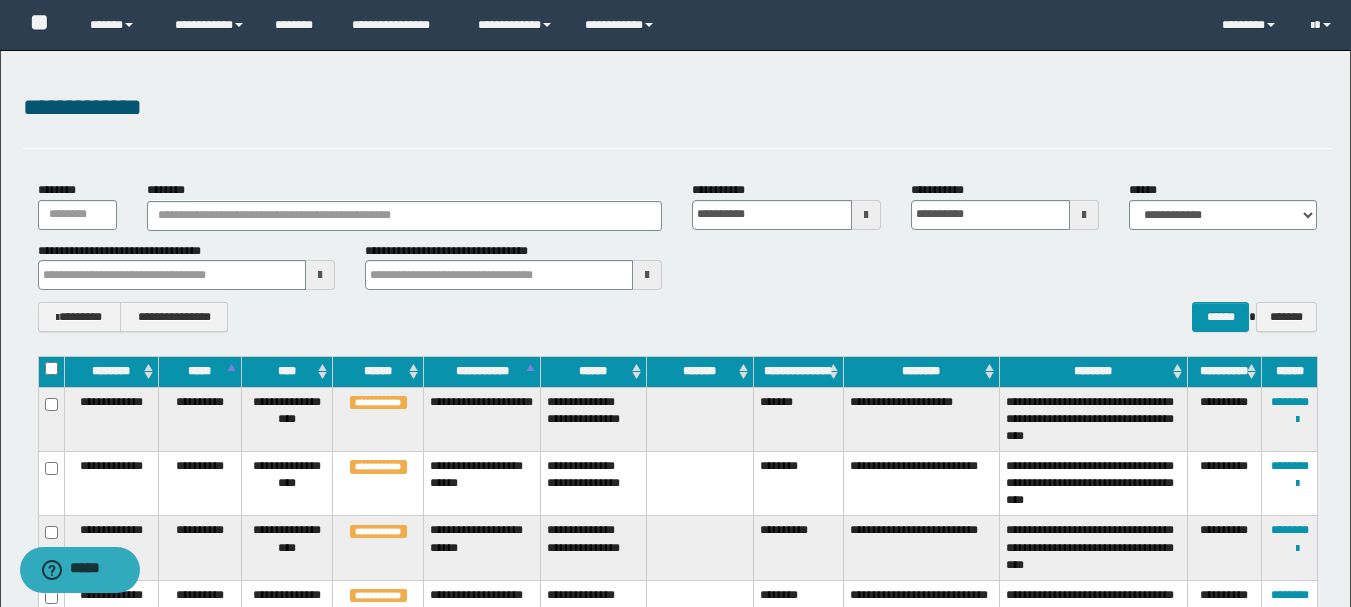 click on "*******" at bounding box center (798, 419) 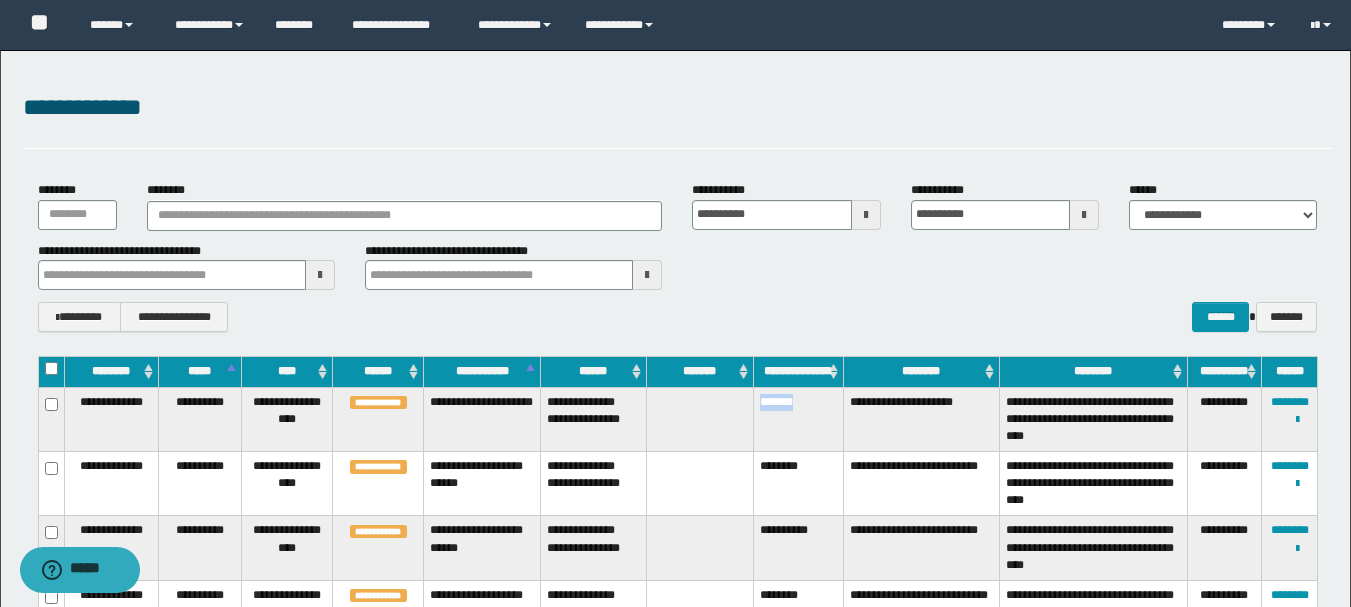 click on "*******" at bounding box center [798, 419] 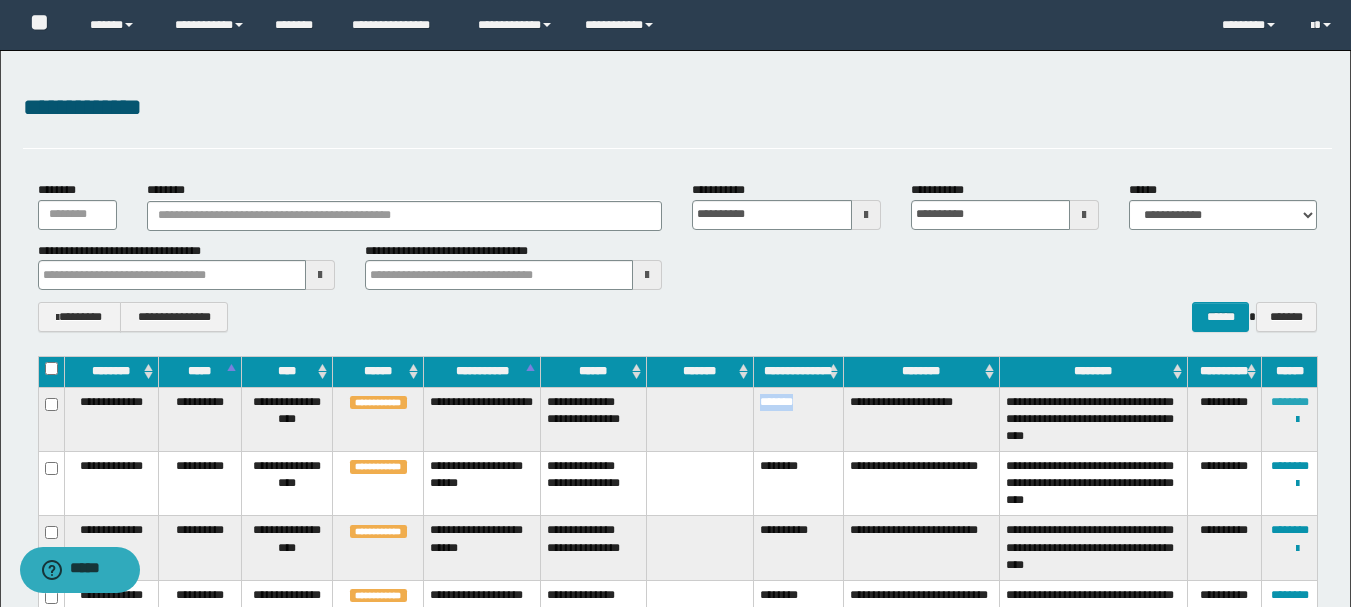 click on "********" at bounding box center (1290, 402) 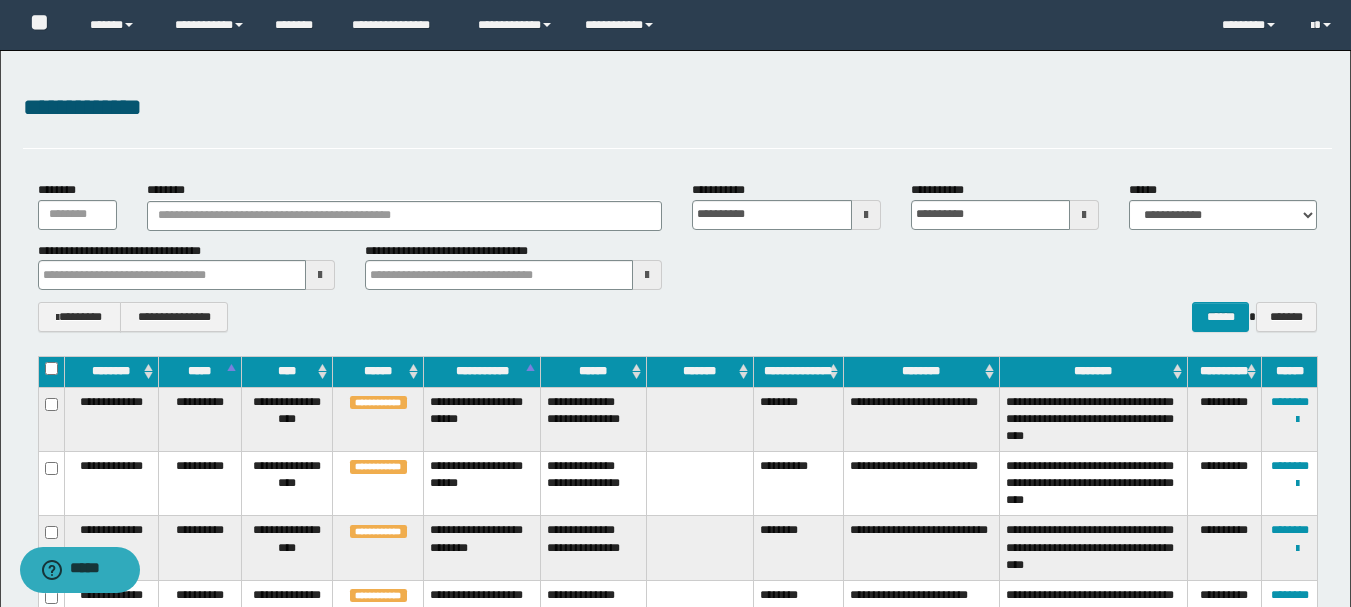 click on "********" at bounding box center [798, 419] 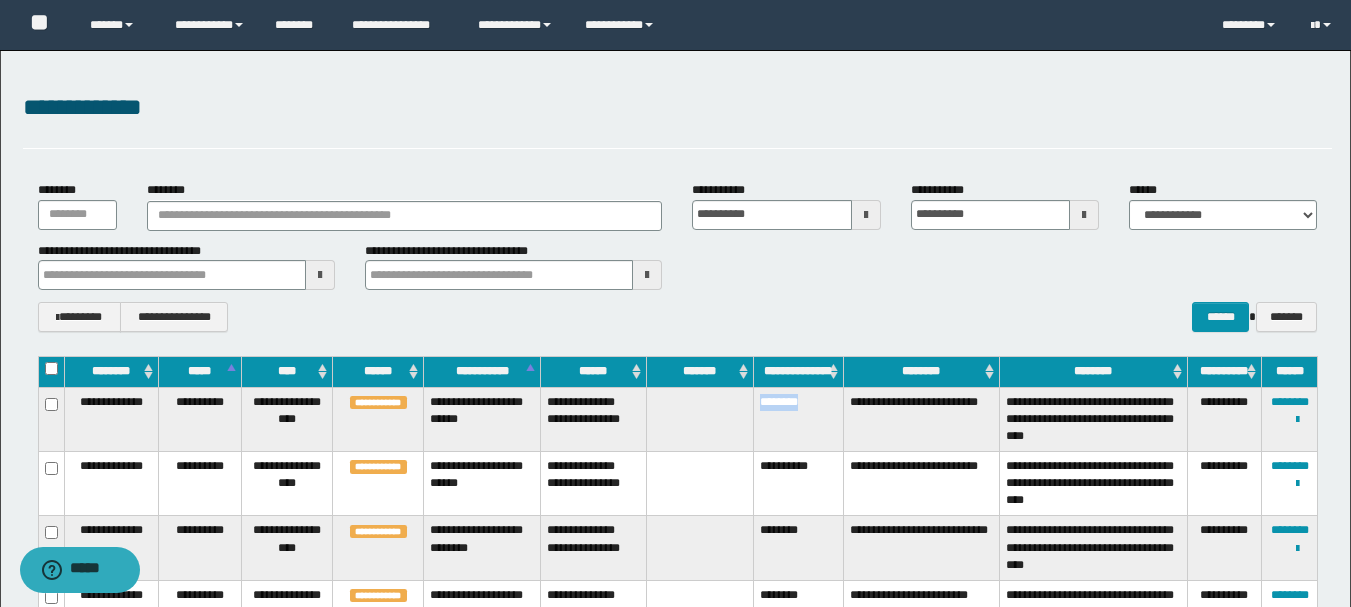 click on "********" at bounding box center (798, 419) 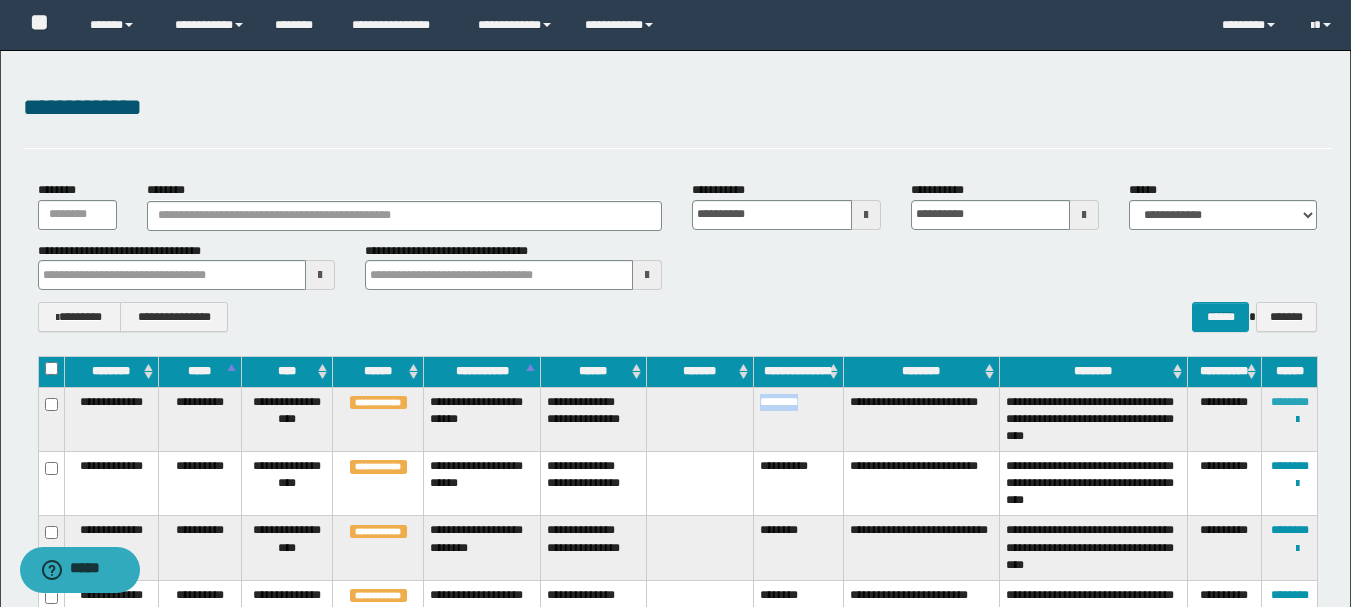 click on "********" at bounding box center [1290, 402] 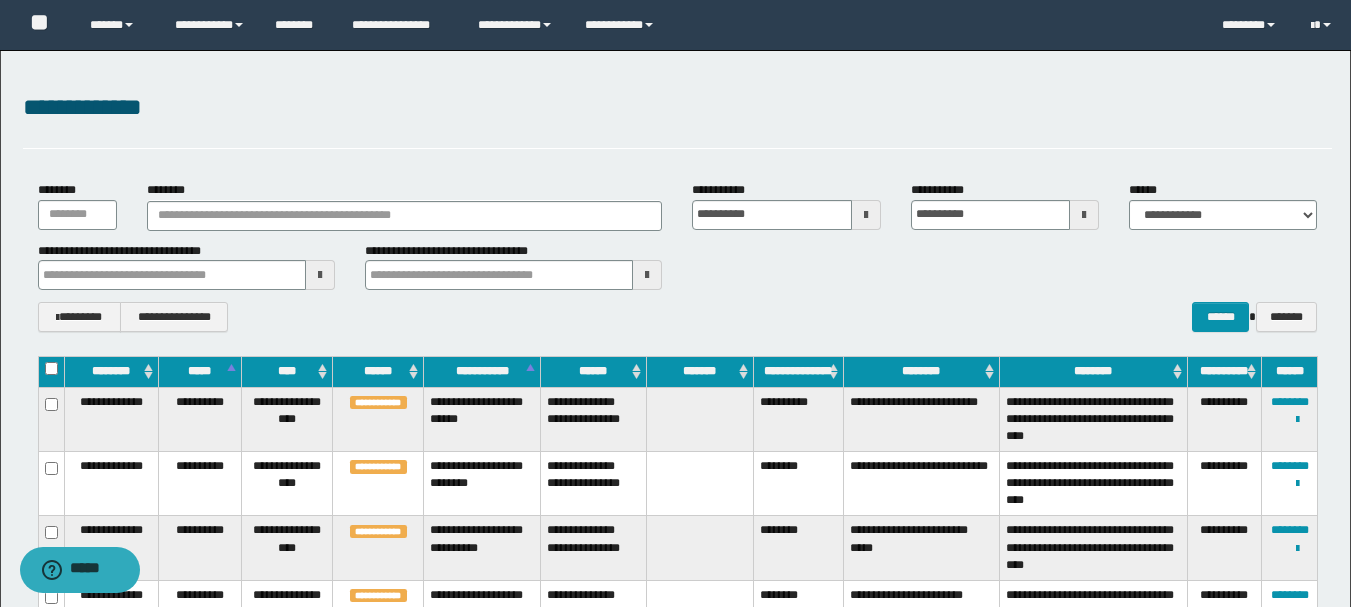 click on "**********" at bounding box center (798, 419) 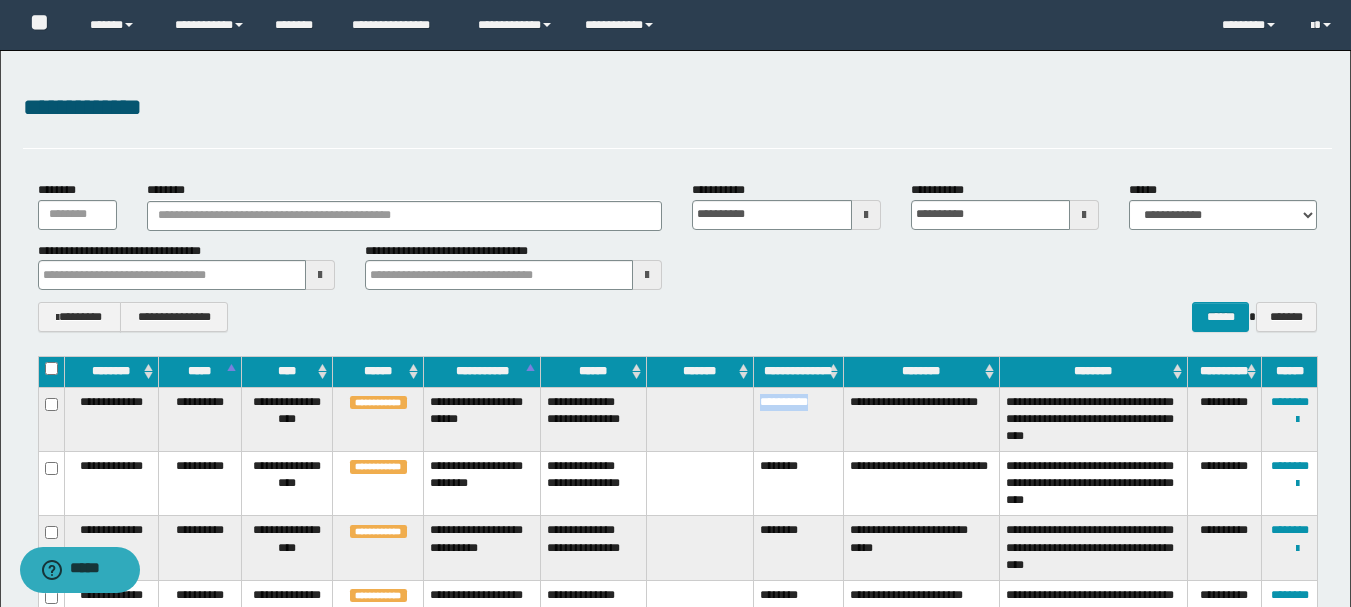 click on "**********" at bounding box center (798, 419) 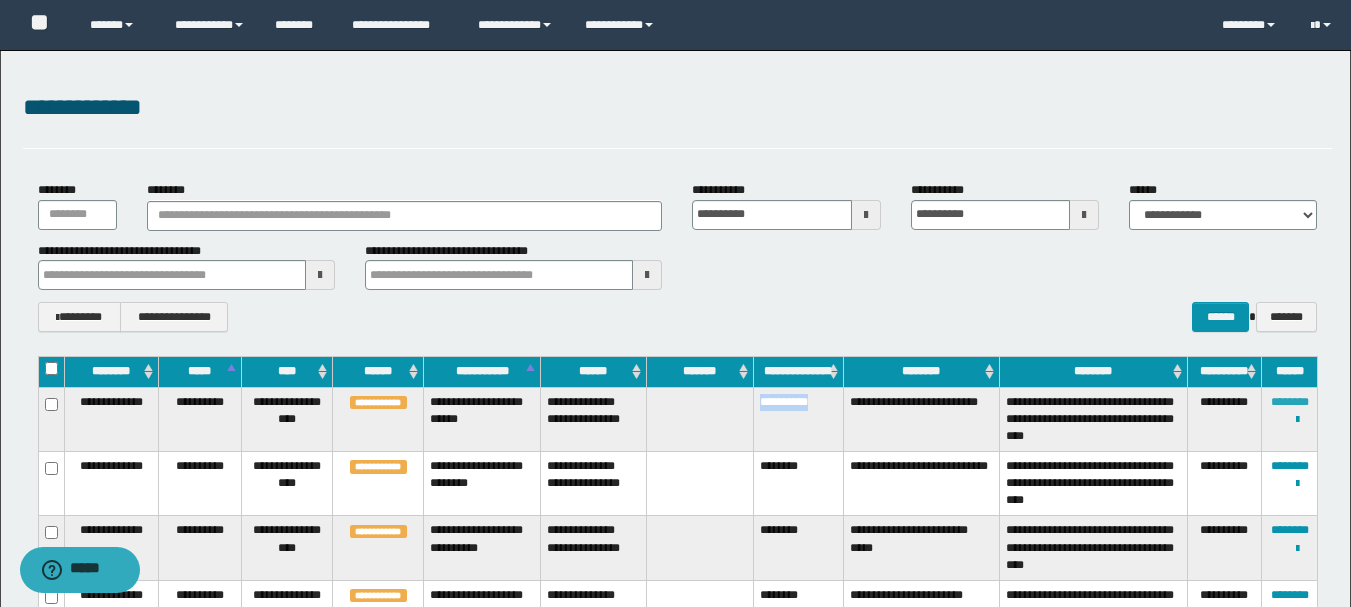 click on "********" at bounding box center (1290, 402) 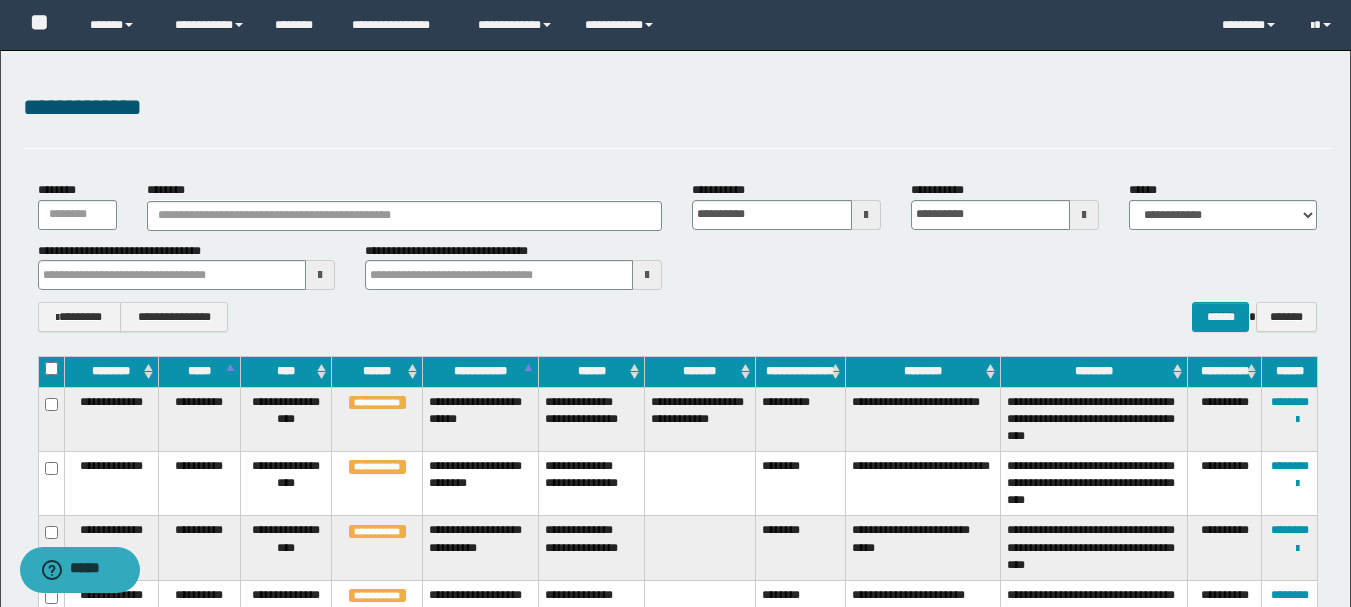 click on "********" at bounding box center [800, 483] 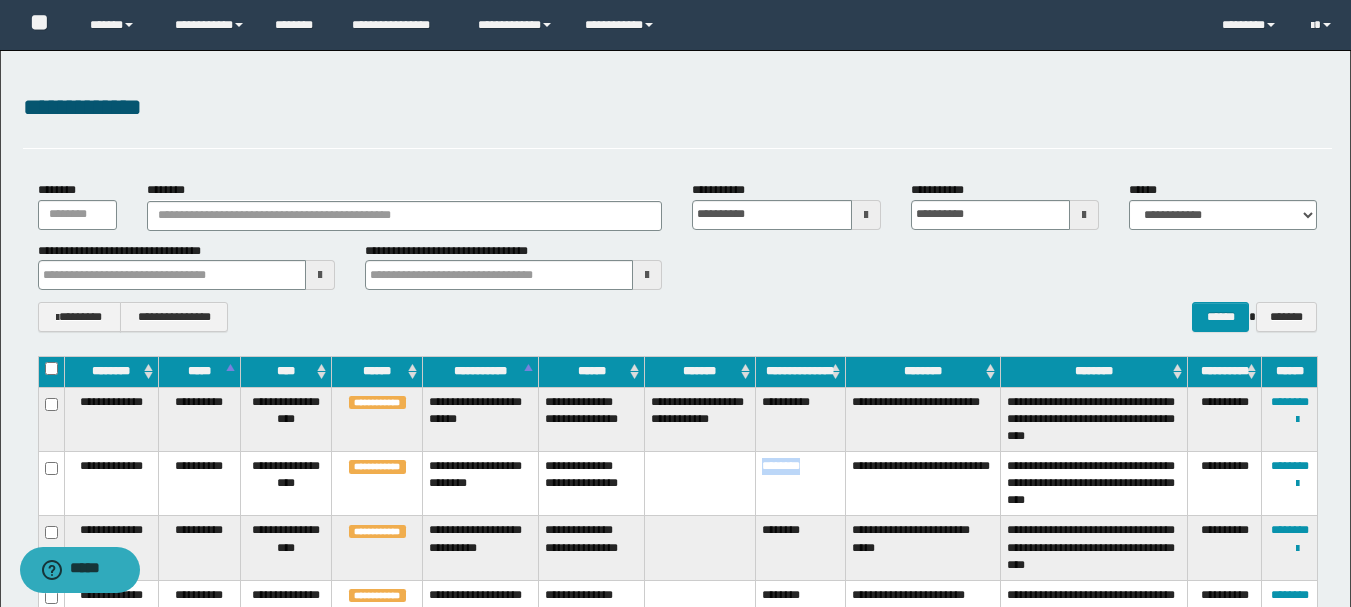 click on "********" at bounding box center [800, 483] 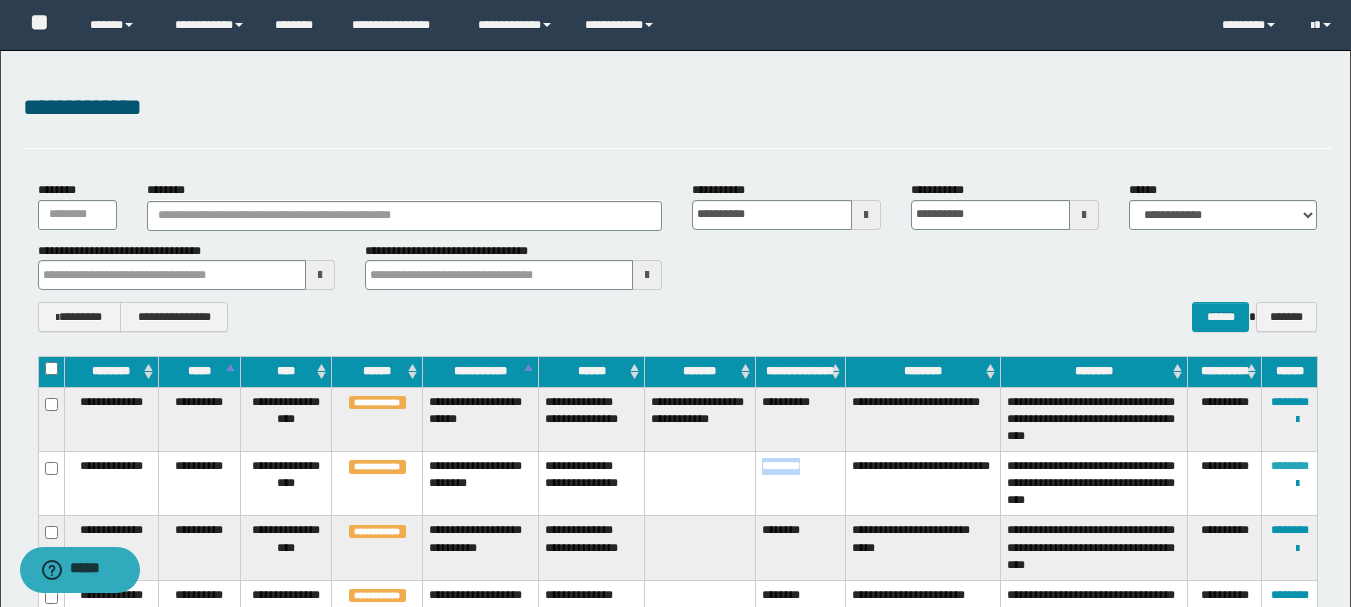 click on "********" at bounding box center [1290, 466] 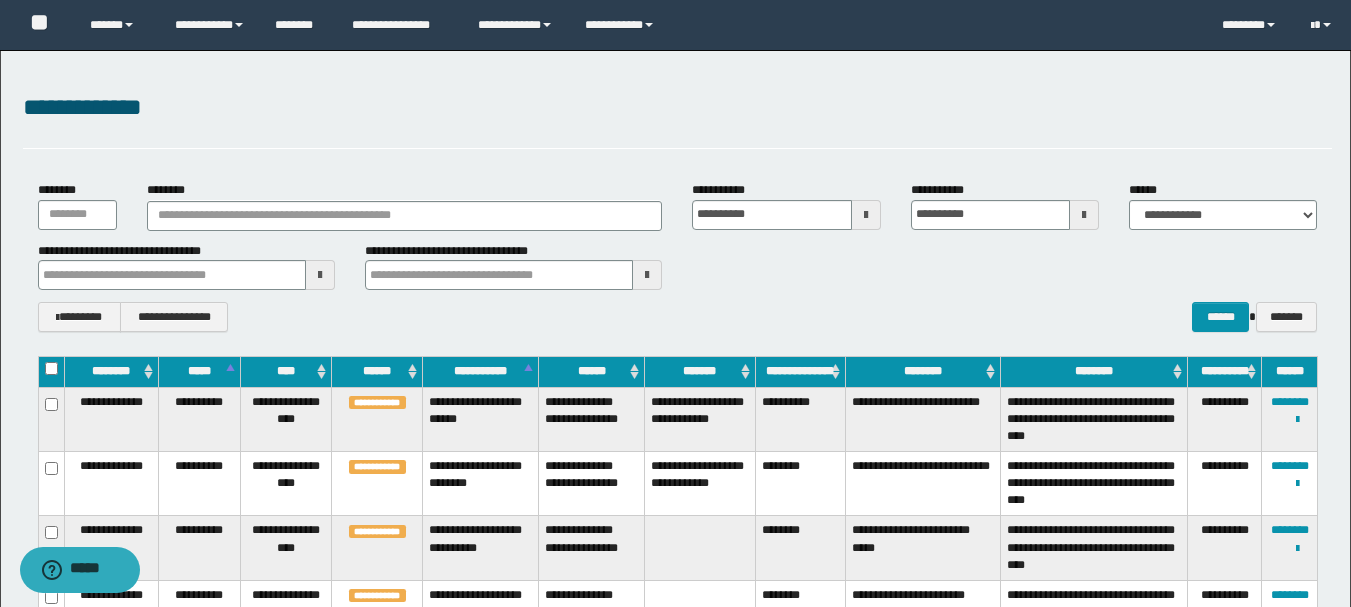 click on "********" at bounding box center [800, 548] 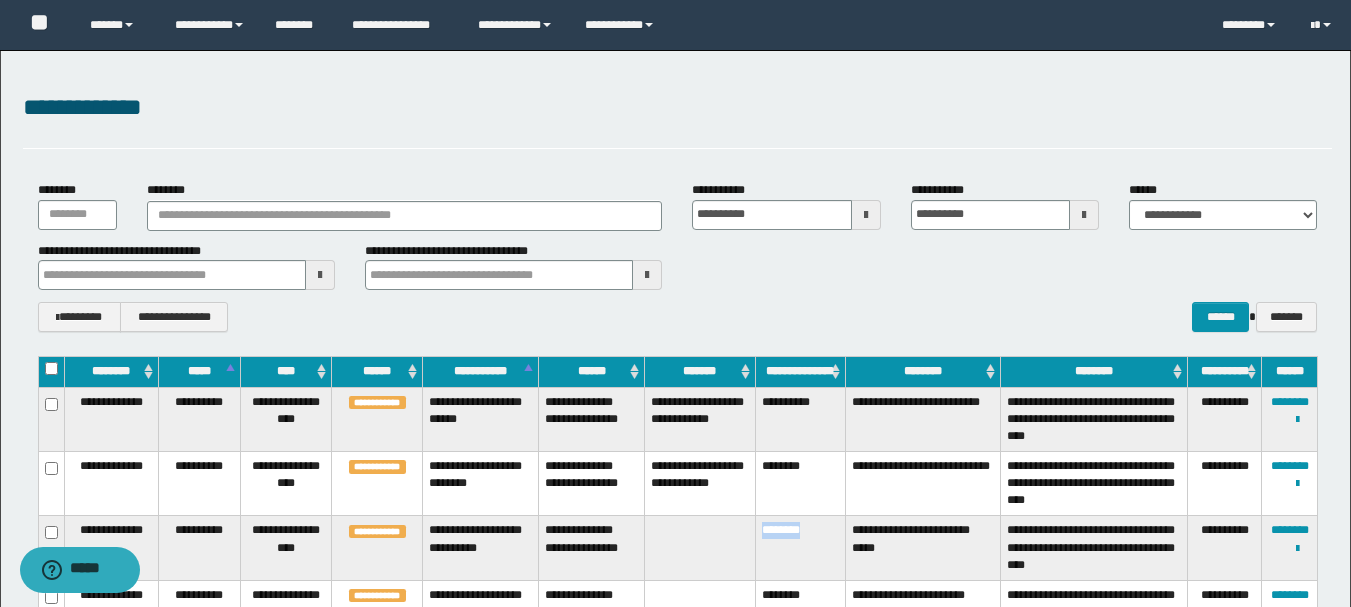 click on "********" at bounding box center (800, 548) 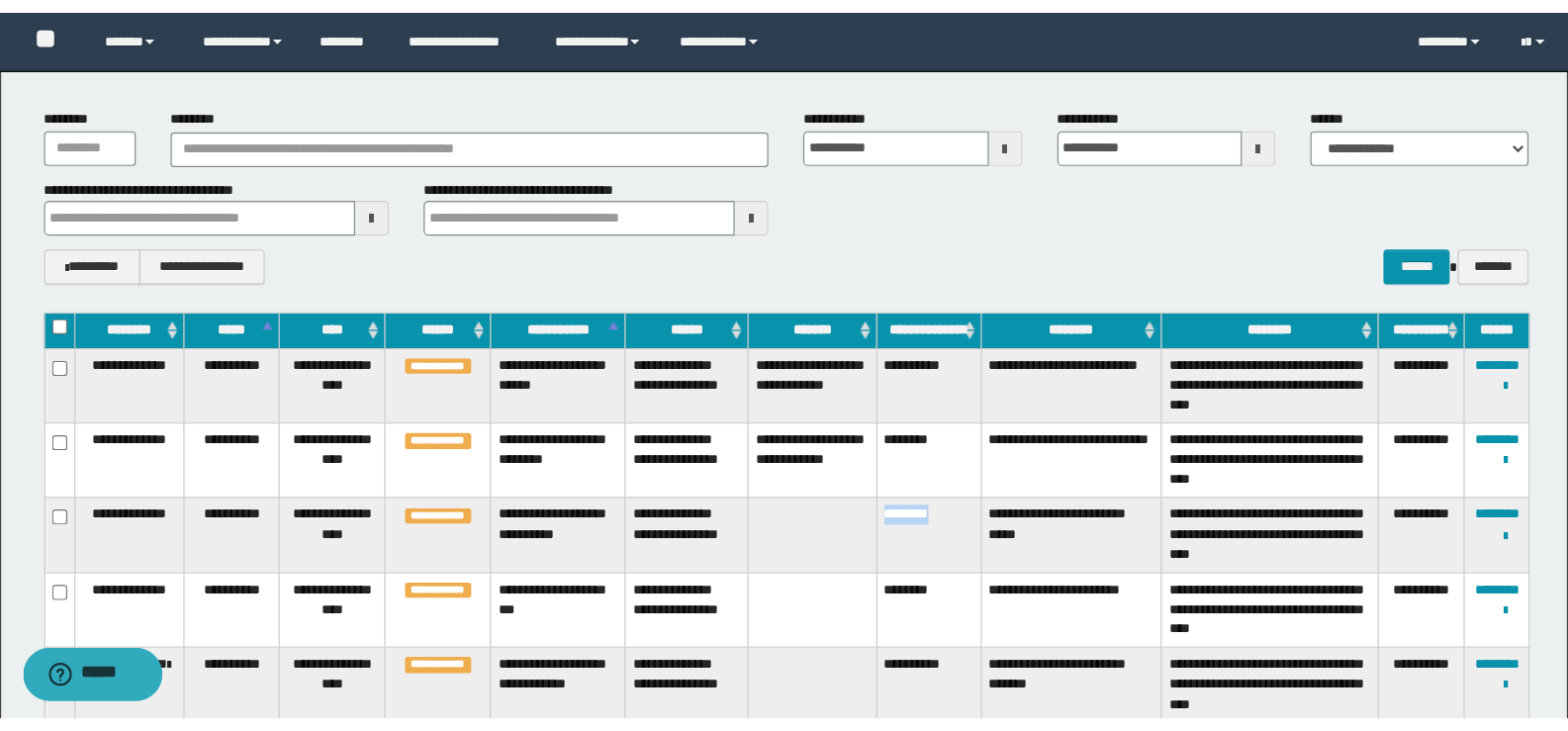 scroll, scrollTop: 198, scrollLeft: 0, axis: vertical 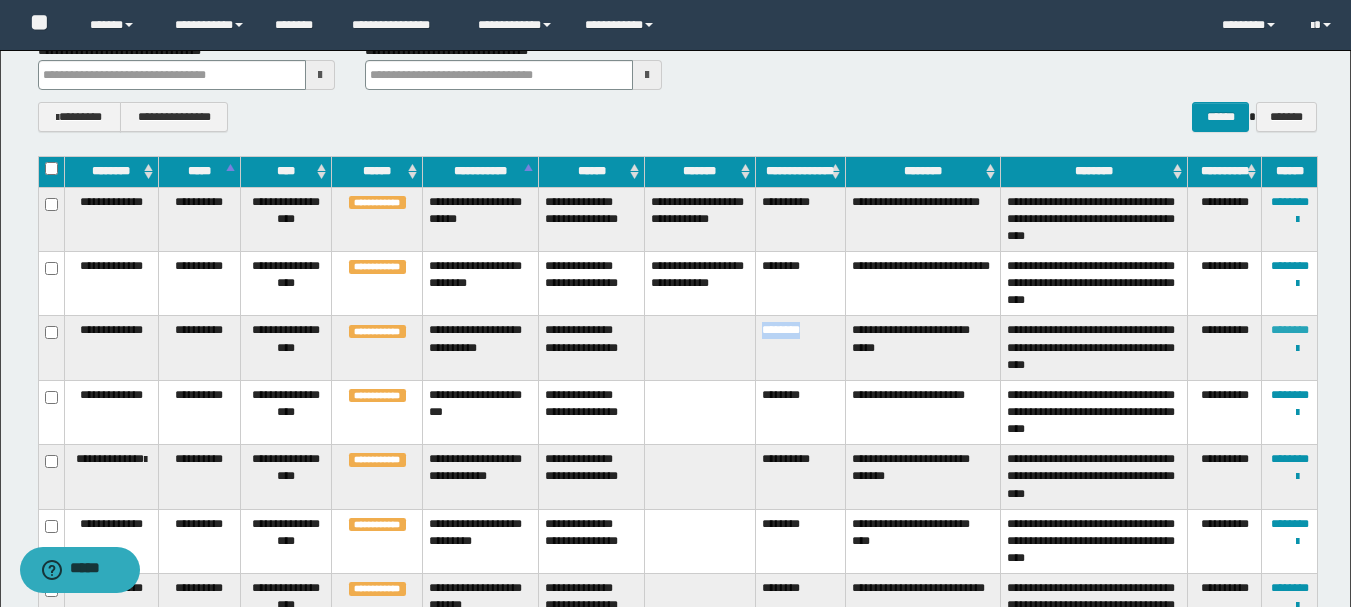 click on "********" at bounding box center [1290, 330] 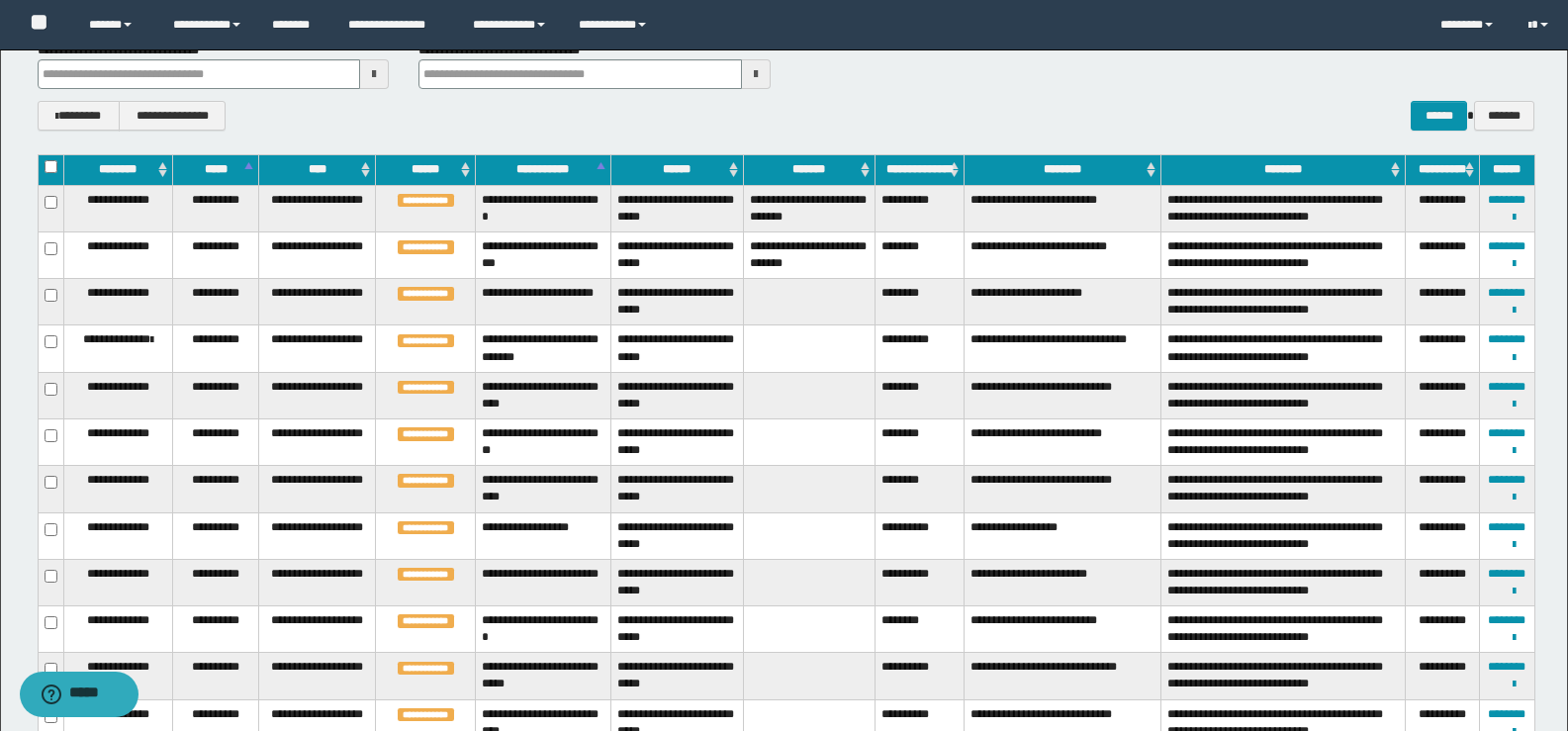 click on "********" at bounding box center [919, 302] 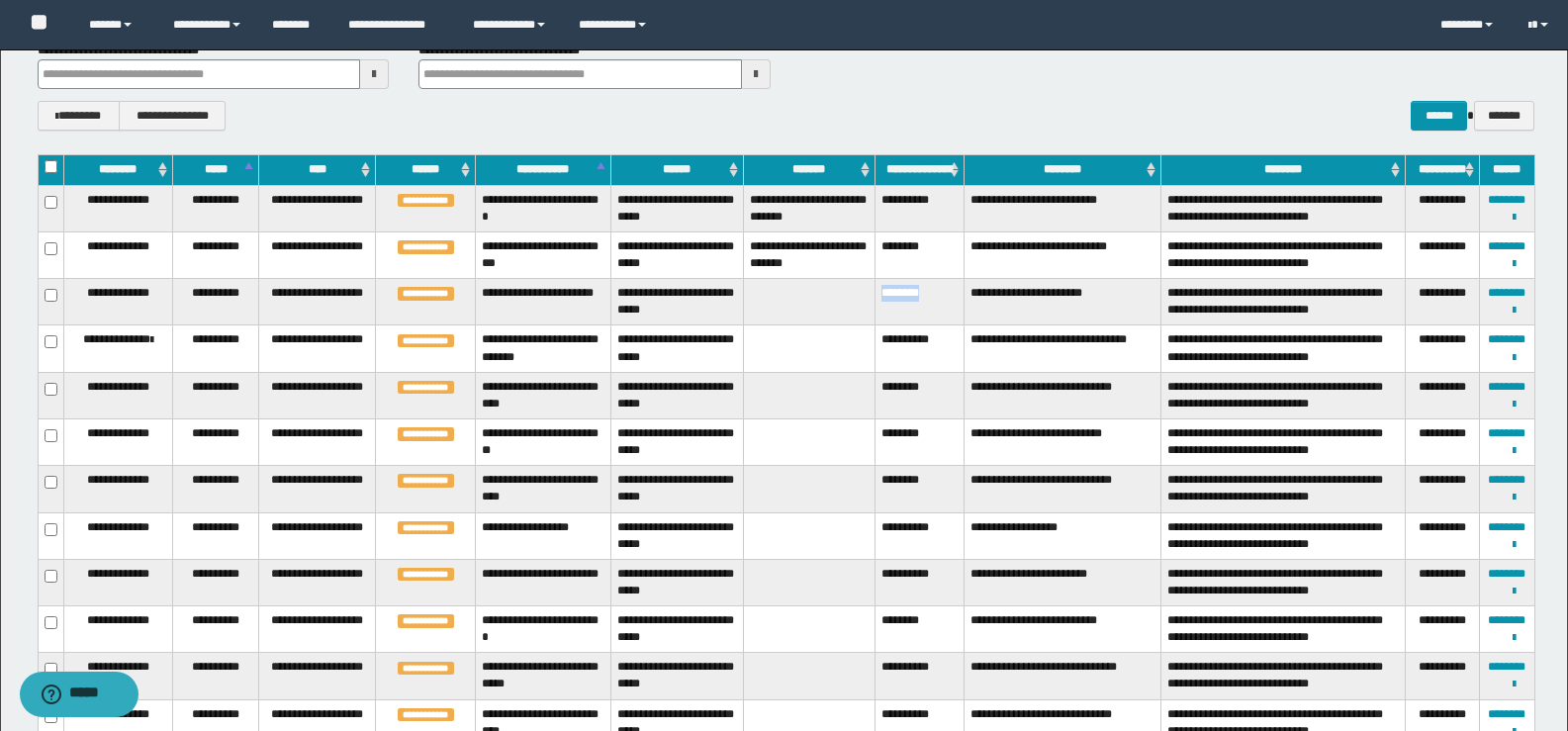 click on "********" at bounding box center (919, 302) 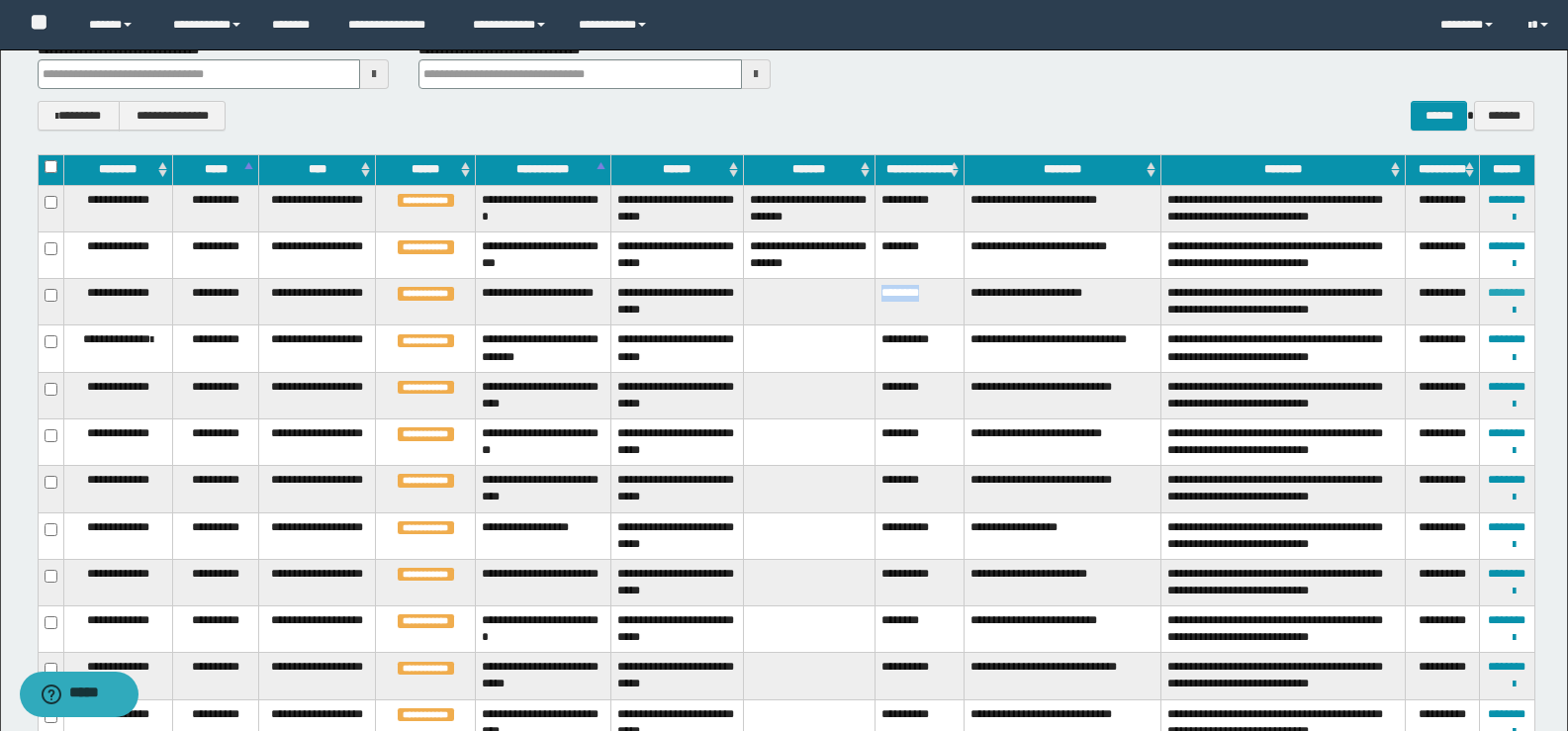 click on "********" at bounding box center (1507, 293) 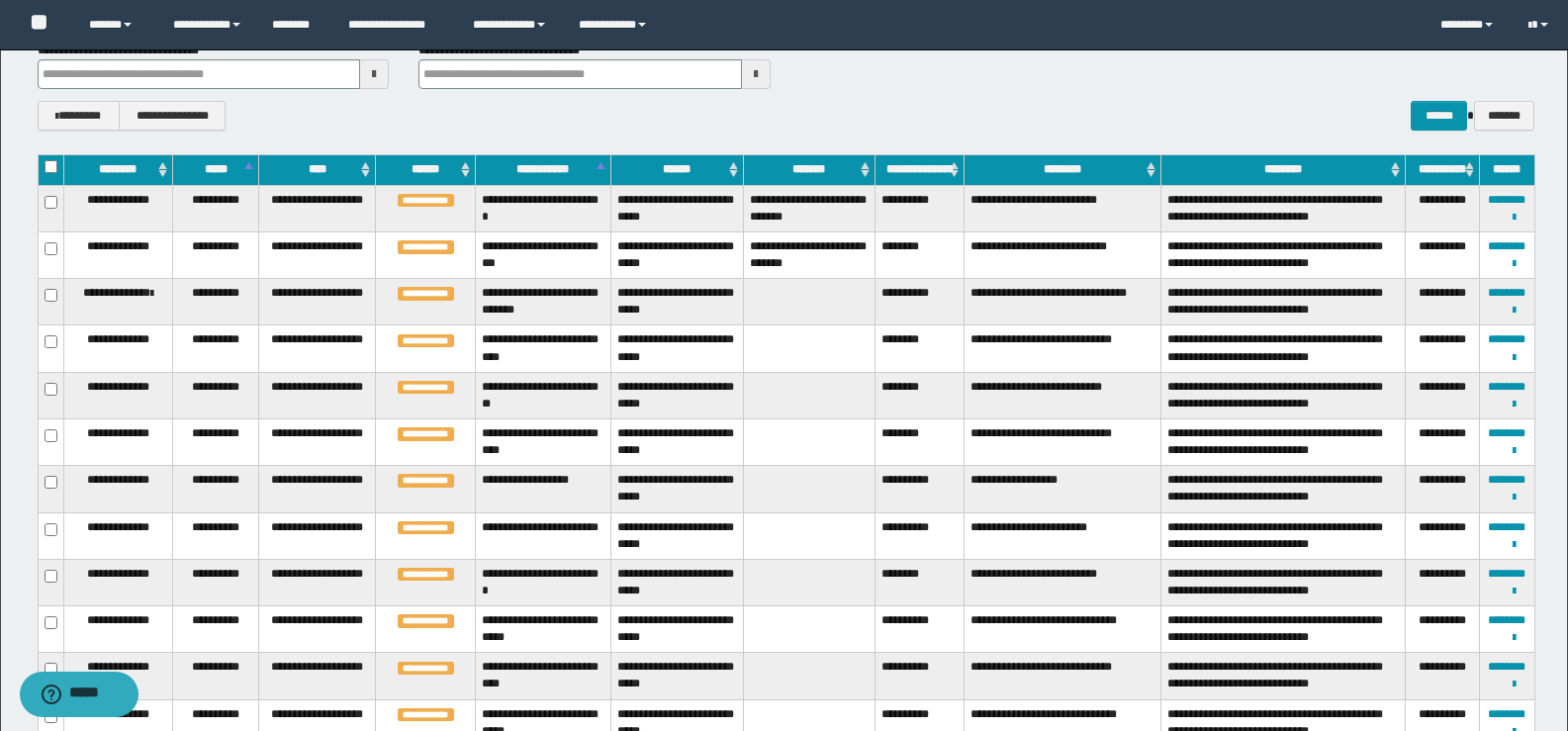click on "**********" at bounding box center [919, 302] 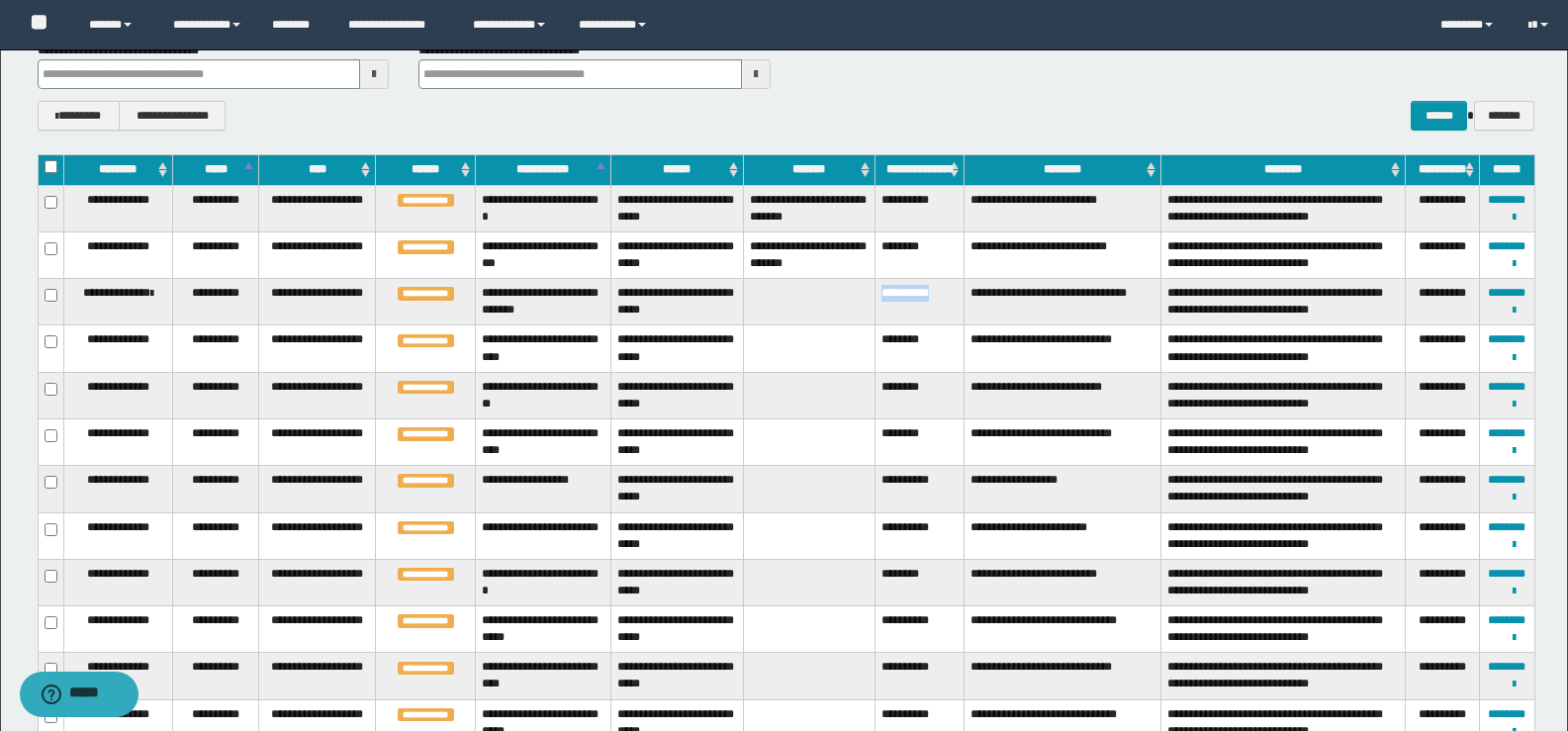 click on "**********" at bounding box center (919, 302) 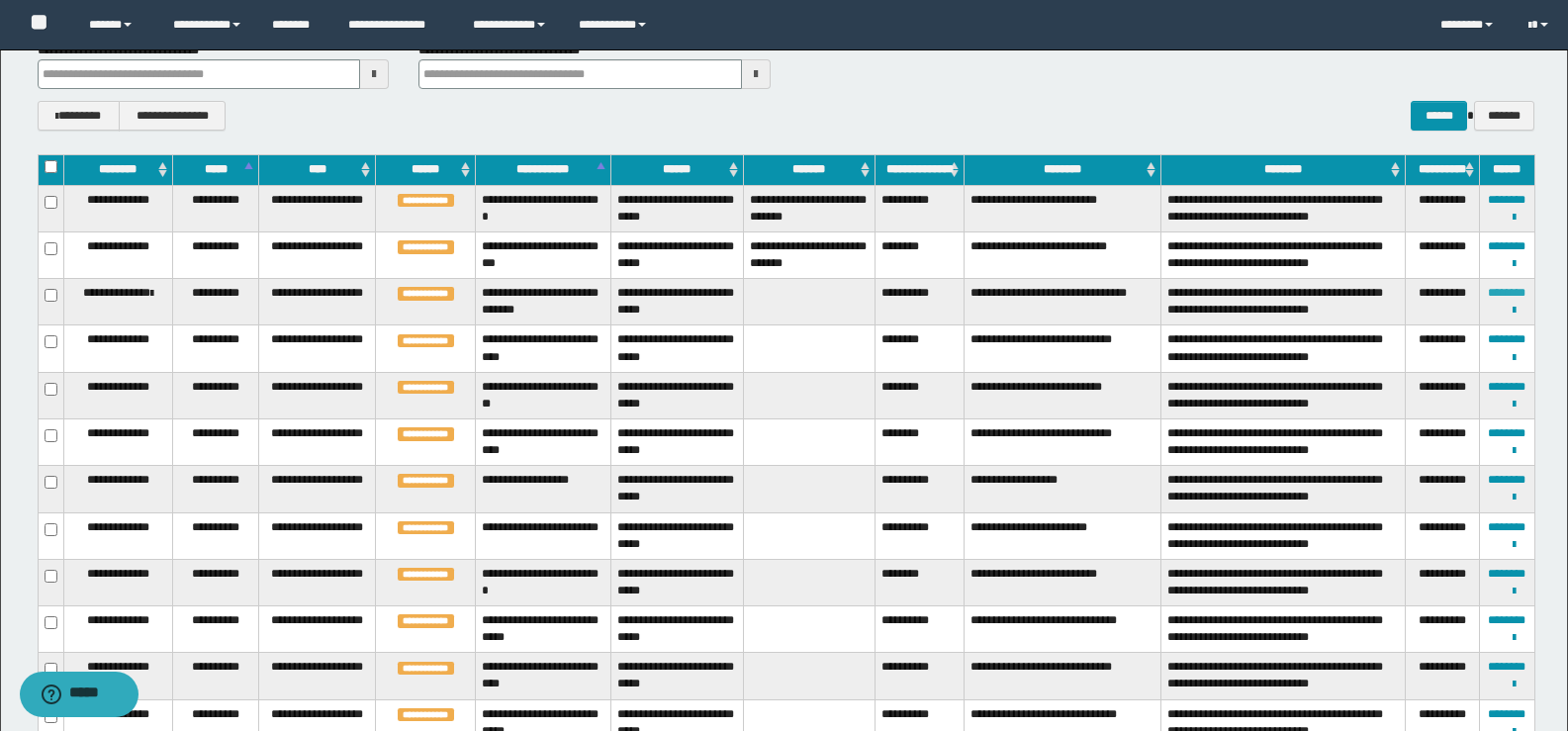 click on "********" at bounding box center (1507, 293) 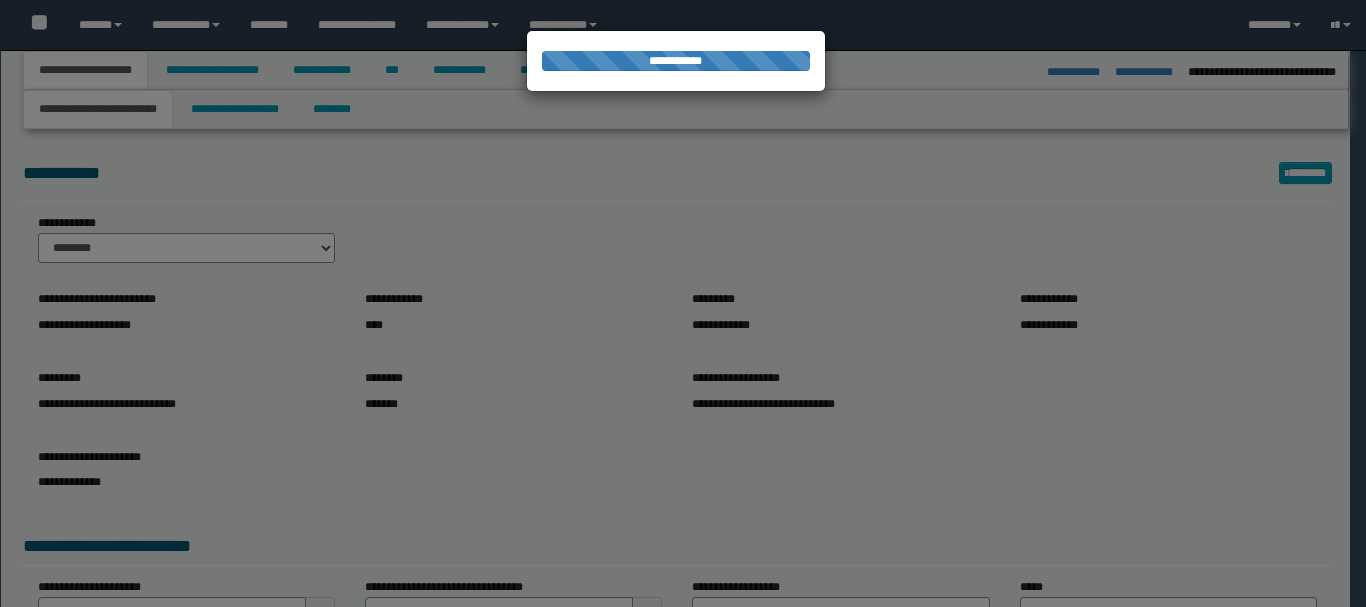 select on "*" 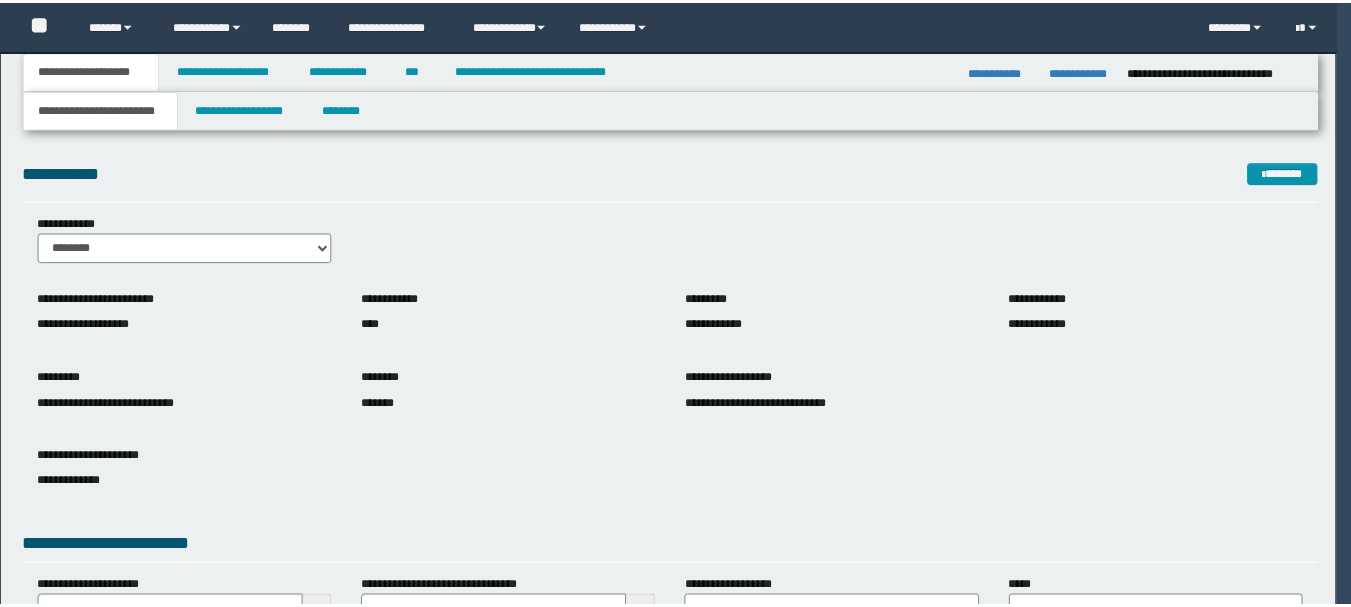 scroll, scrollTop: 0, scrollLeft: 0, axis: both 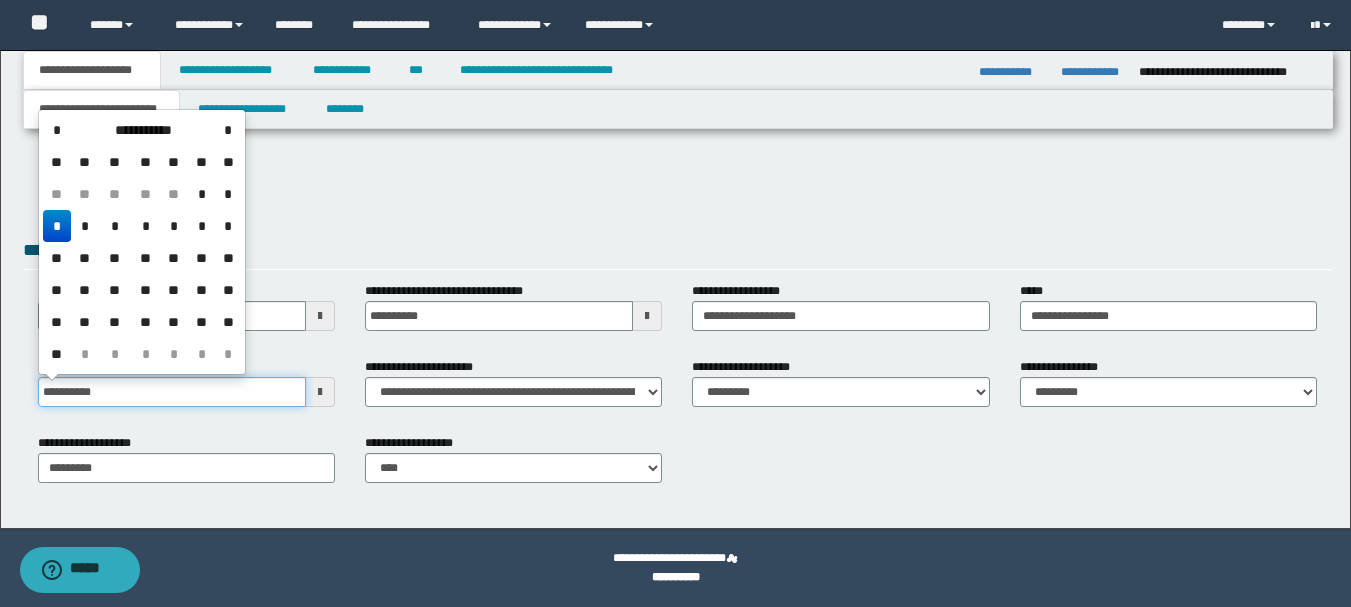 click on "**********" at bounding box center [172, 392] 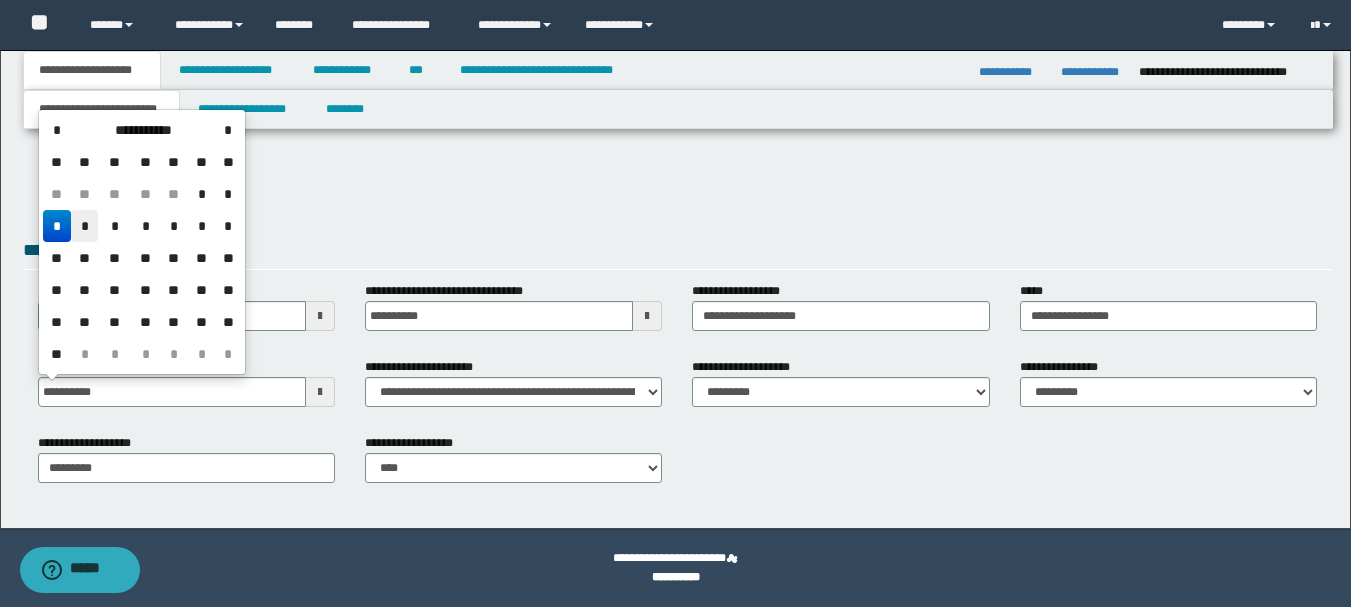click on "*" at bounding box center (85, 226) 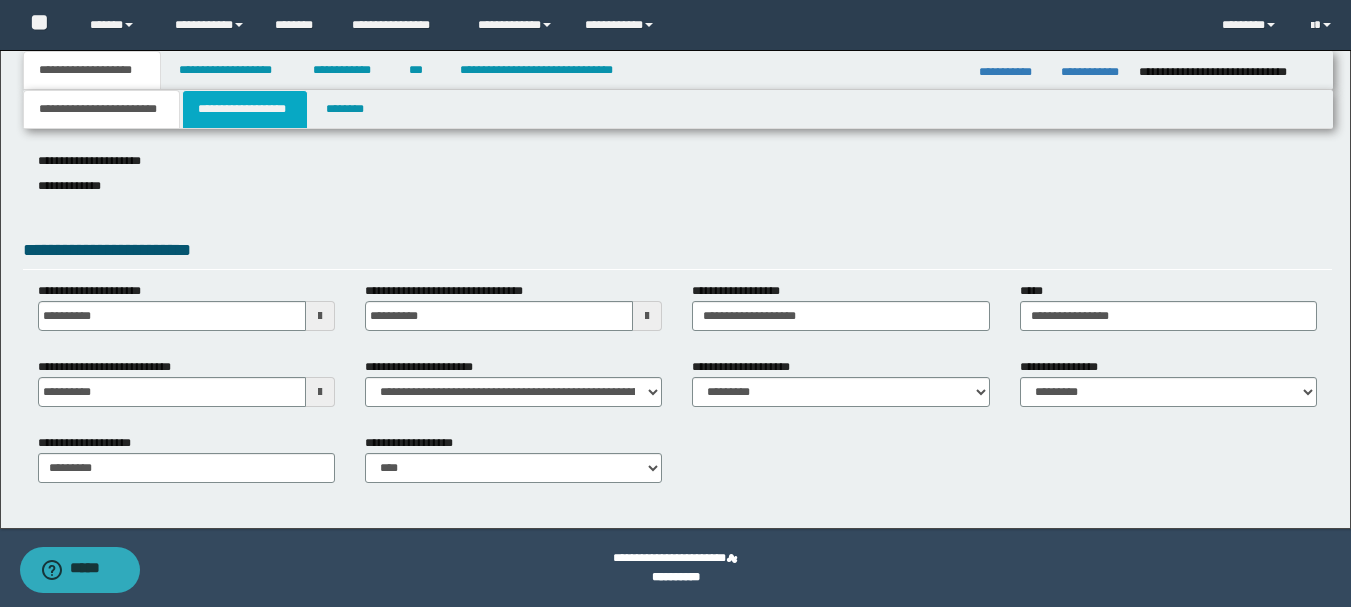 click on "**********" at bounding box center [245, 109] 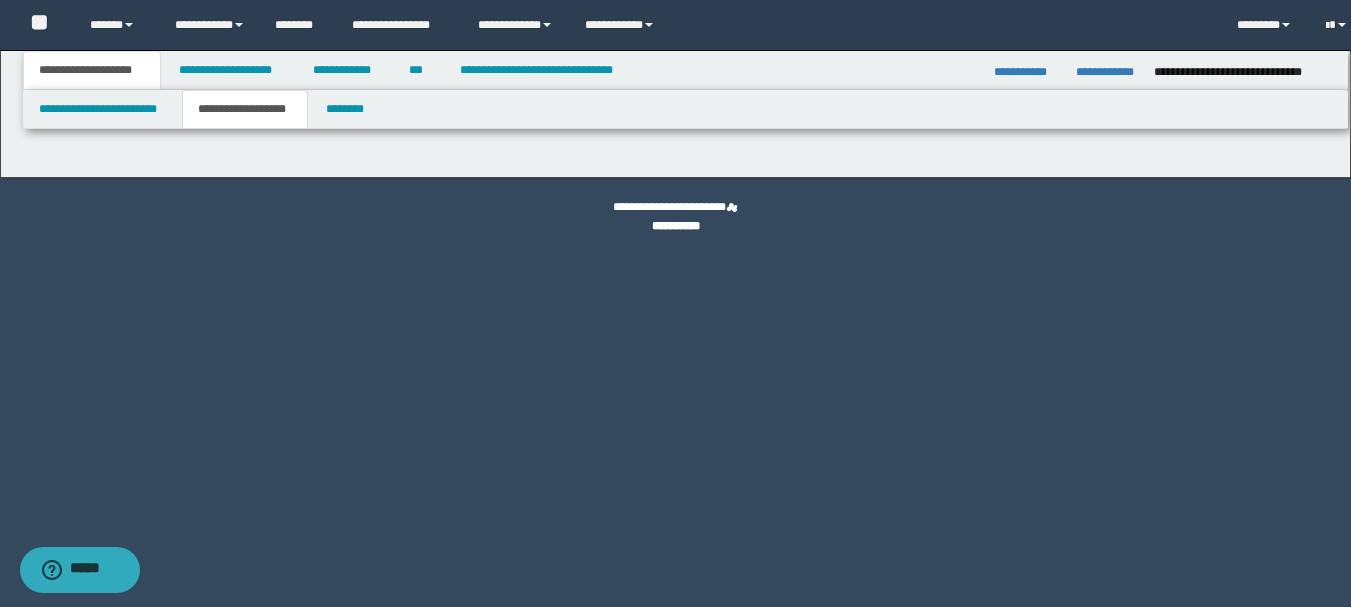 scroll, scrollTop: 0, scrollLeft: 0, axis: both 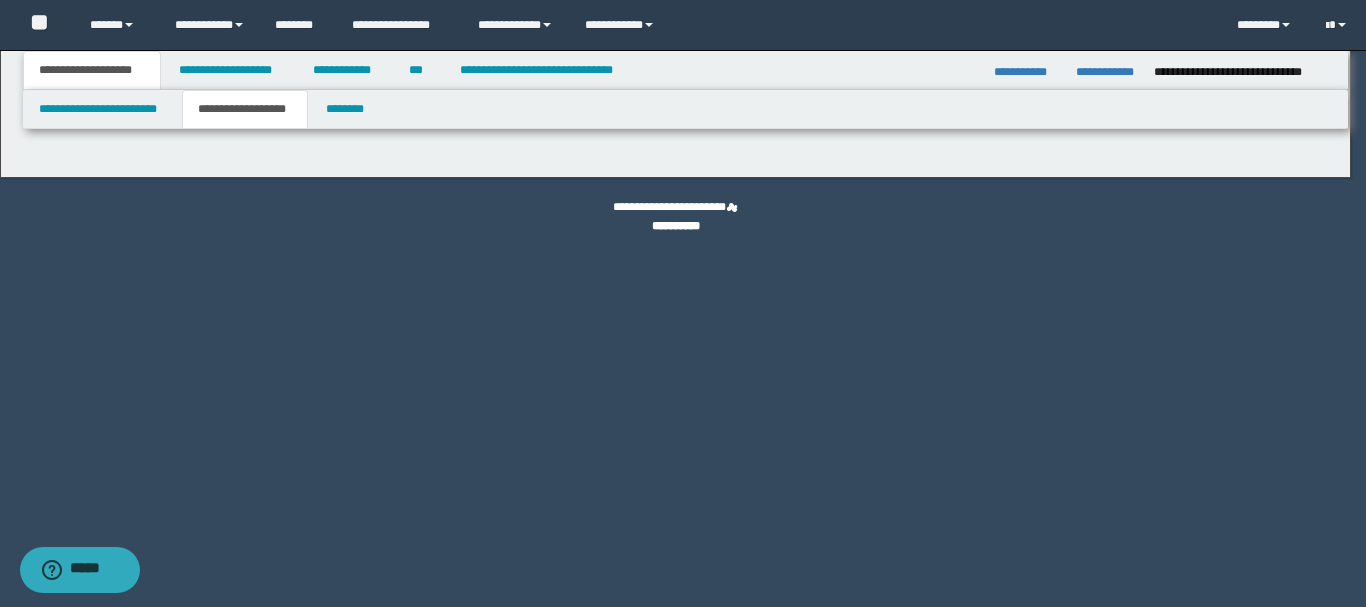 type on "********" 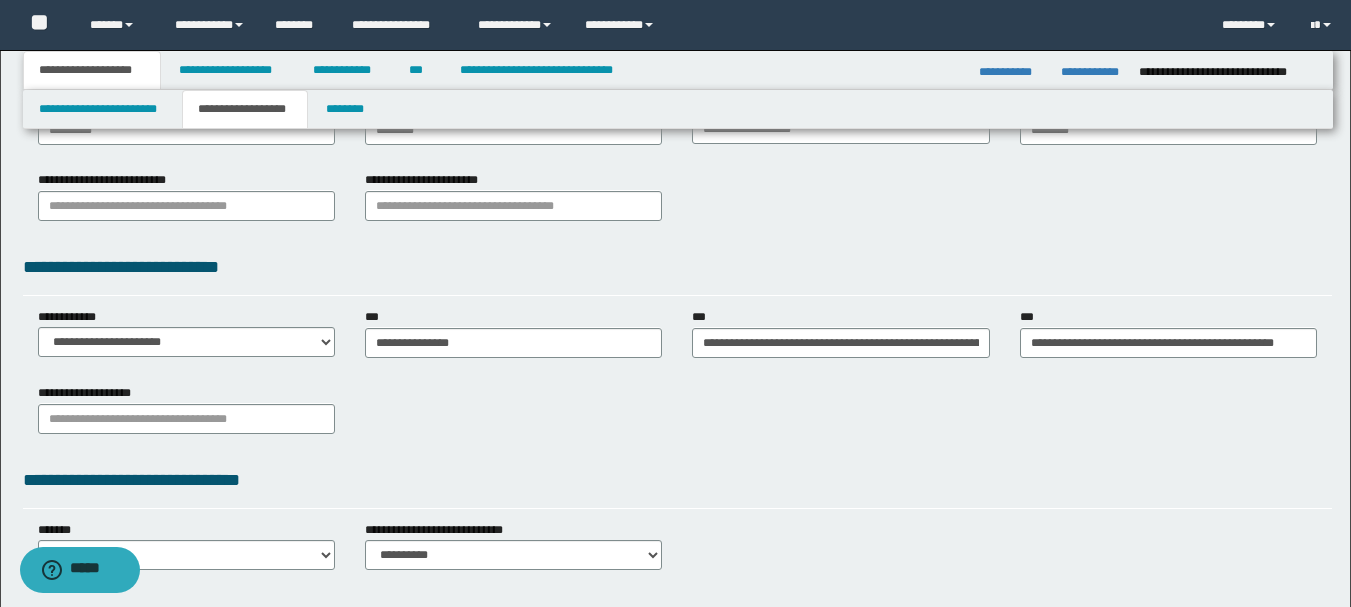scroll, scrollTop: 500, scrollLeft: 0, axis: vertical 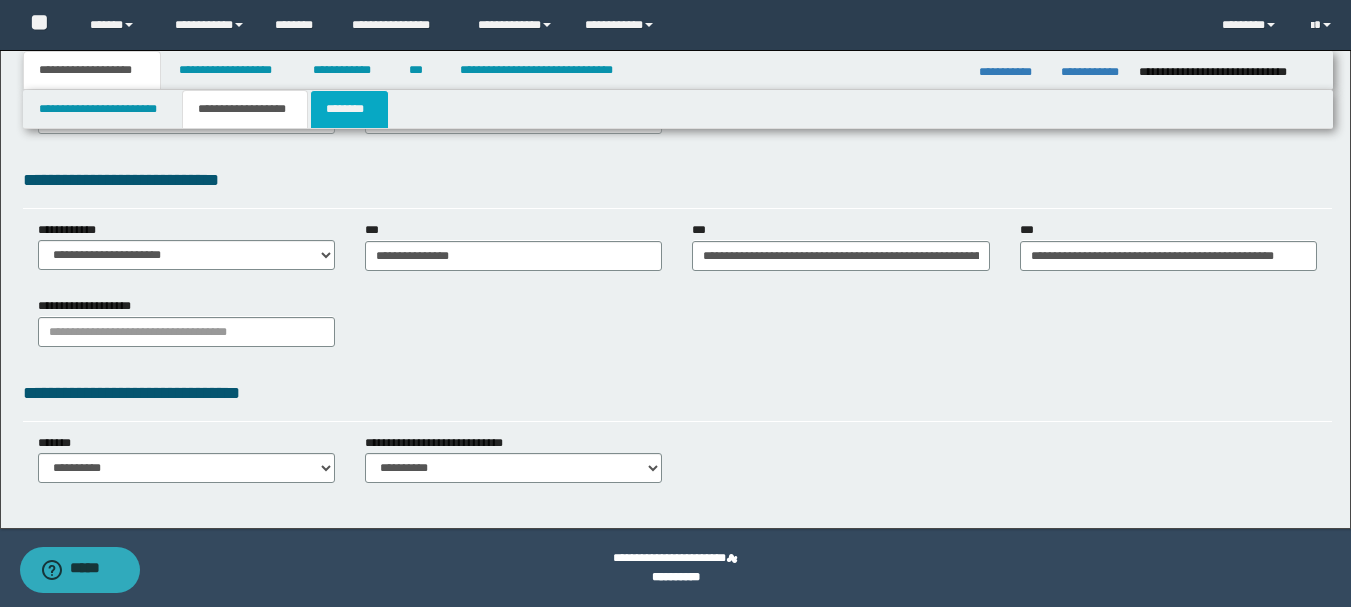click on "********" at bounding box center [349, 109] 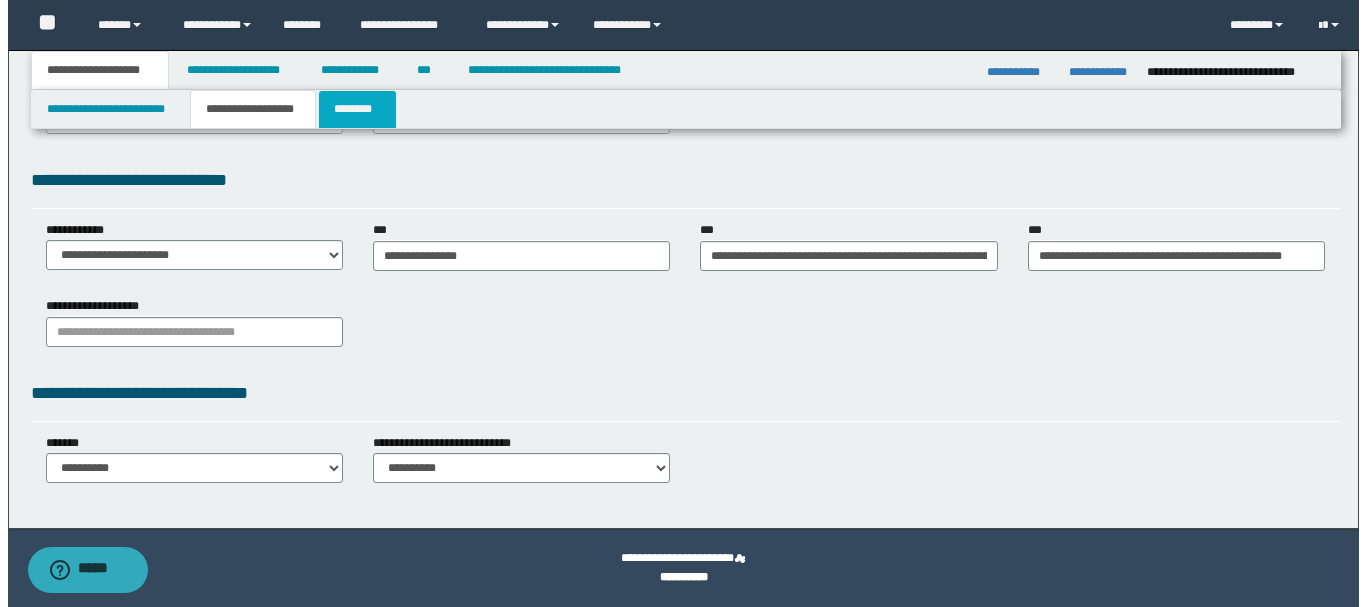 scroll, scrollTop: 0, scrollLeft: 0, axis: both 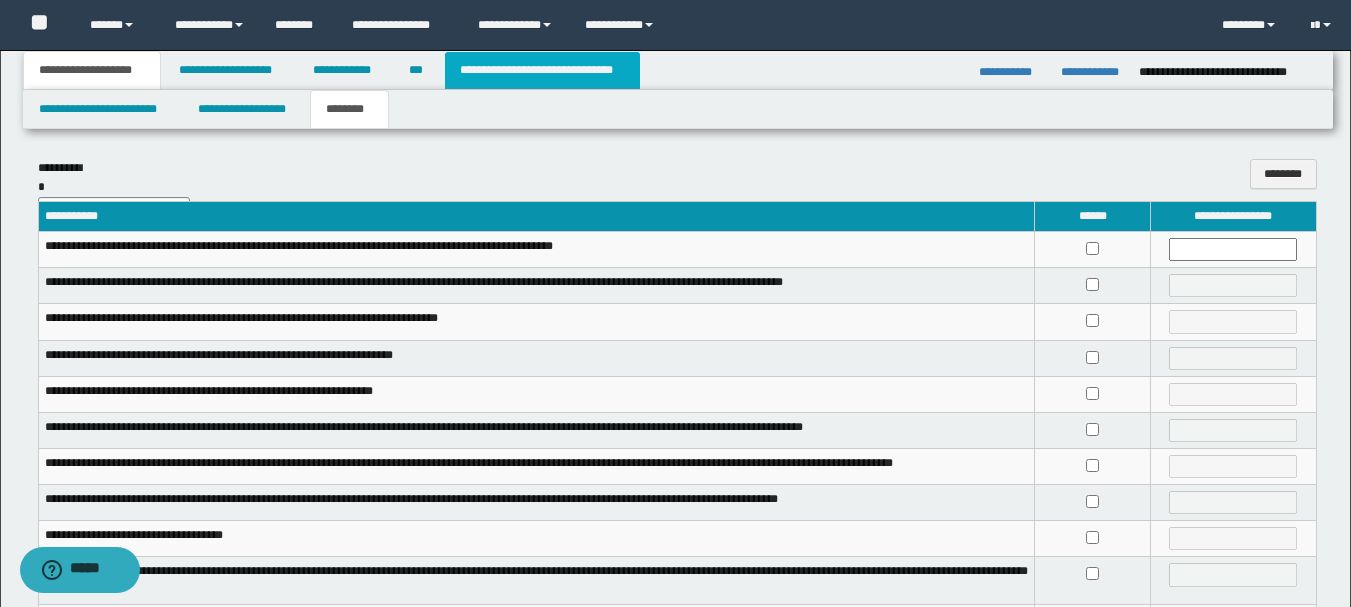 click on "**********" at bounding box center [542, 70] 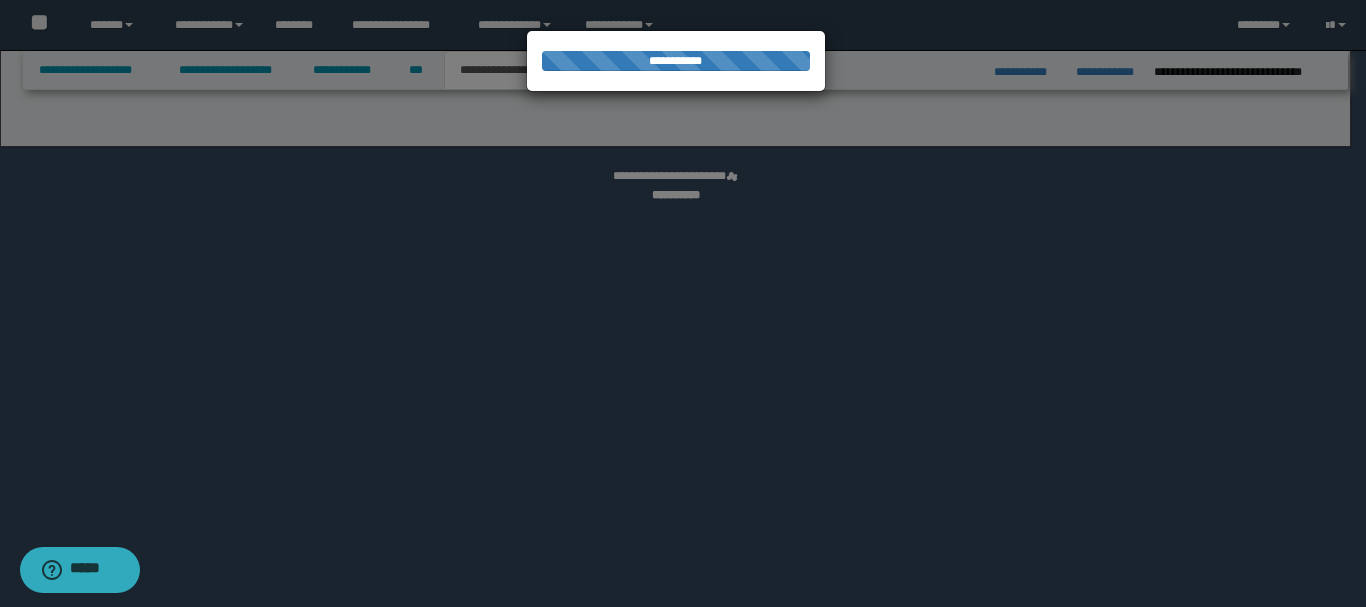 select on "*" 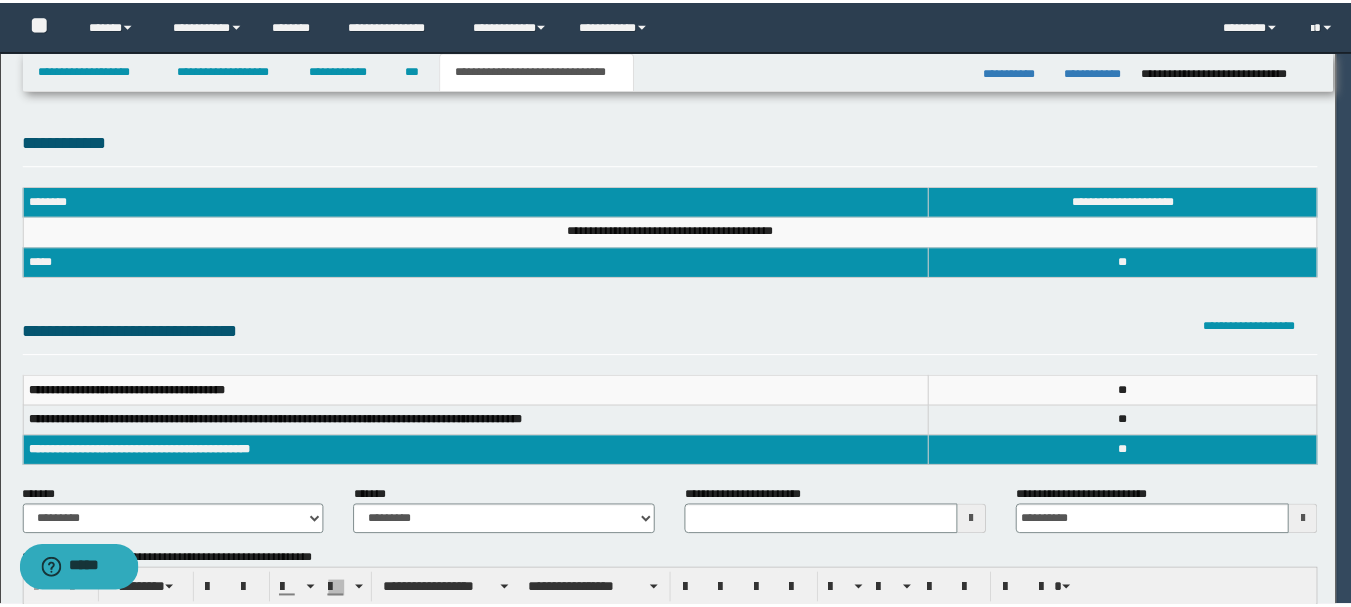 scroll, scrollTop: 0, scrollLeft: 0, axis: both 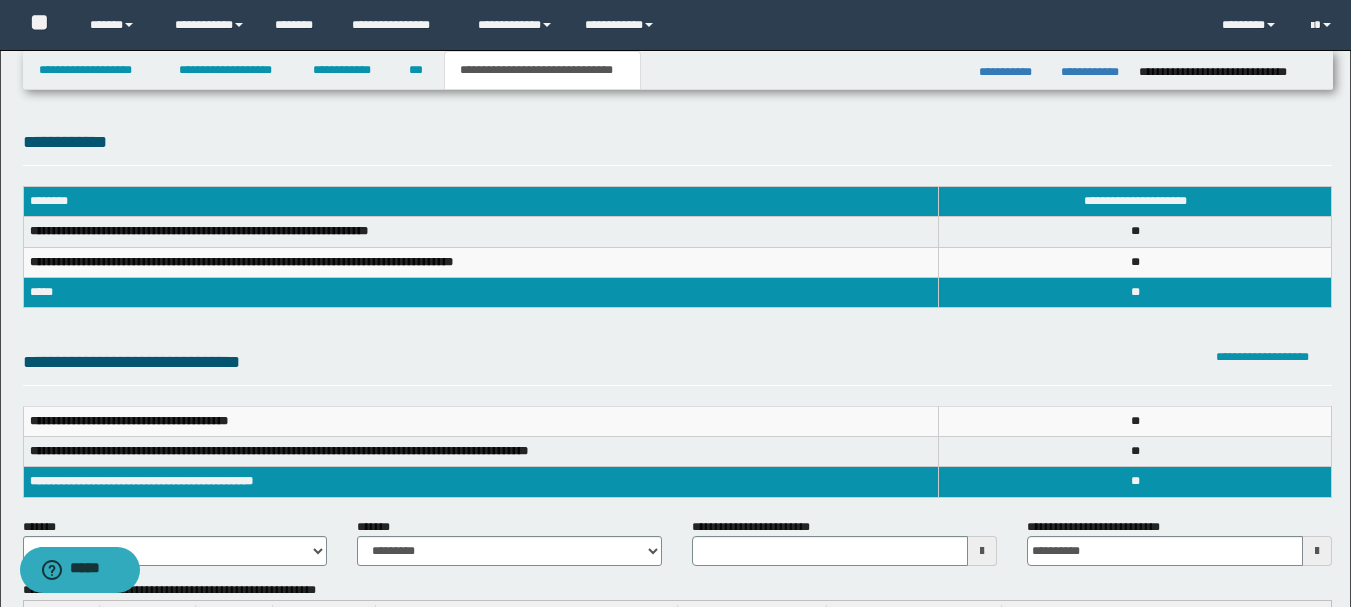 type 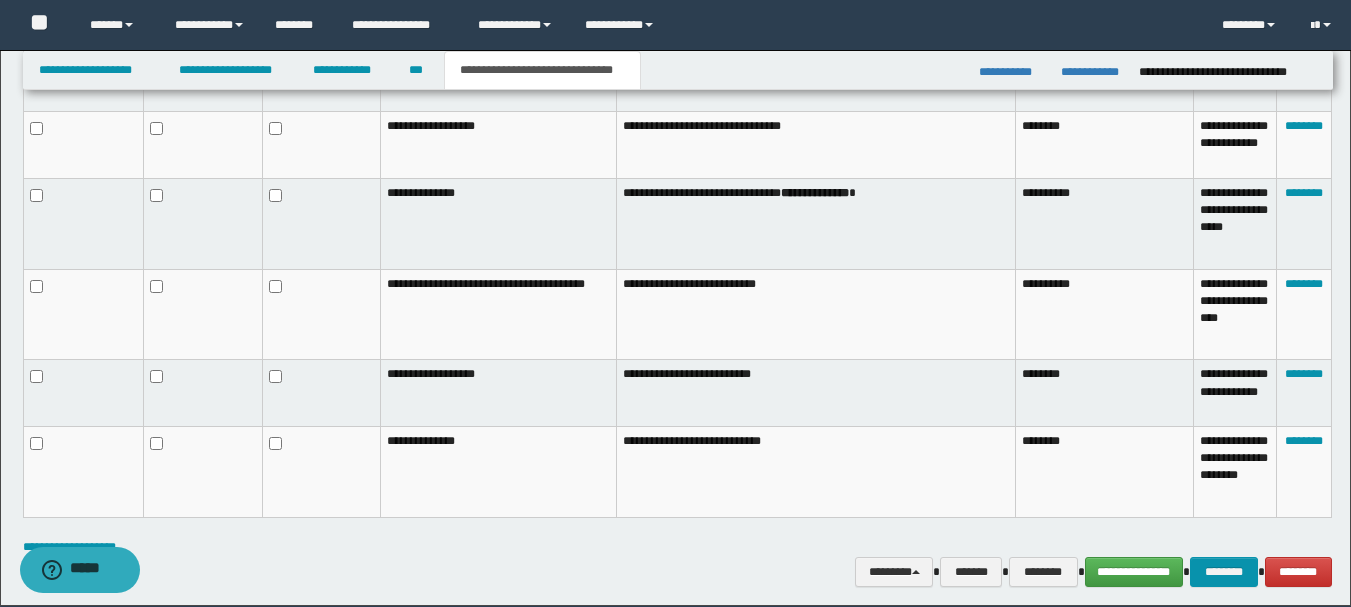 scroll, scrollTop: 1300, scrollLeft: 0, axis: vertical 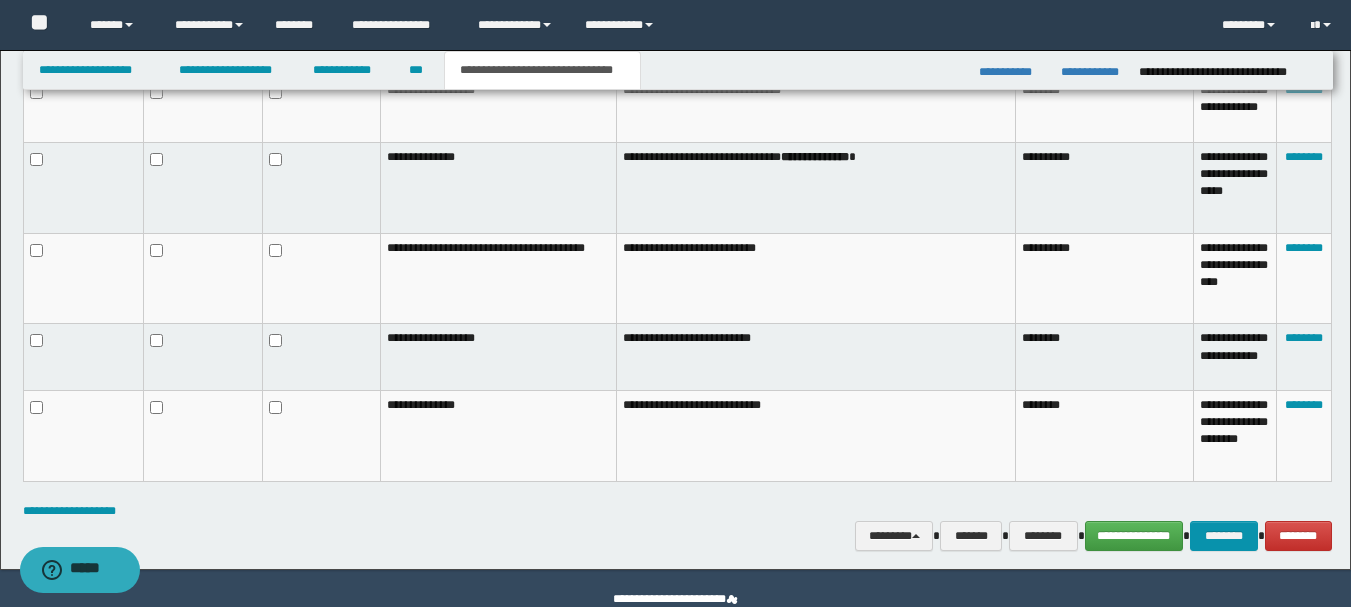 click at bounding box center (322, 436) 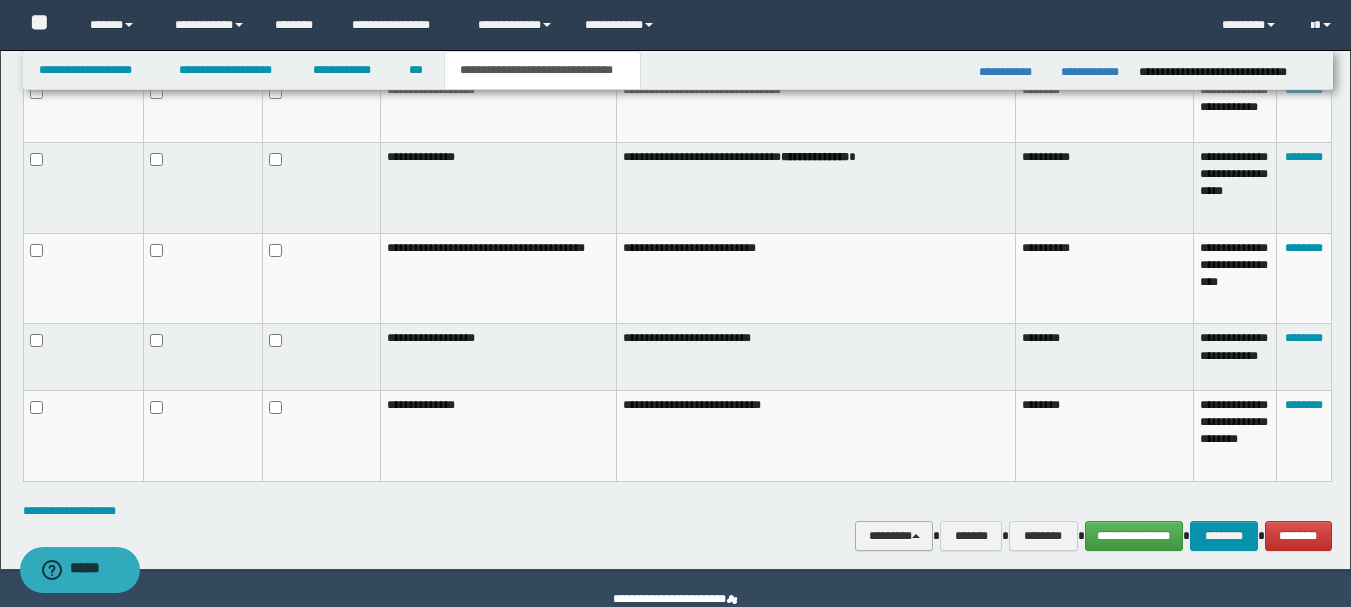 click on "********" at bounding box center [894, 536] 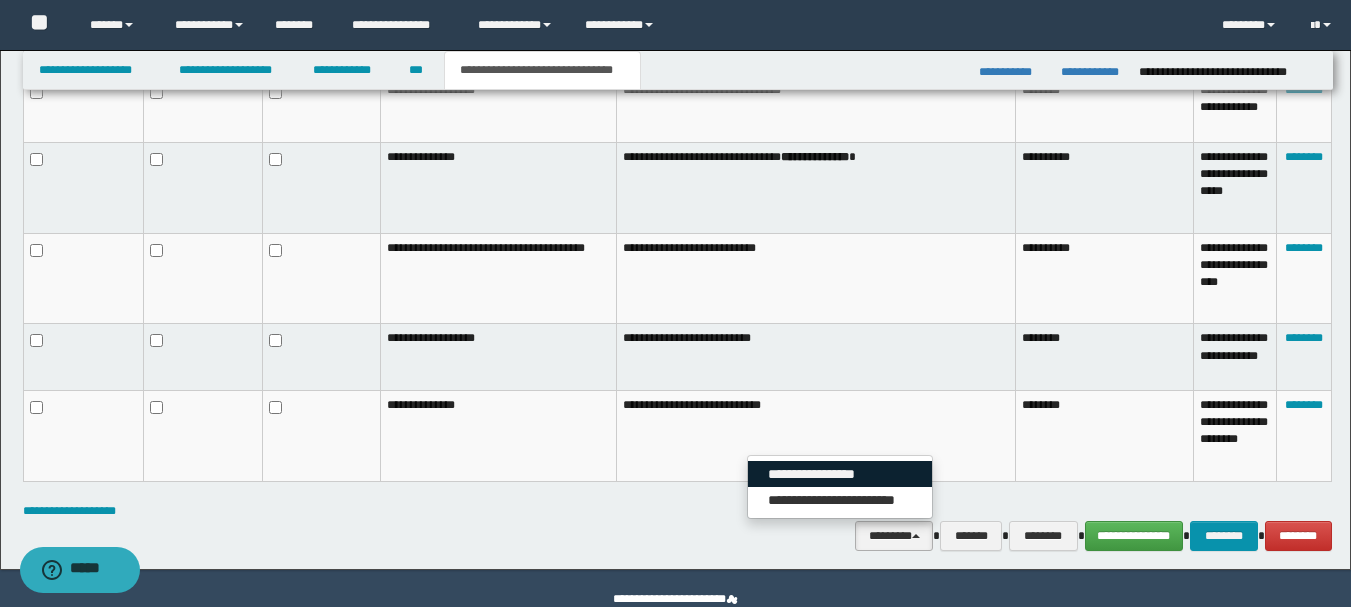 click on "**********" at bounding box center (840, 474) 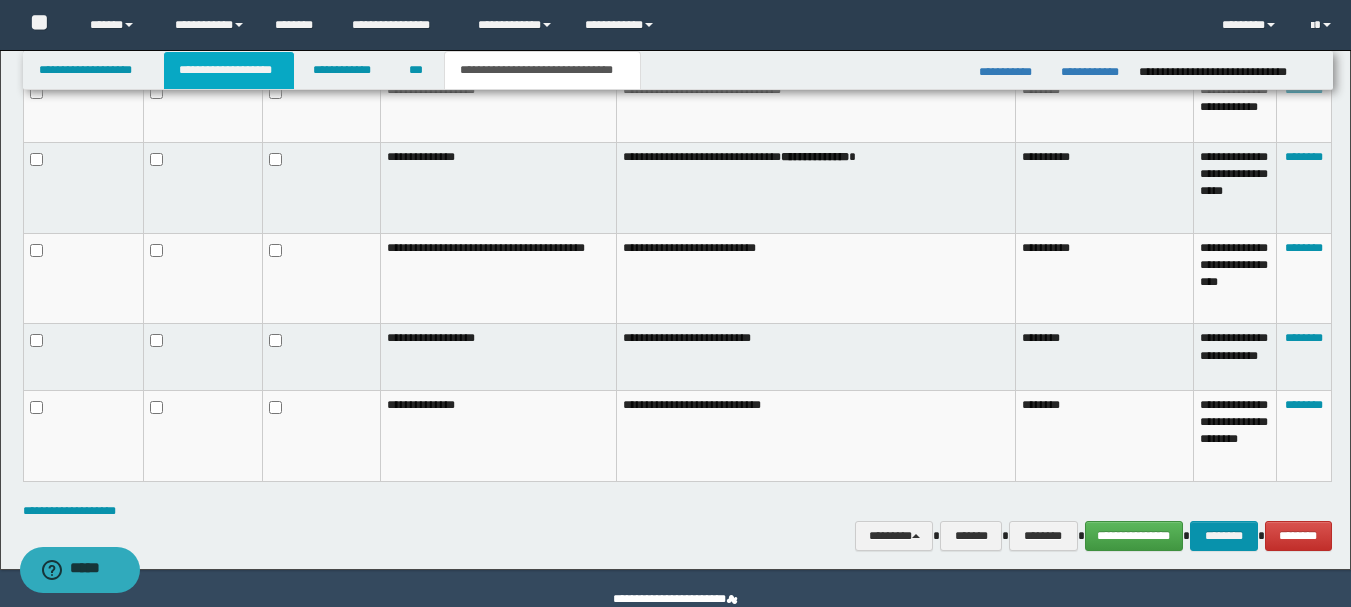 click on "**********" at bounding box center (229, 70) 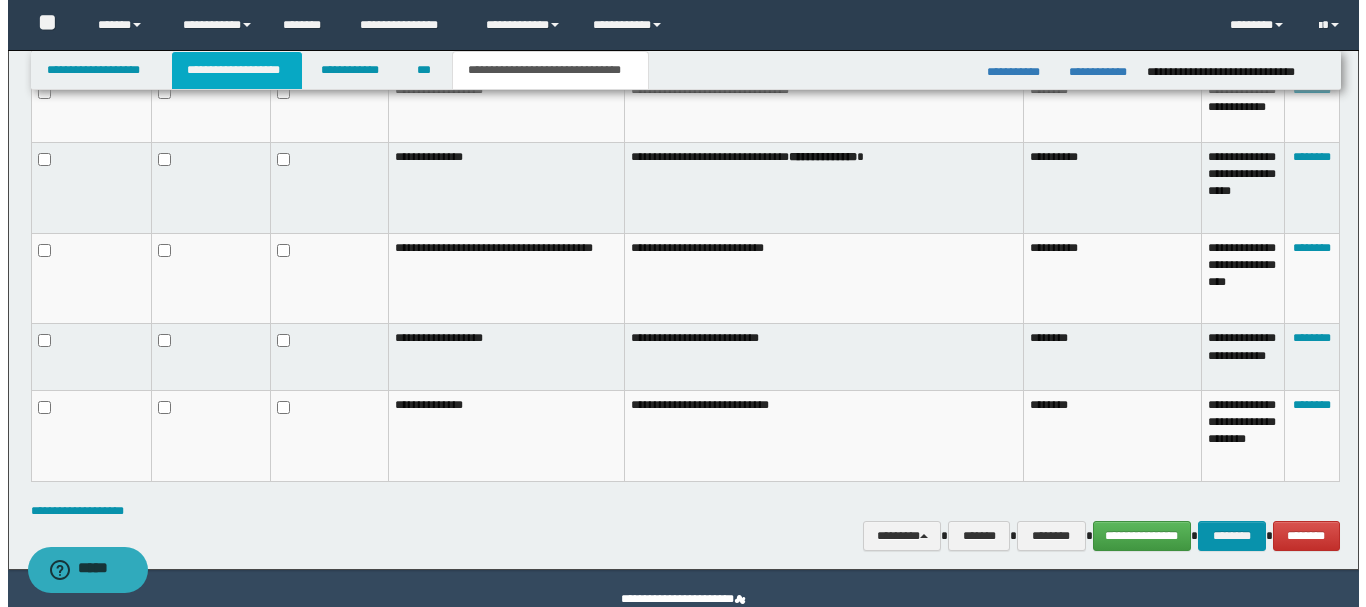 scroll, scrollTop: 0, scrollLeft: 0, axis: both 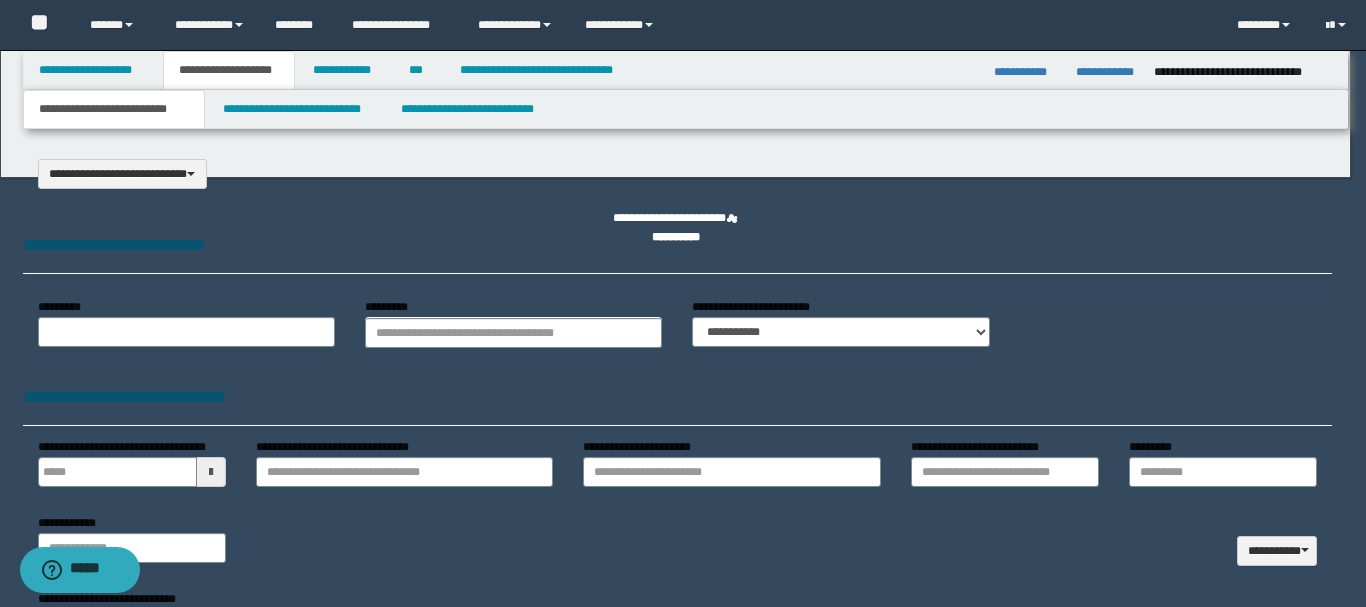 click at bounding box center (683, 303) 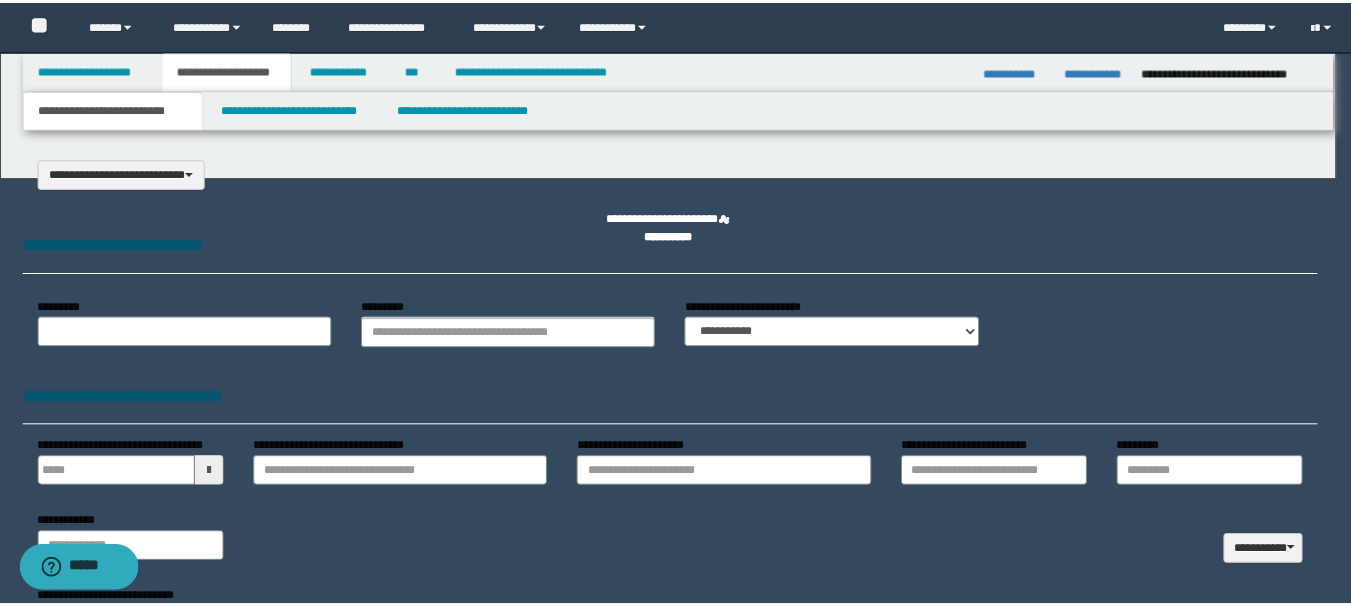 scroll, scrollTop: 0, scrollLeft: 0, axis: both 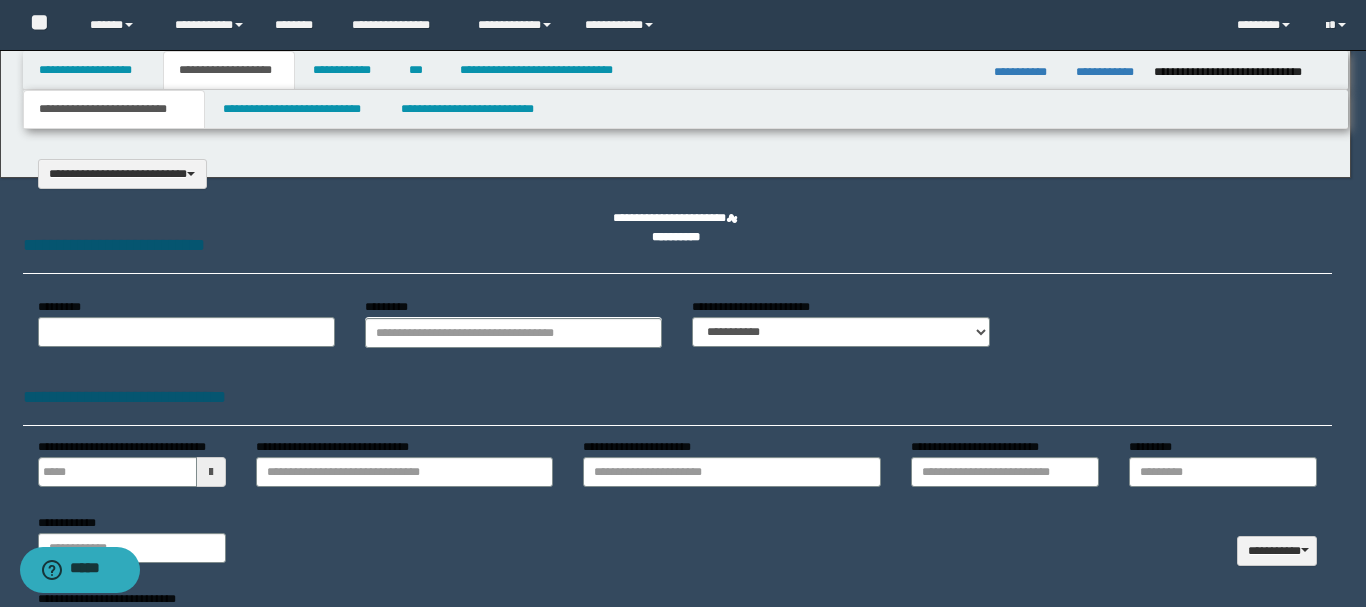 type on "**********" 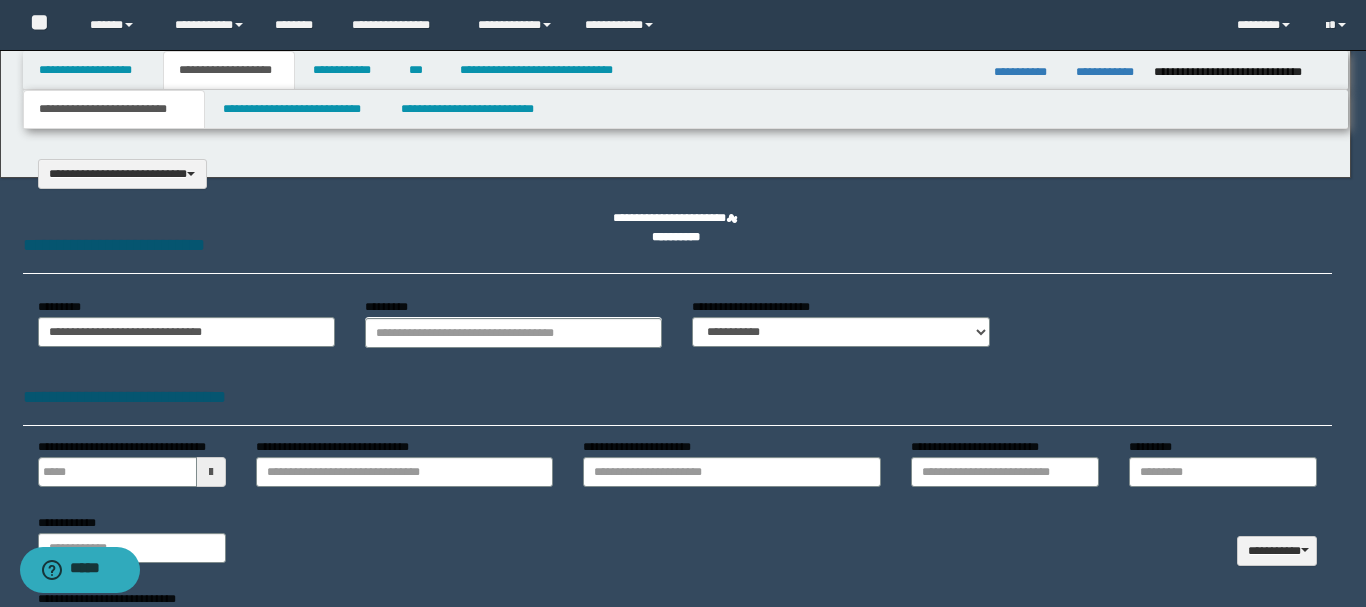 select on "*" 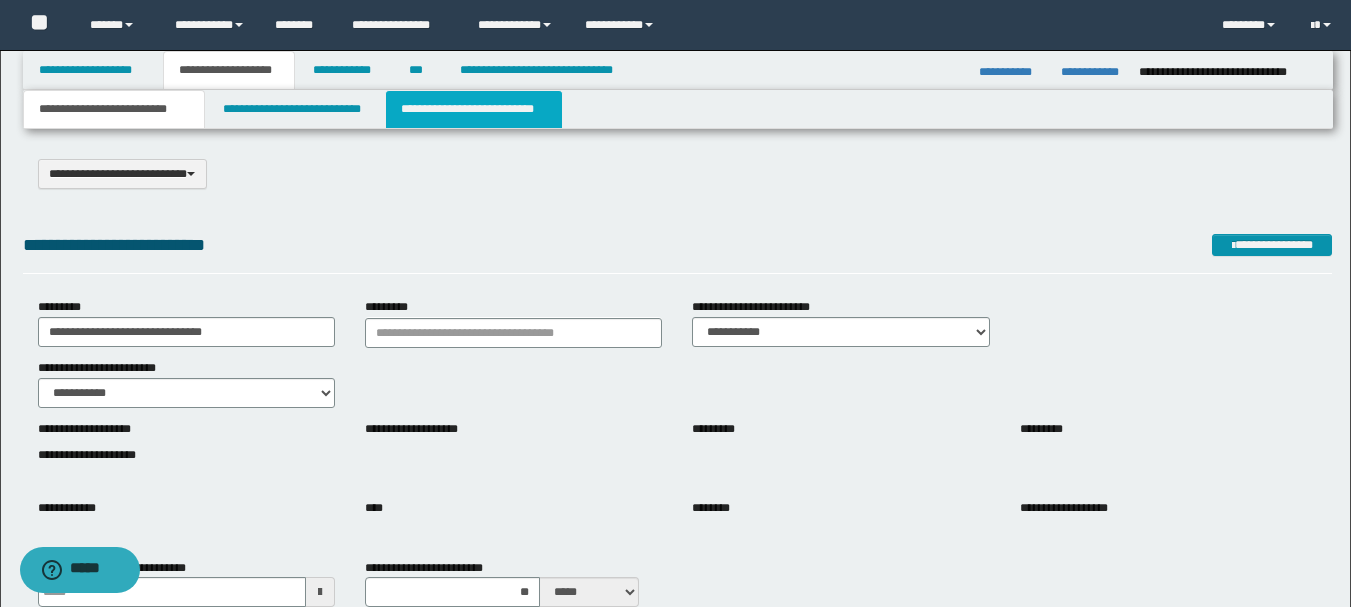 click on "**********" at bounding box center (474, 109) 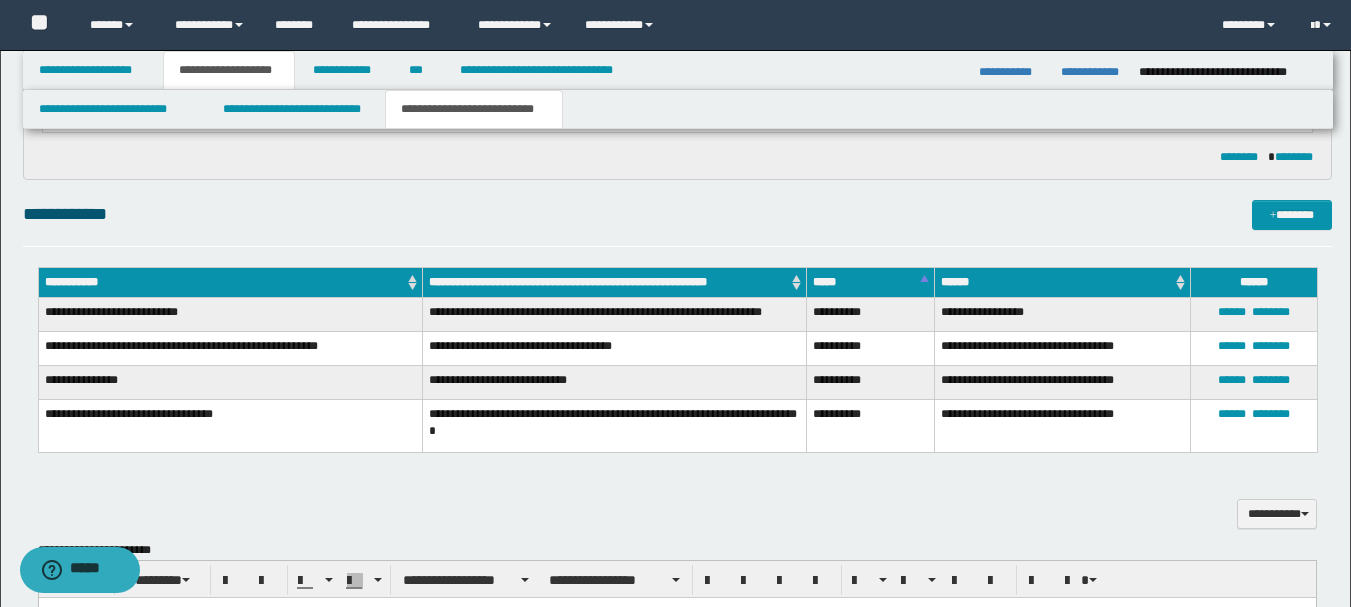 scroll, scrollTop: 800, scrollLeft: 0, axis: vertical 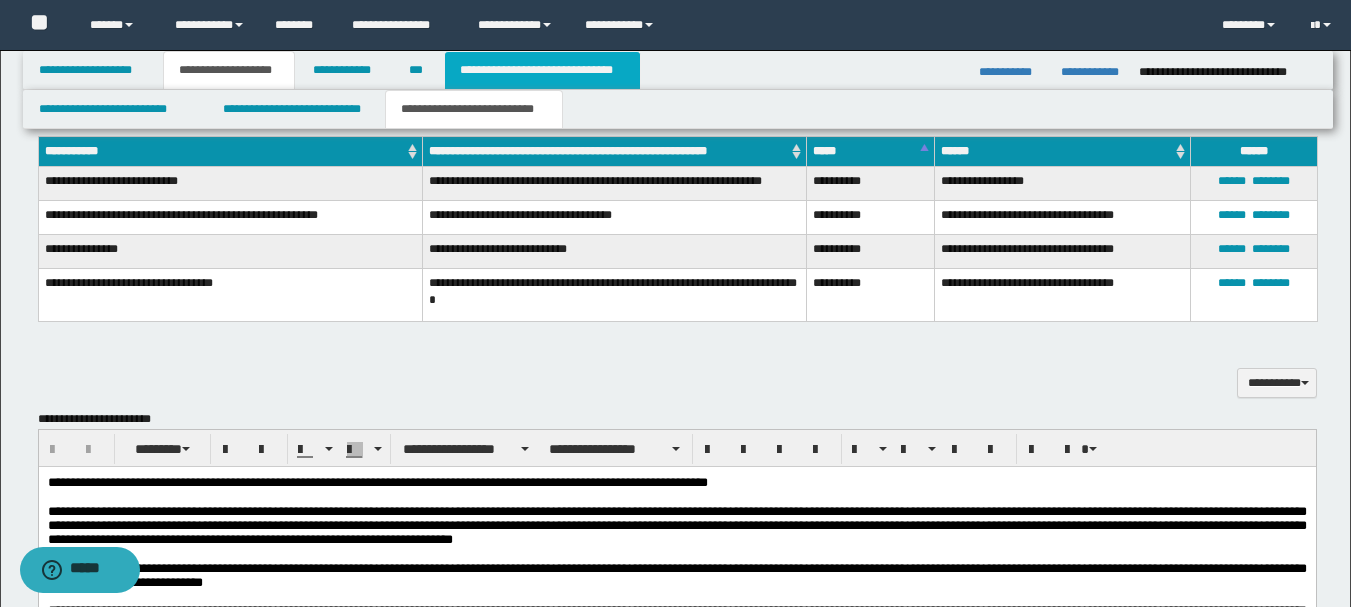 click on "**********" at bounding box center (542, 70) 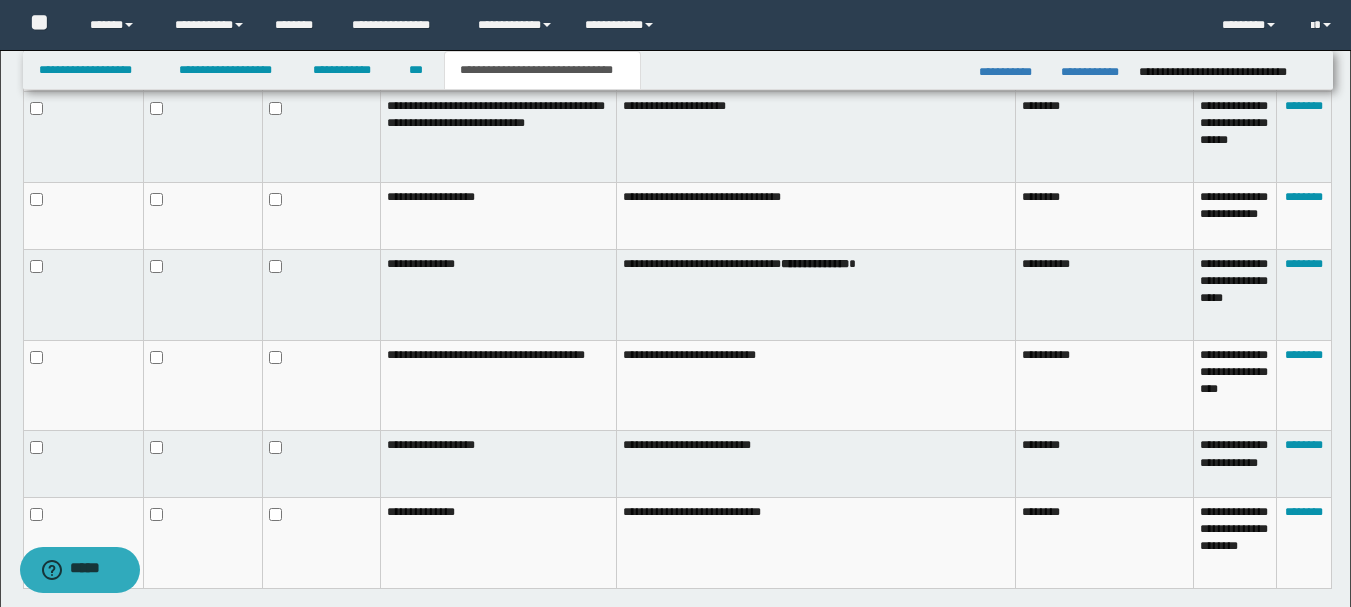 scroll, scrollTop: 1341, scrollLeft: 0, axis: vertical 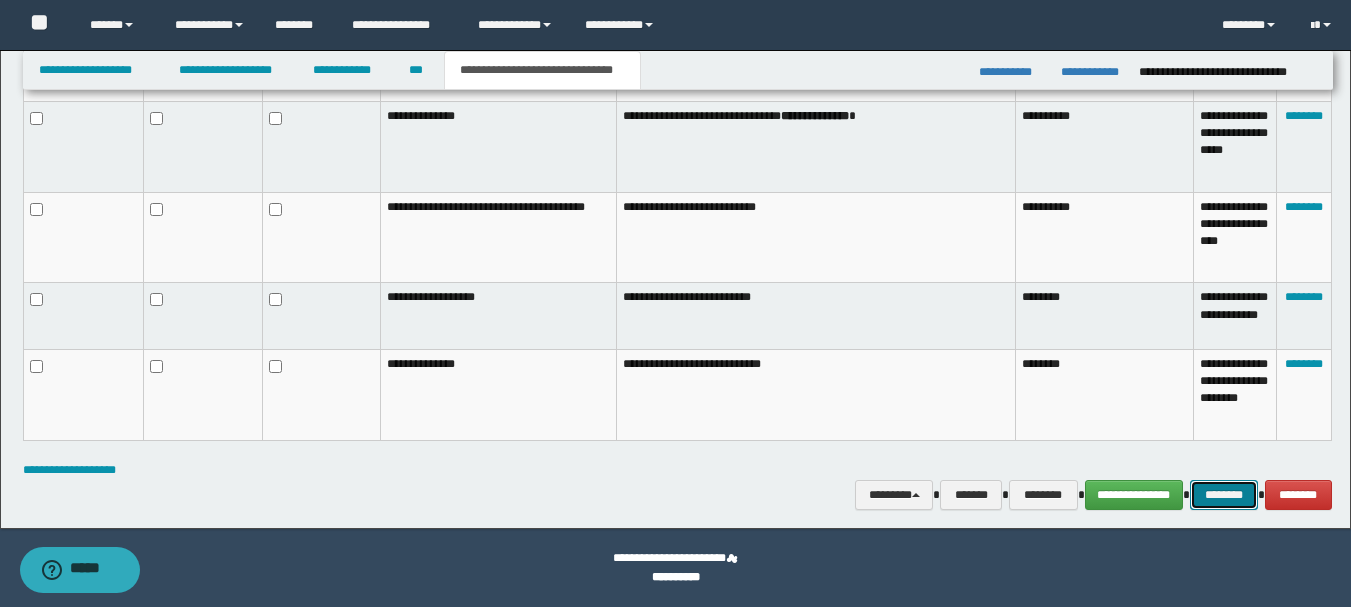 click on "********" at bounding box center [1224, 495] 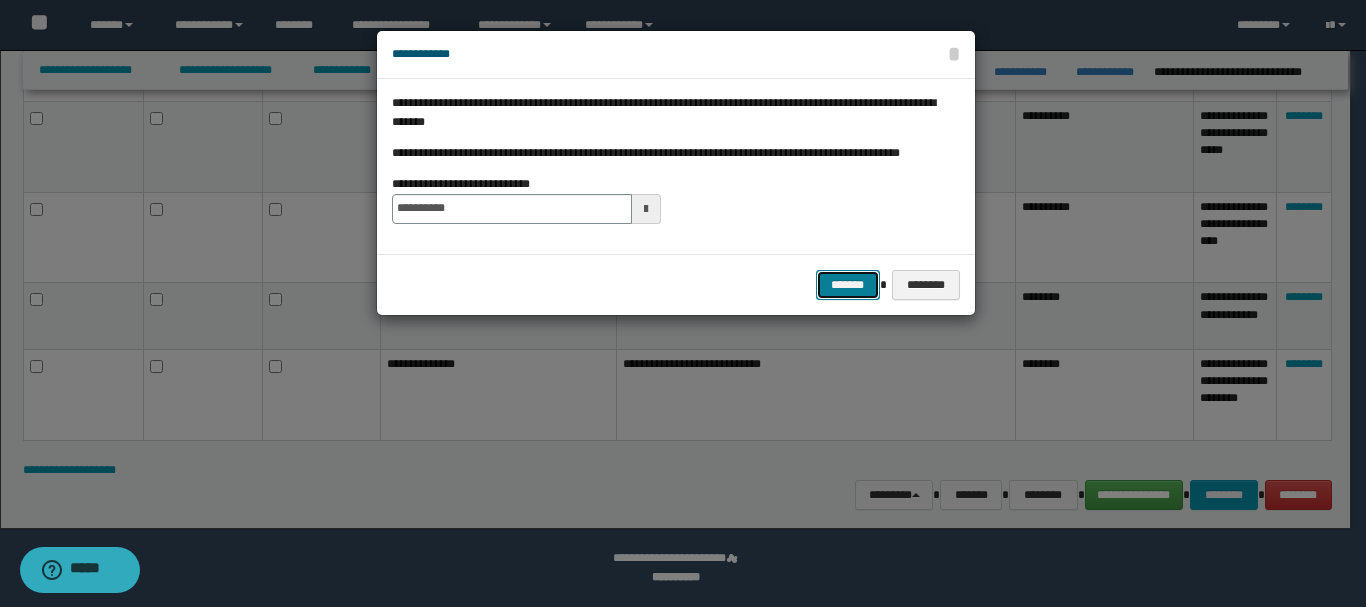 click on "*******" at bounding box center [848, 285] 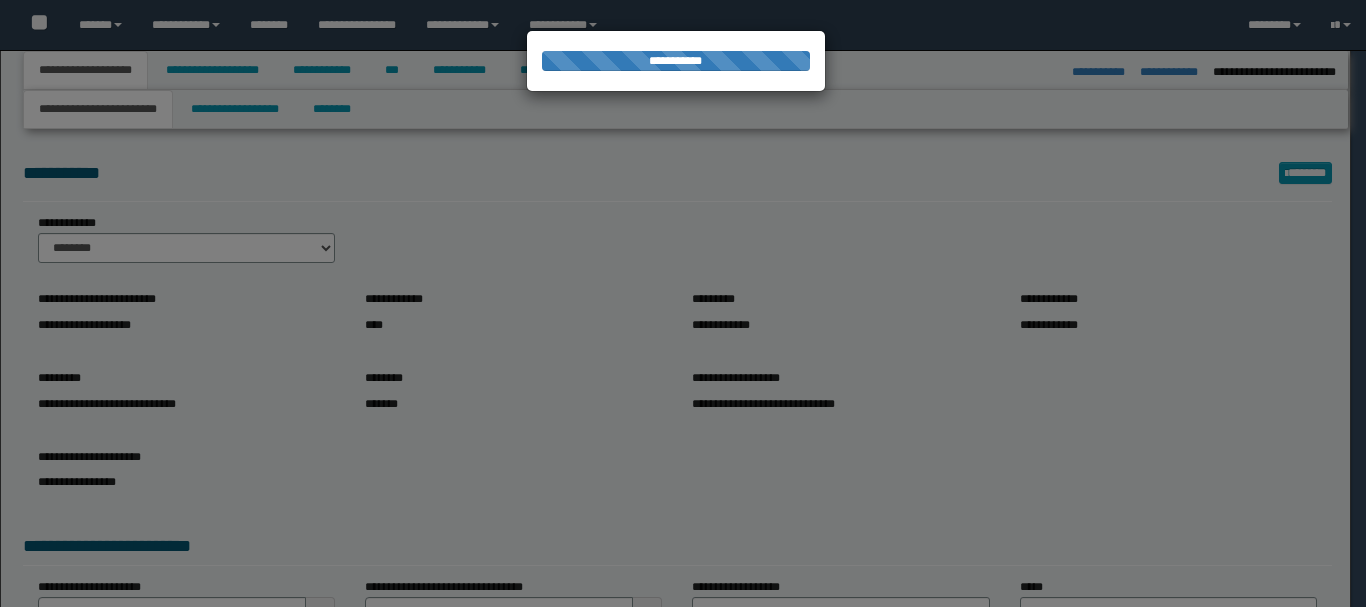 select on "*" 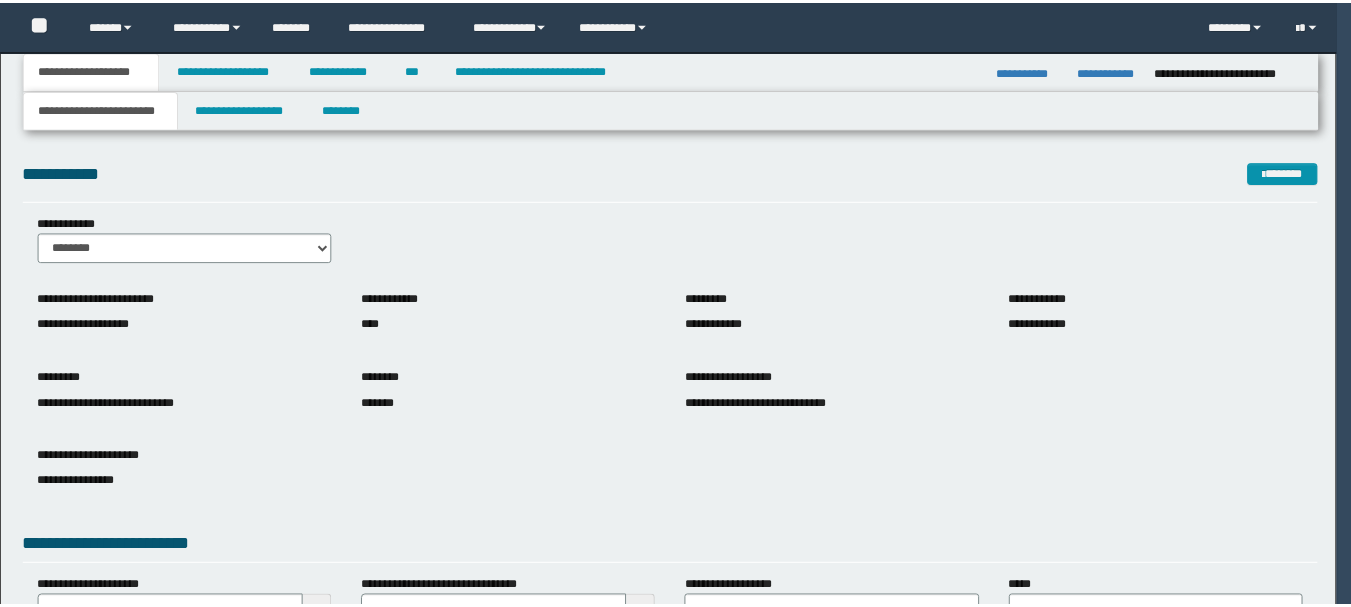 scroll, scrollTop: 0, scrollLeft: 0, axis: both 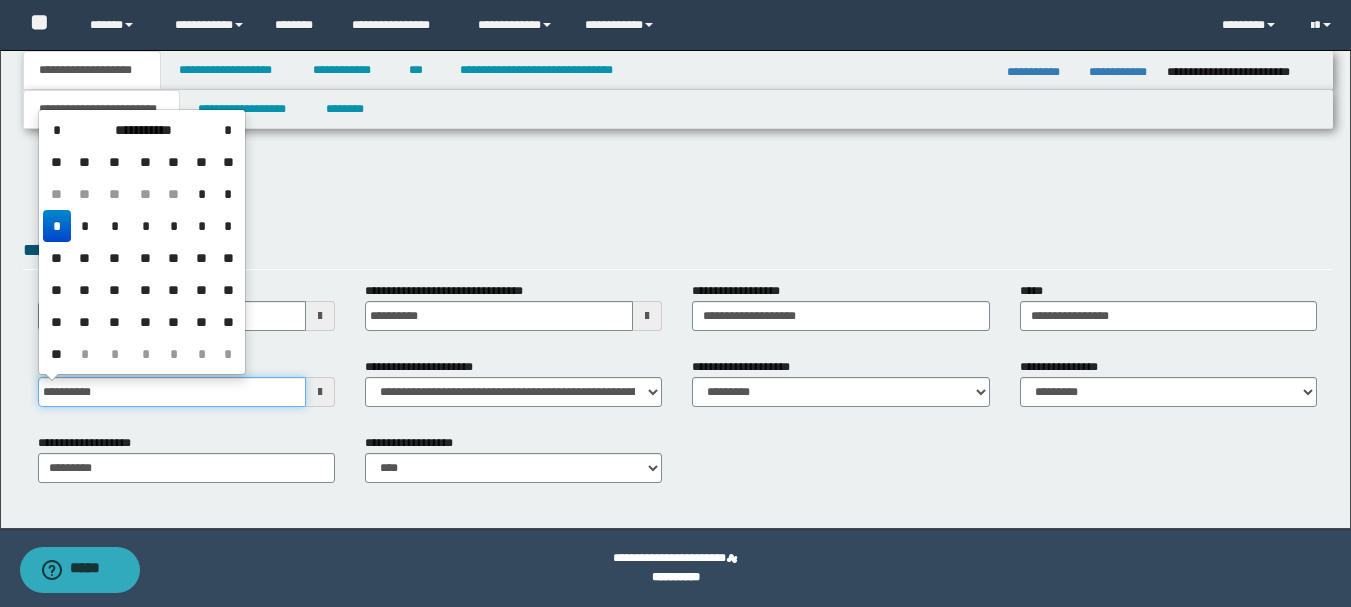 click on "**********" at bounding box center [172, 392] 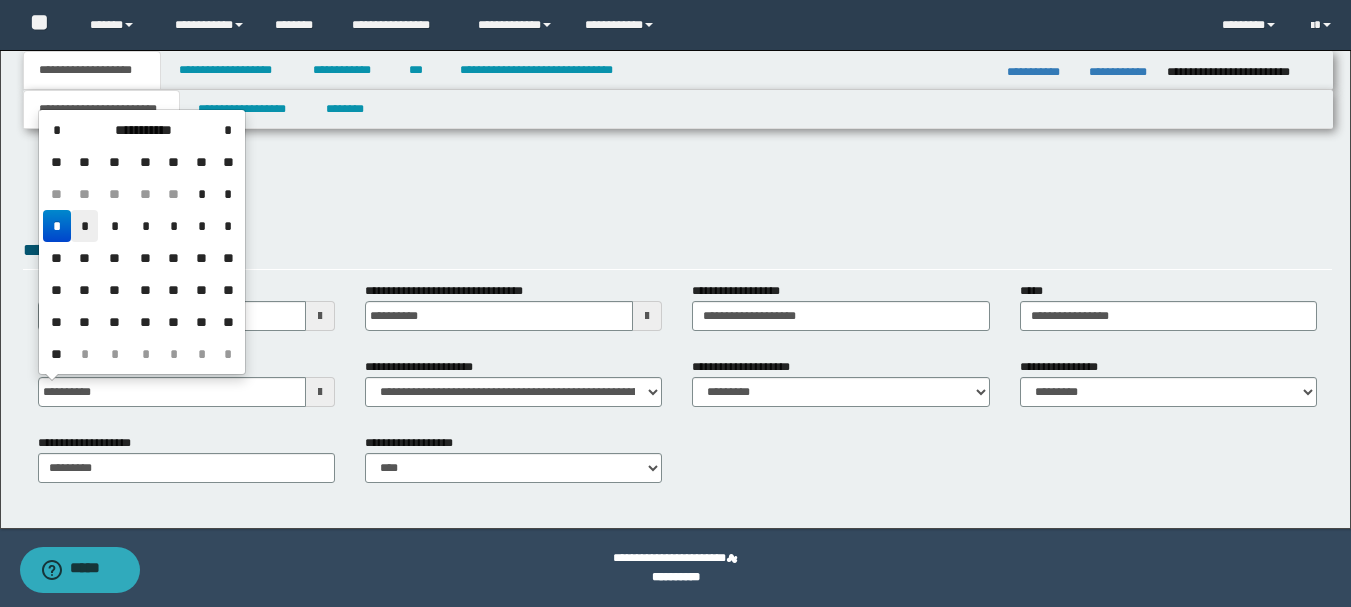 click on "*" at bounding box center (85, 226) 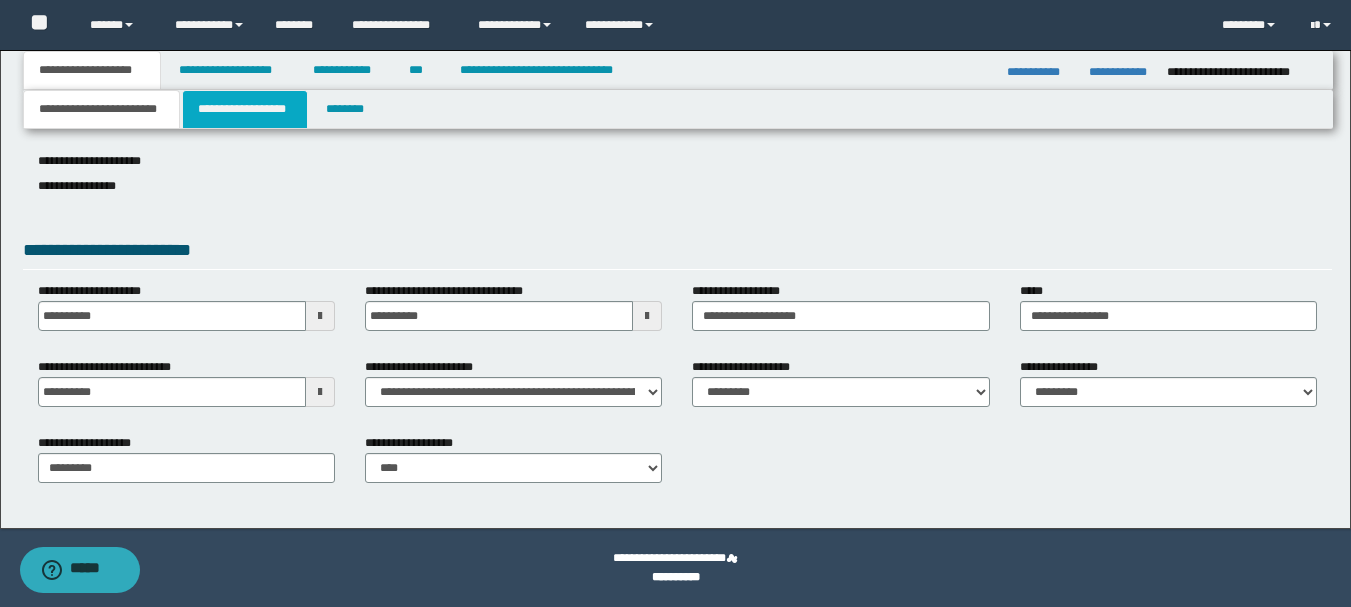 click on "**********" at bounding box center (245, 109) 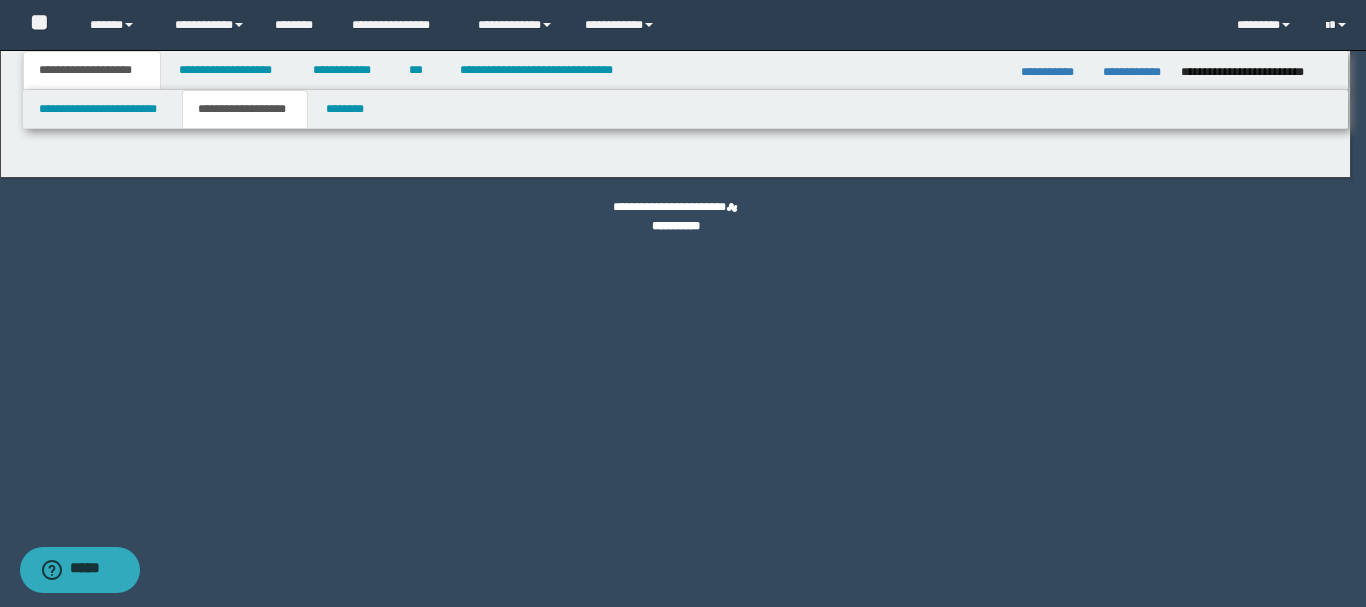 type on "*******" 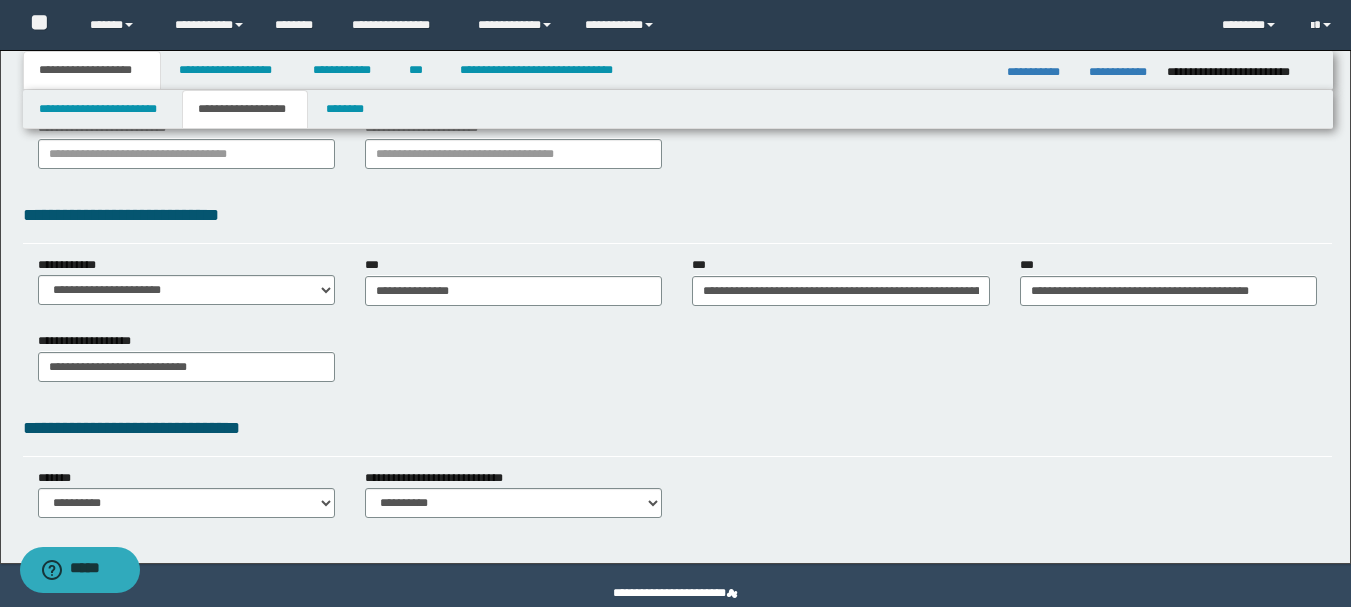 scroll, scrollTop: 500, scrollLeft: 0, axis: vertical 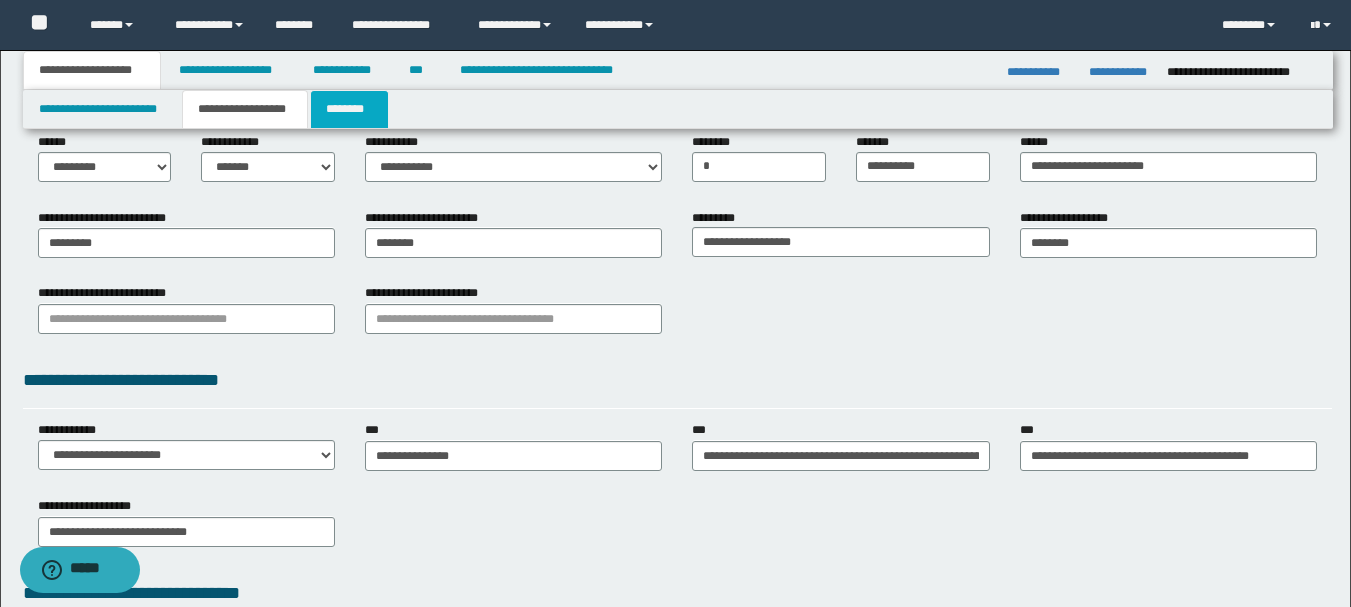 click on "********" at bounding box center [349, 109] 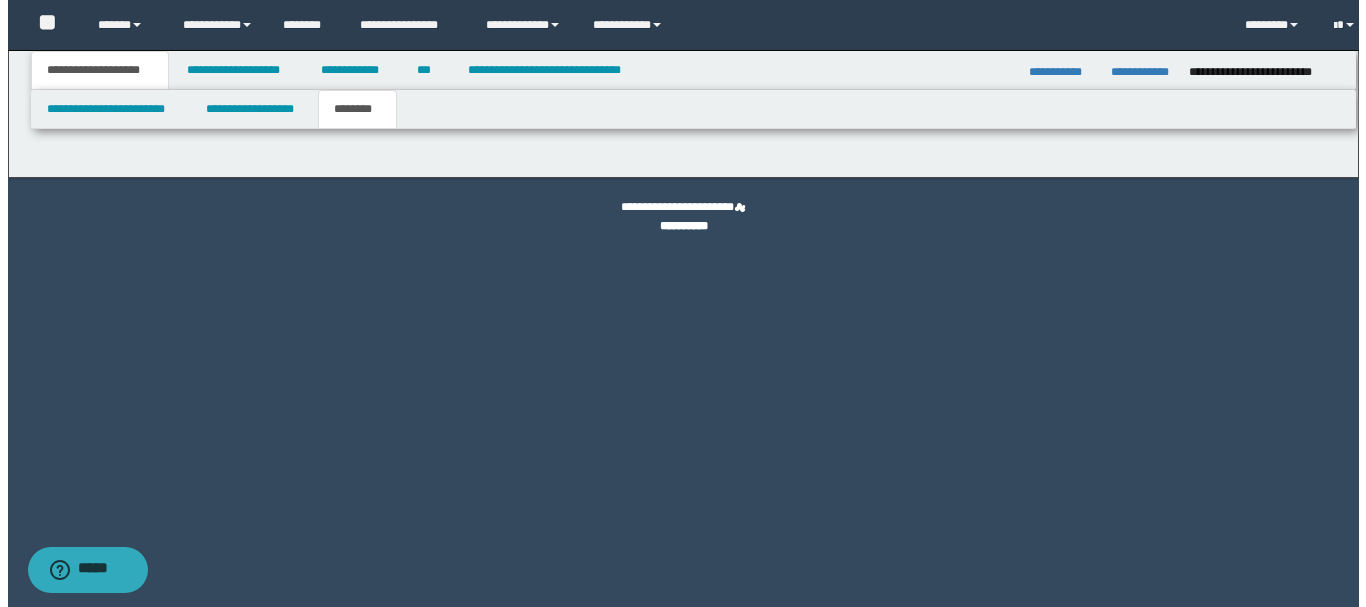 scroll, scrollTop: 0, scrollLeft: 0, axis: both 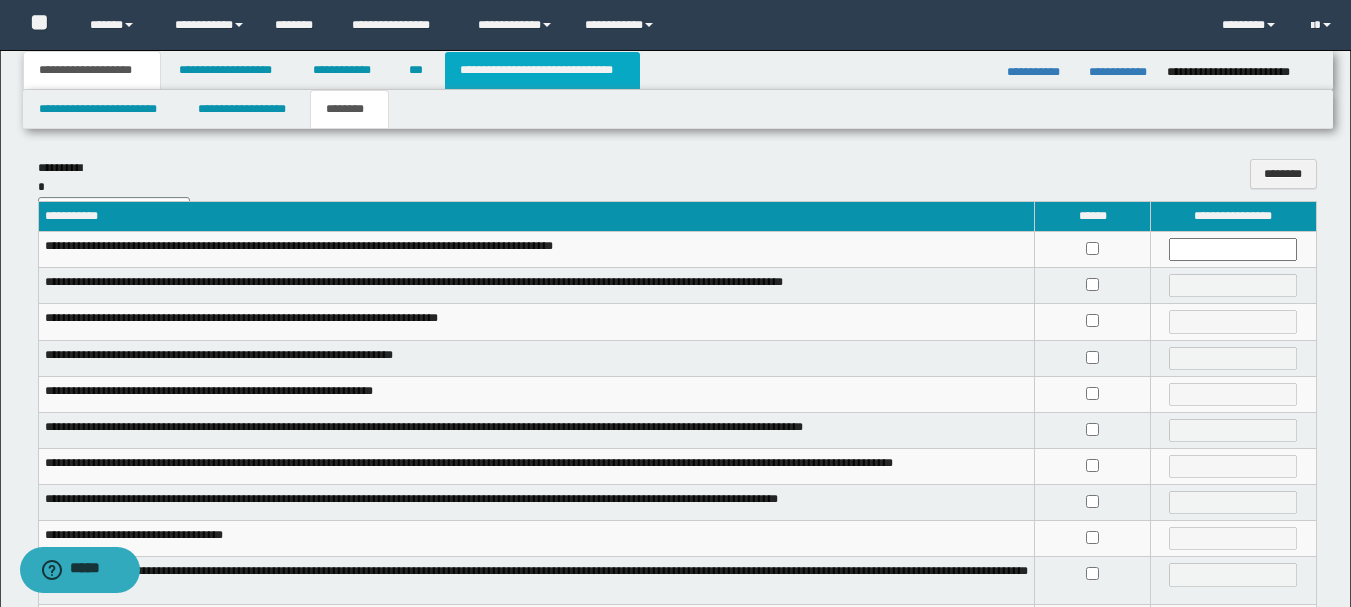 click on "**********" at bounding box center (542, 70) 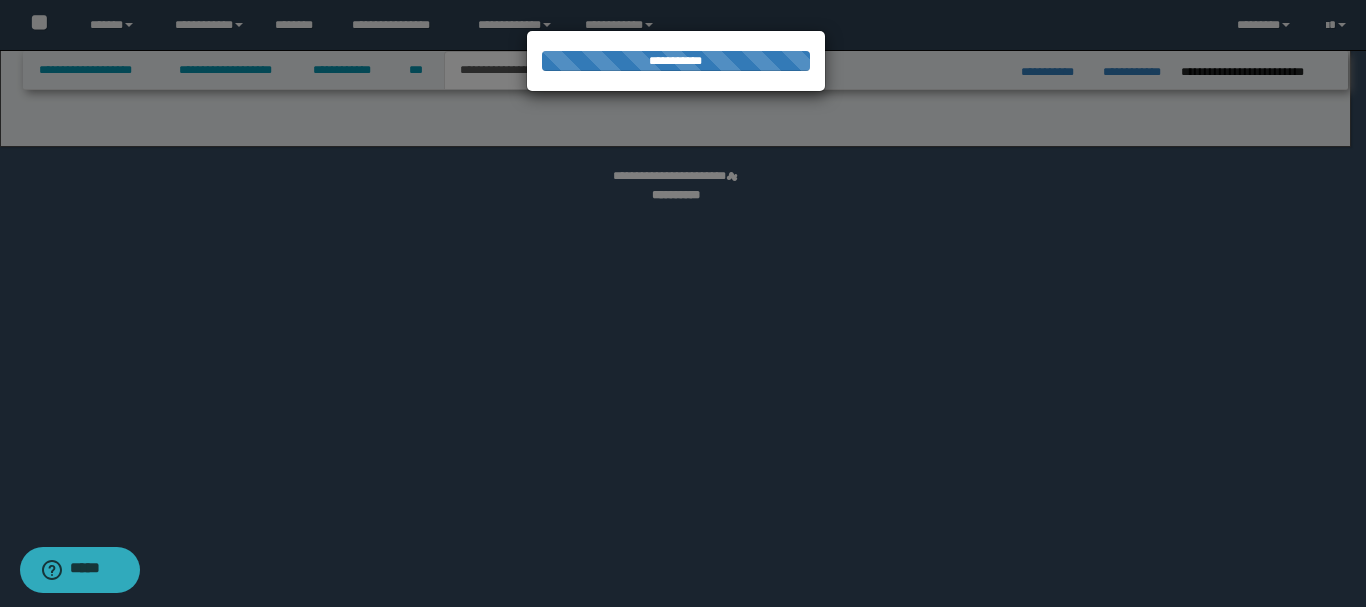 select on "*" 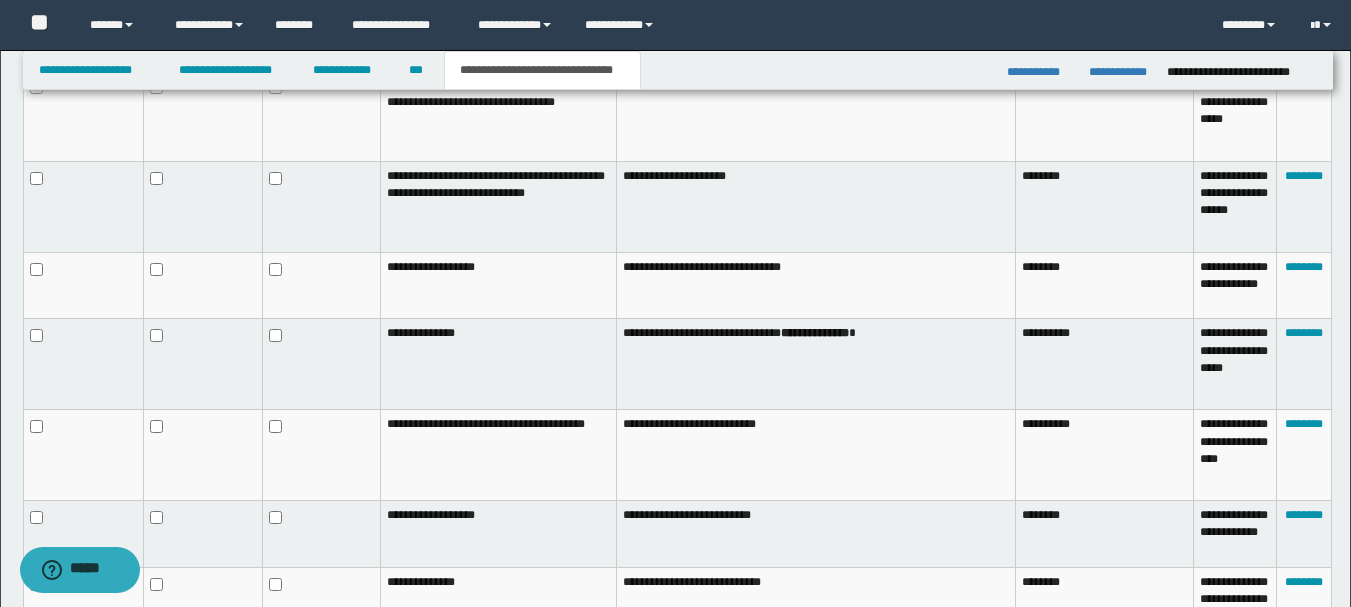 scroll, scrollTop: 1200, scrollLeft: 0, axis: vertical 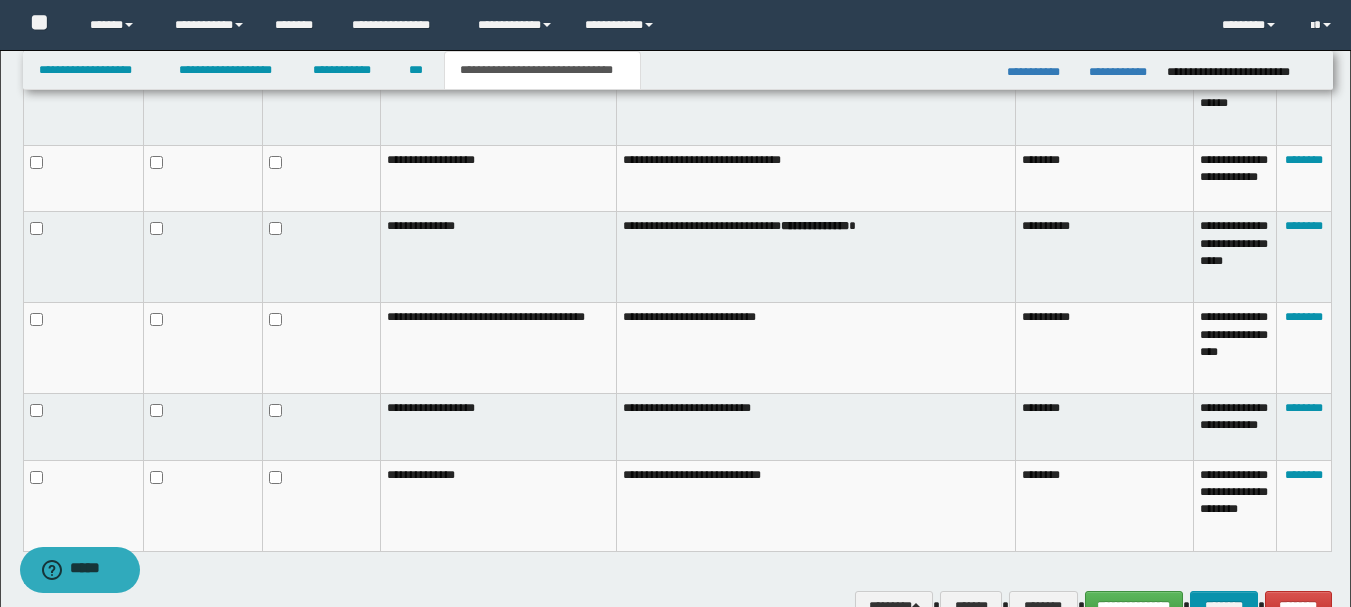 drag, startPoint x: 268, startPoint y: 405, endPoint x: 282, endPoint y: 456, distance: 52.886673 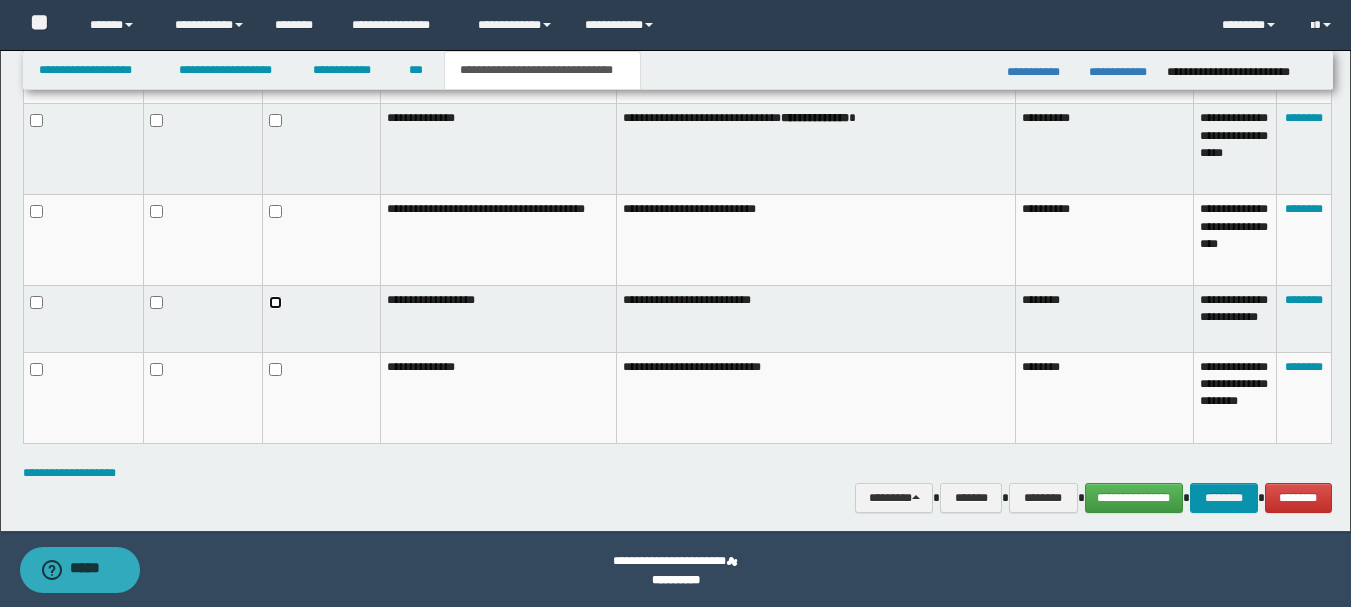 scroll, scrollTop: 1310, scrollLeft: 0, axis: vertical 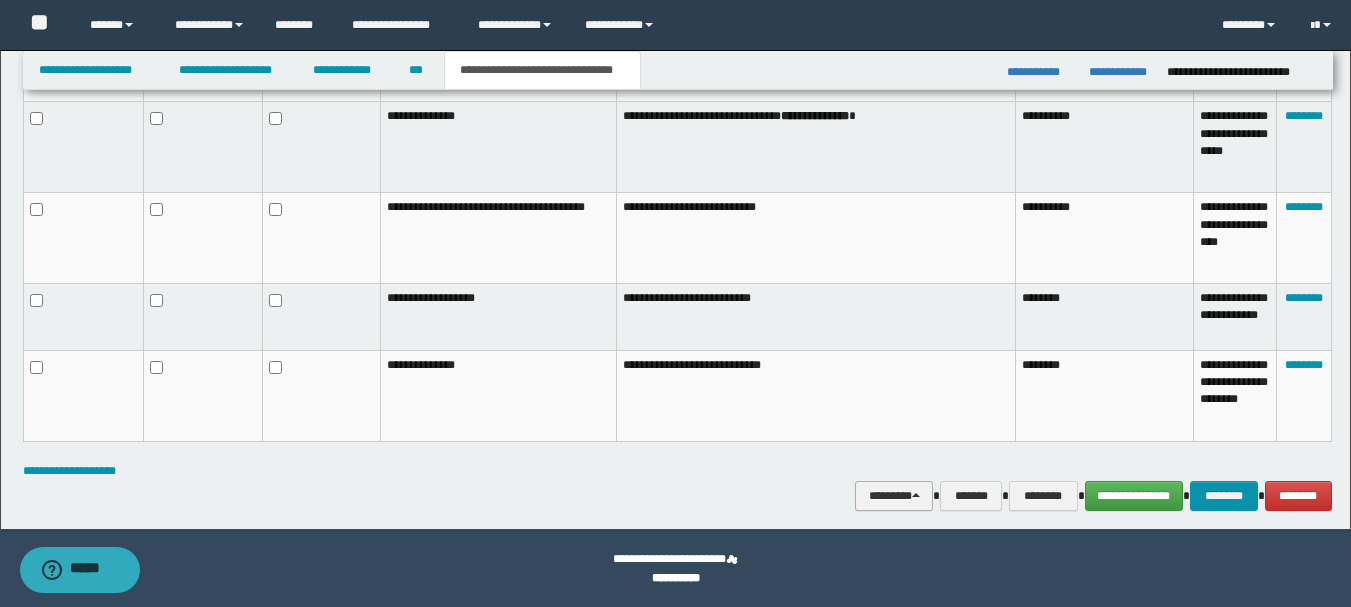 click on "********" at bounding box center [894, 496] 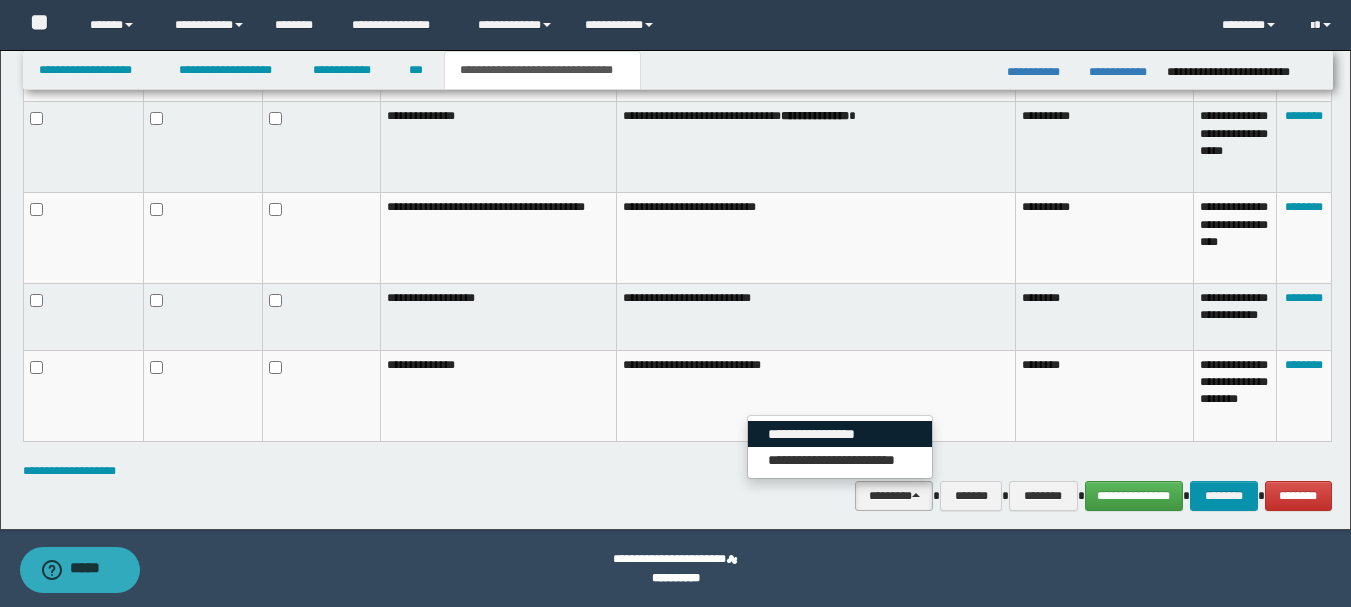 click on "**********" at bounding box center (840, 434) 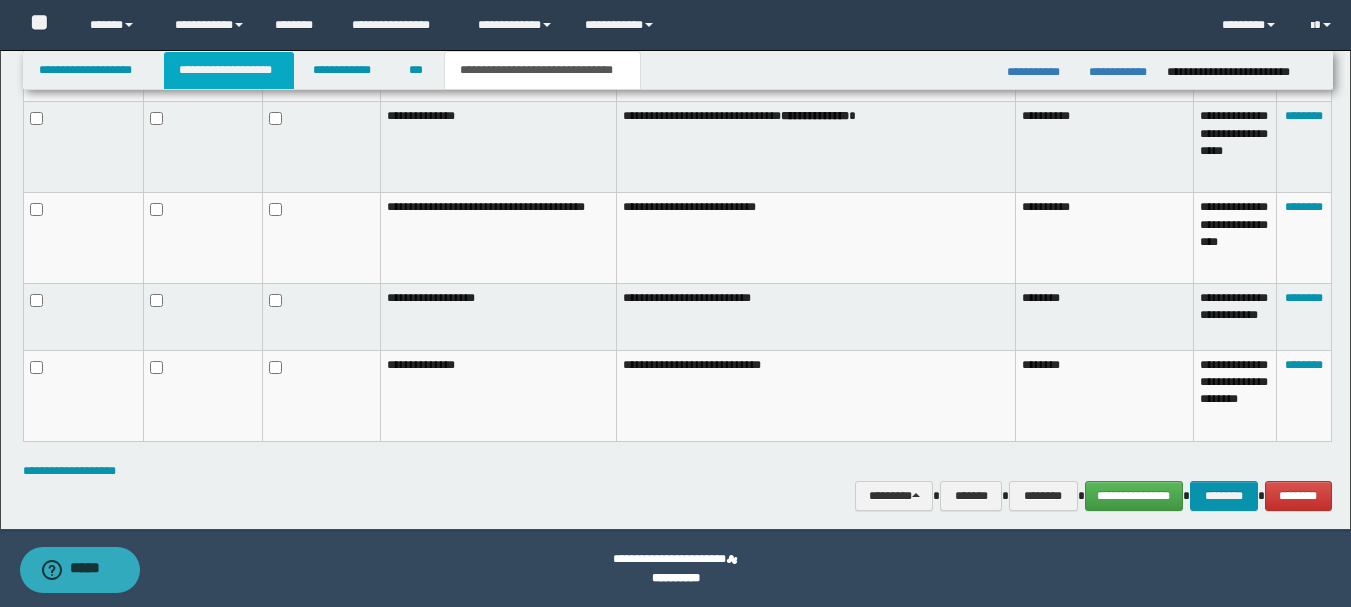 click on "**********" at bounding box center [229, 70] 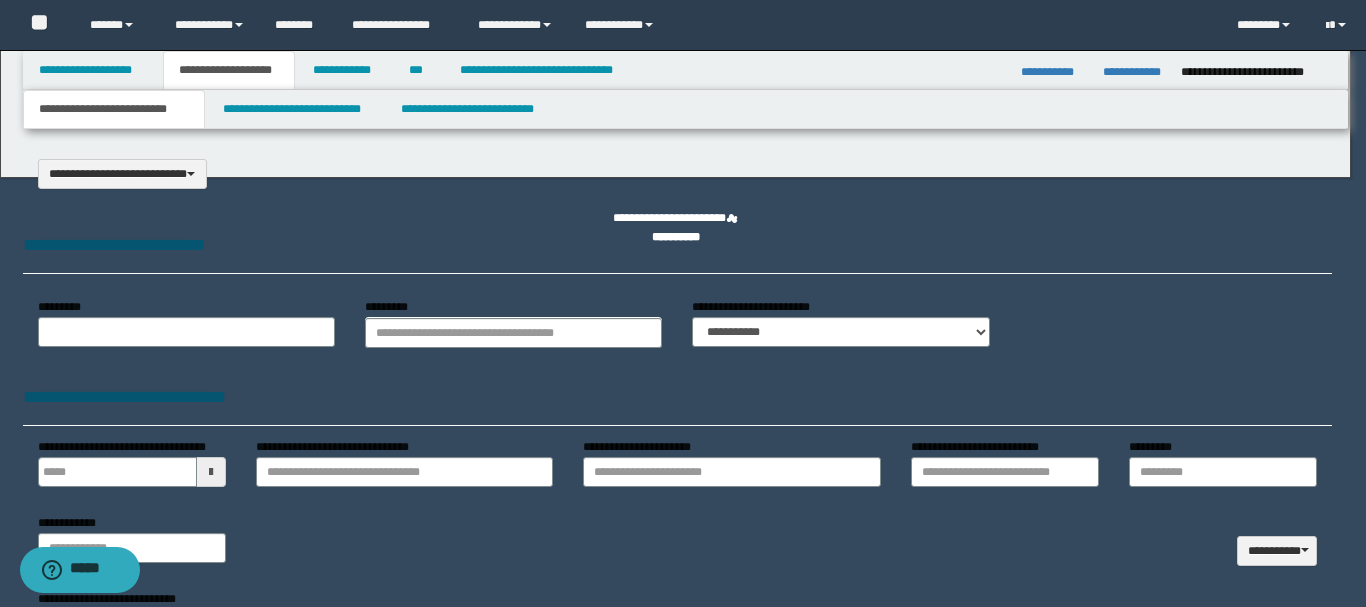 scroll, scrollTop: 0, scrollLeft: 0, axis: both 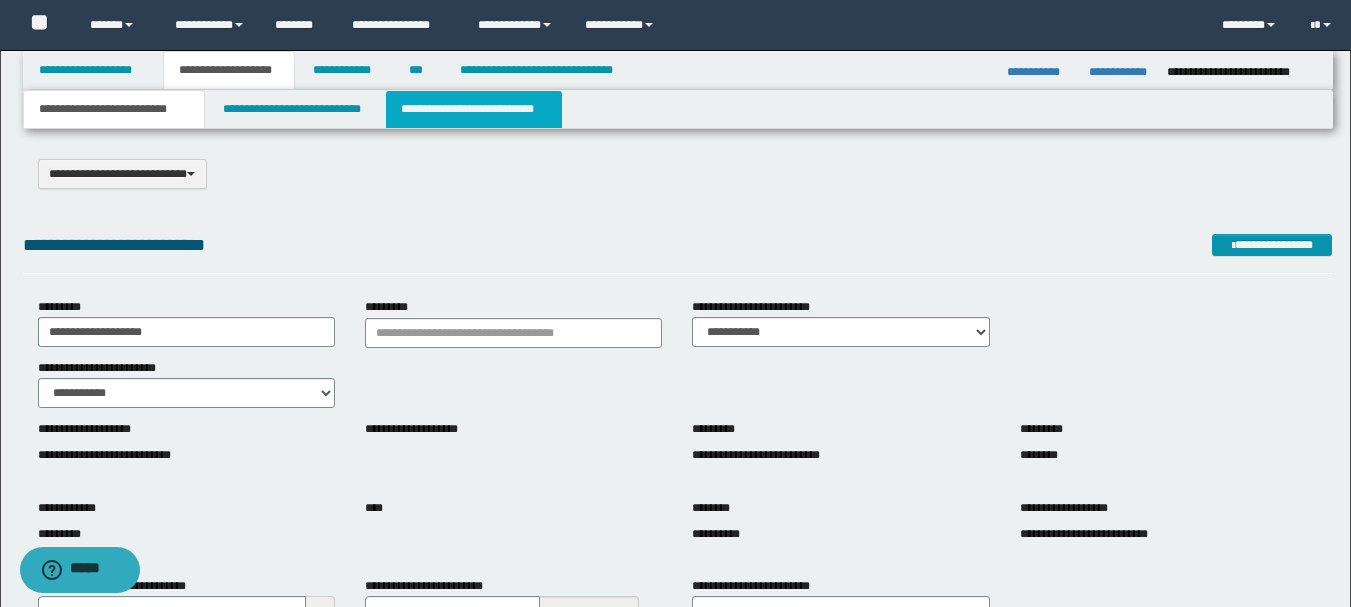 click on "**********" at bounding box center (474, 109) 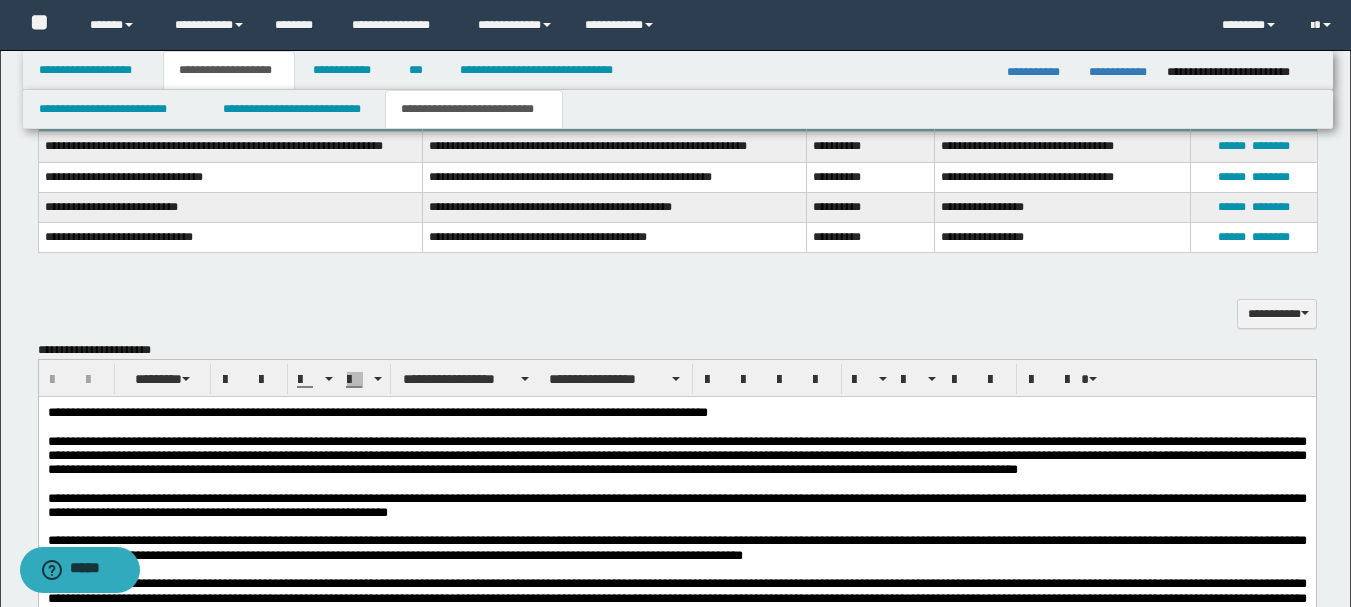 scroll, scrollTop: 900, scrollLeft: 0, axis: vertical 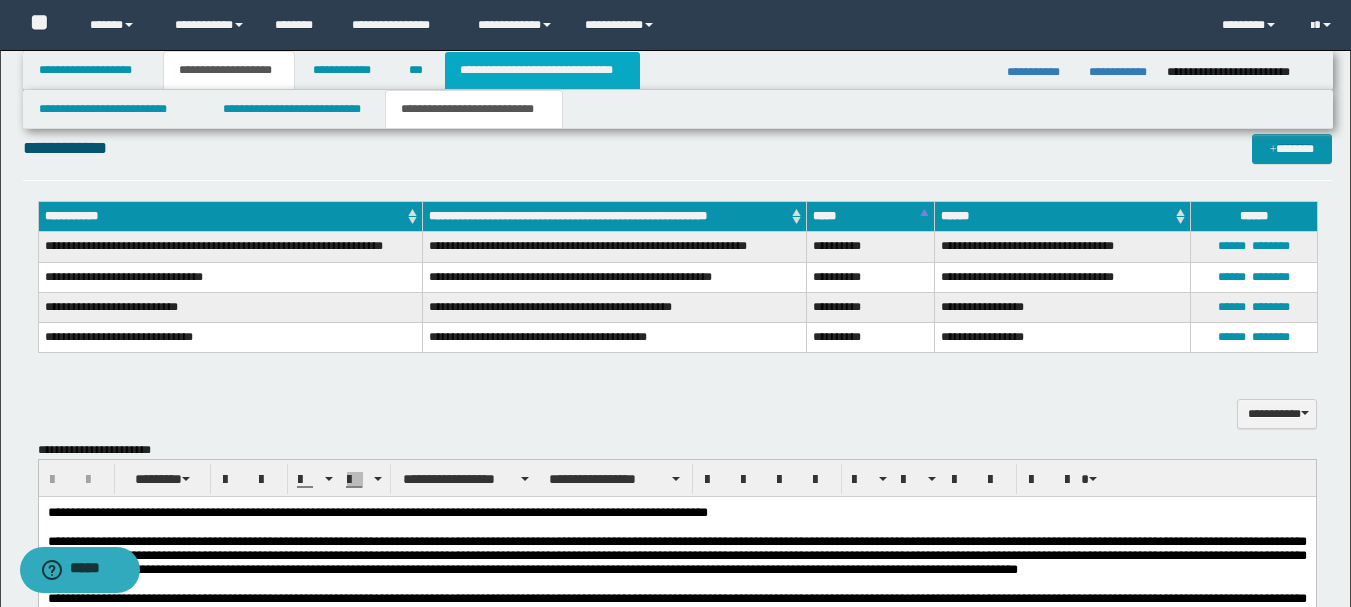 click on "**********" at bounding box center (542, 70) 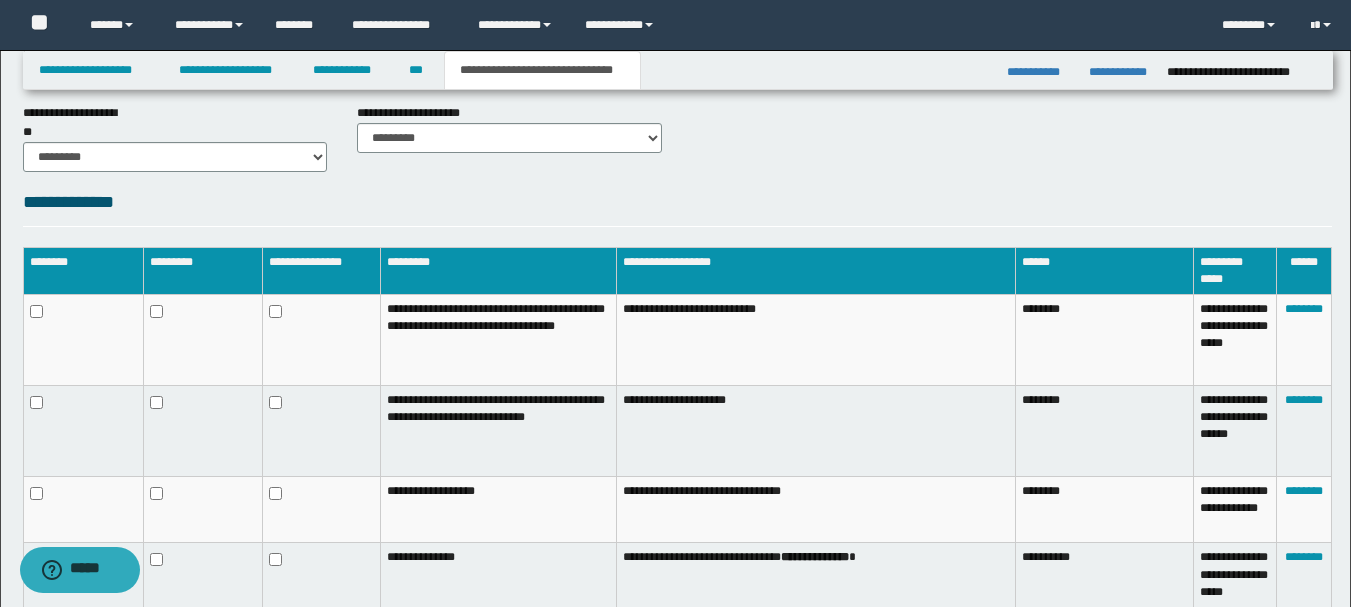scroll, scrollTop: 1310, scrollLeft: 0, axis: vertical 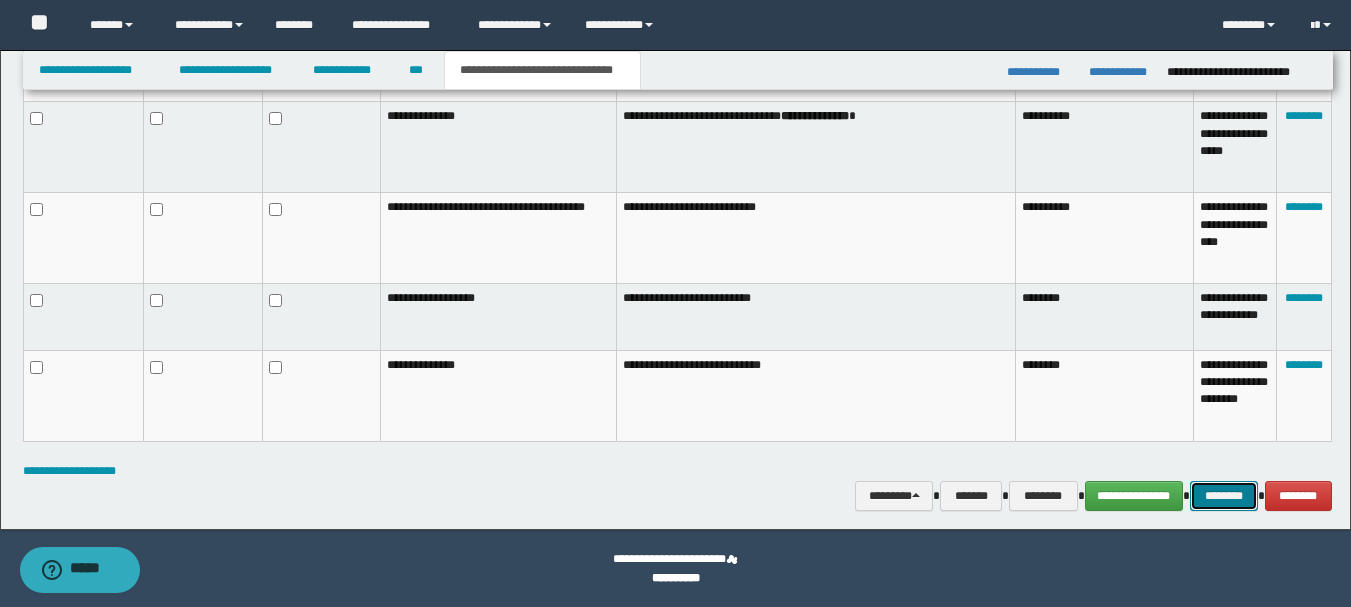 drag, startPoint x: 1216, startPoint y: 496, endPoint x: 1200, endPoint y: 504, distance: 17.888544 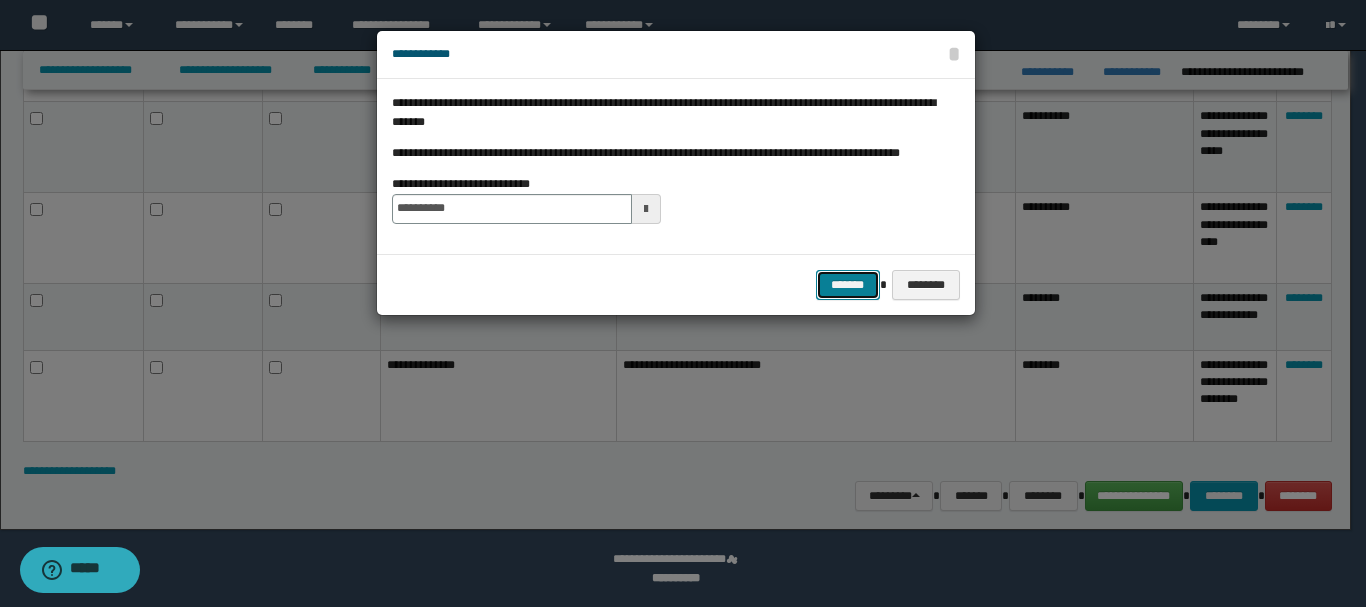 click on "*******" at bounding box center [848, 285] 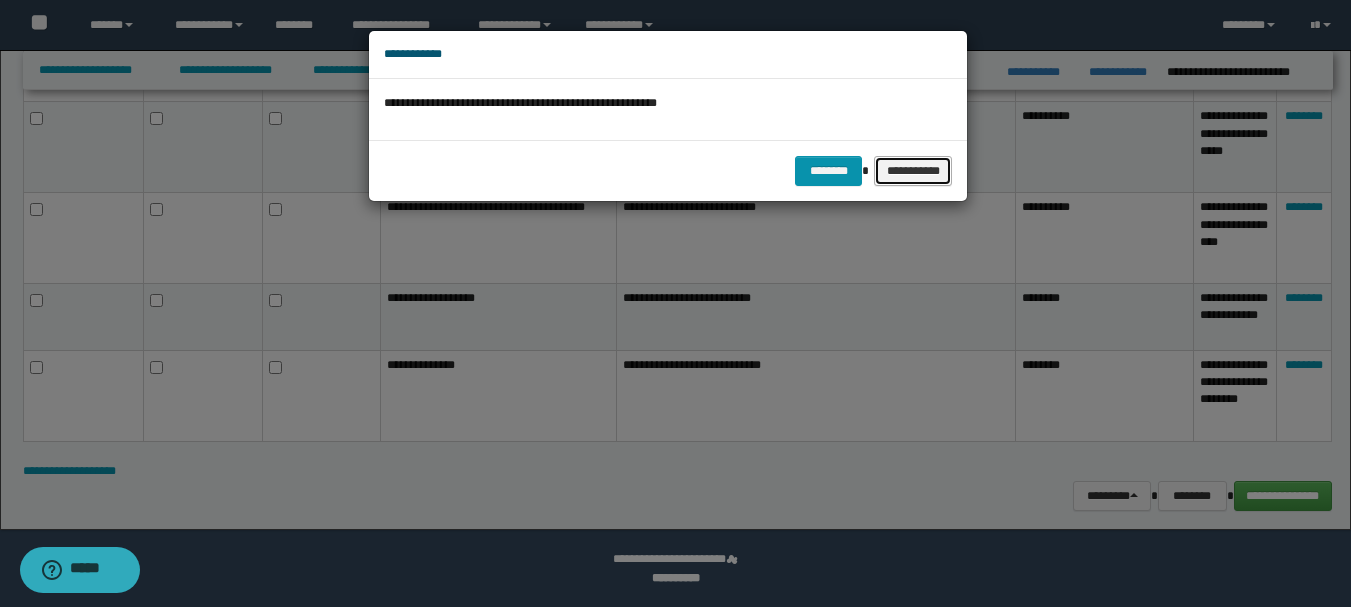 click on "**********" at bounding box center (913, 171) 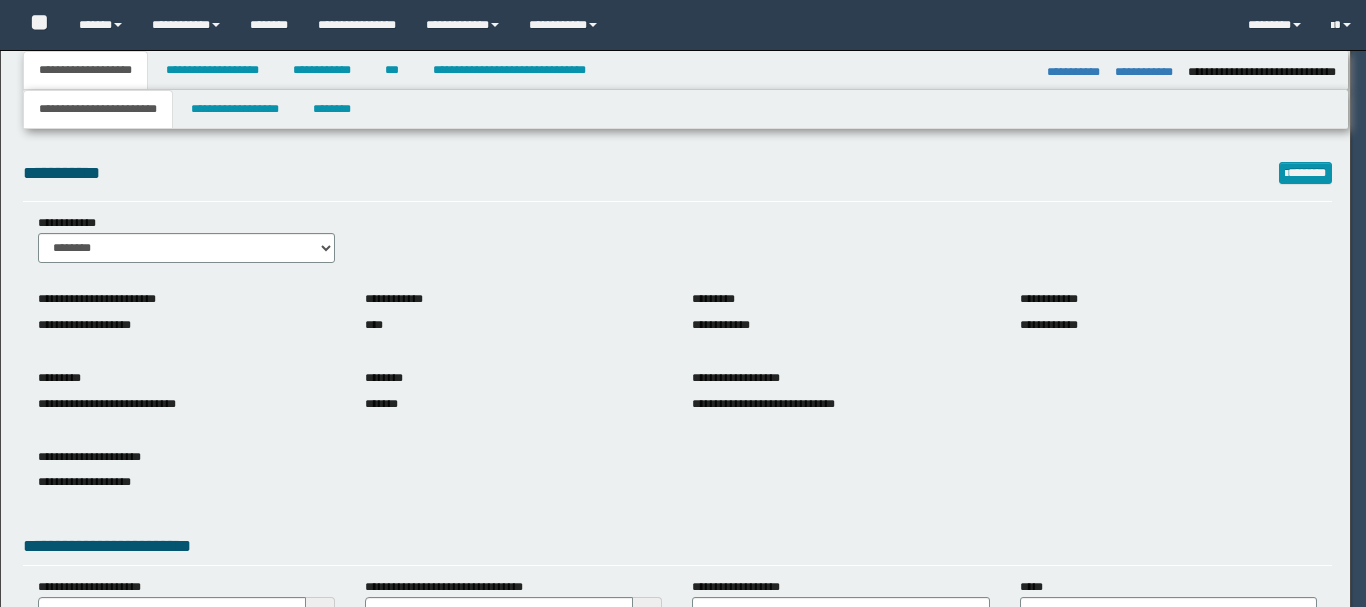 select on "*" 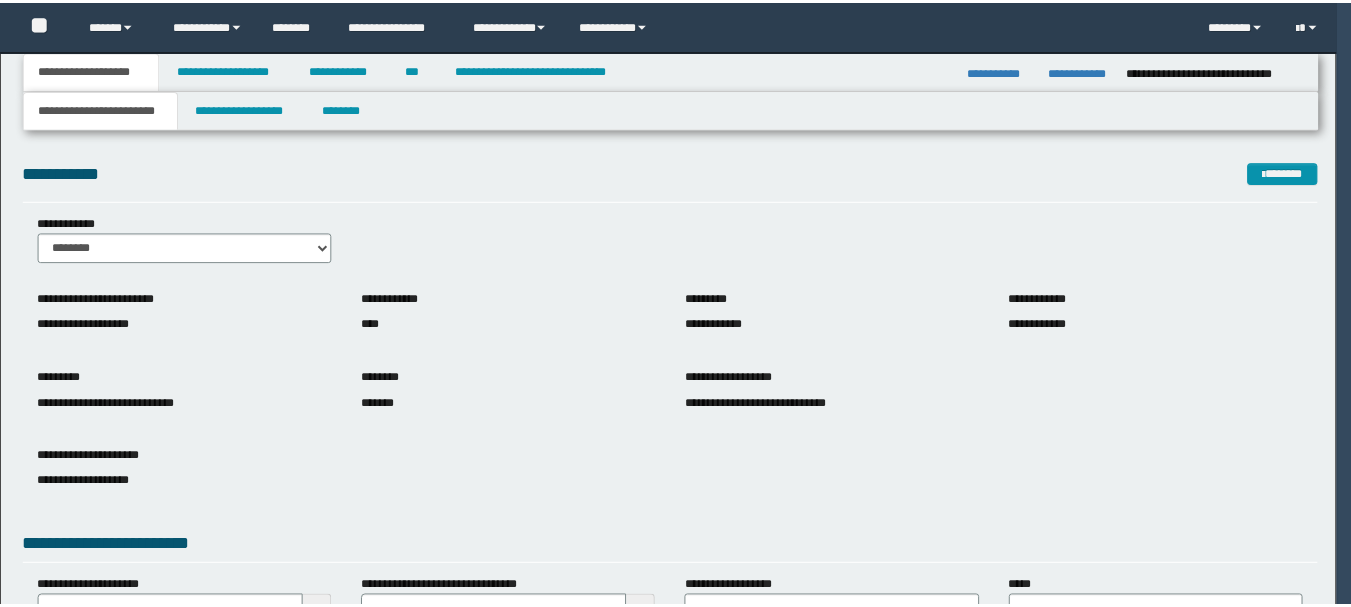 scroll, scrollTop: 0, scrollLeft: 0, axis: both 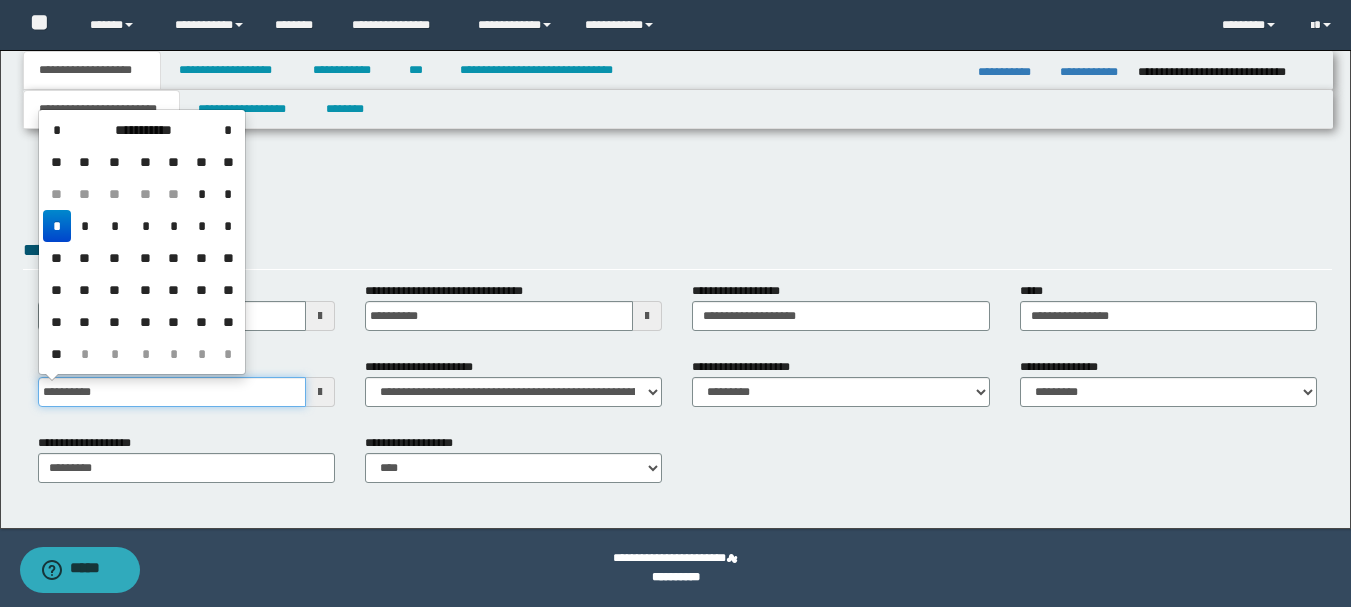 click on "**********" at bounding box center (172, 392) 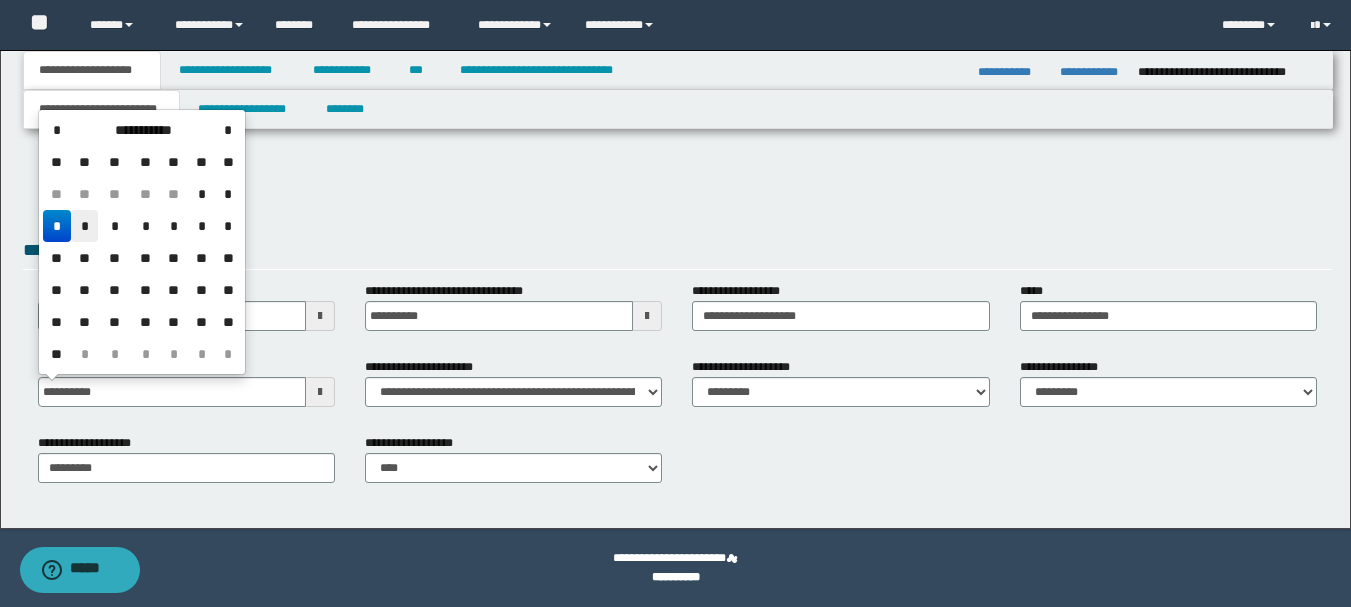 click on "*" at bounding box center (85, 226) 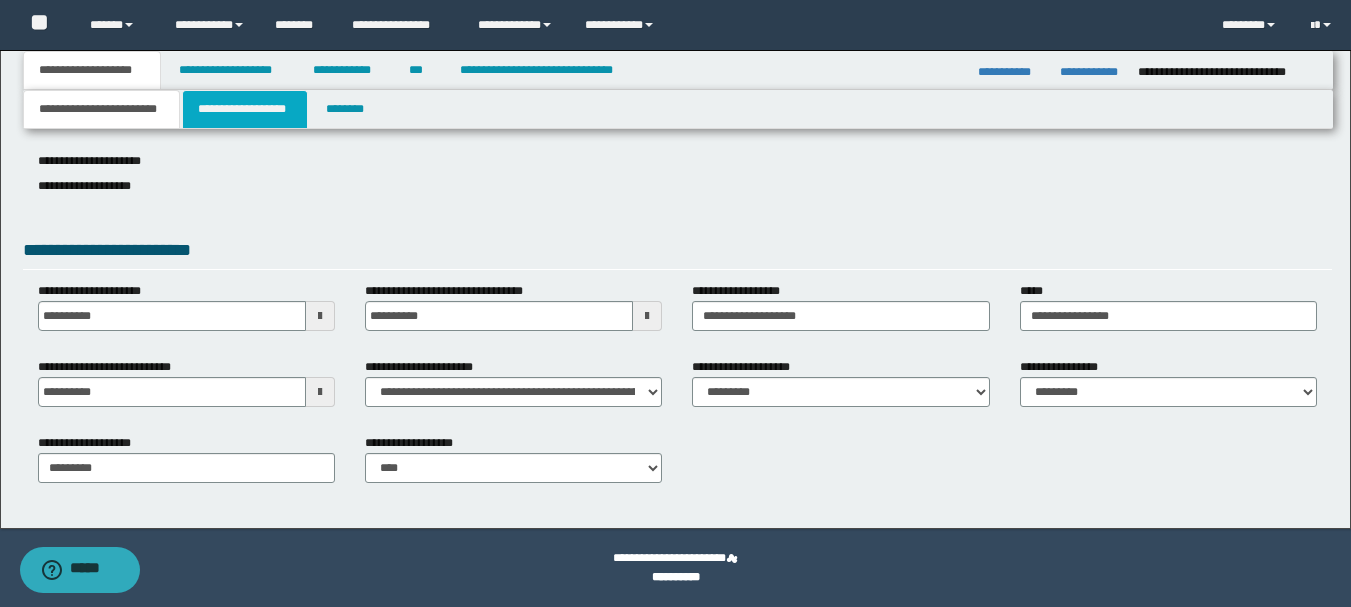 click on "**********" at bounding box center [245, 109] 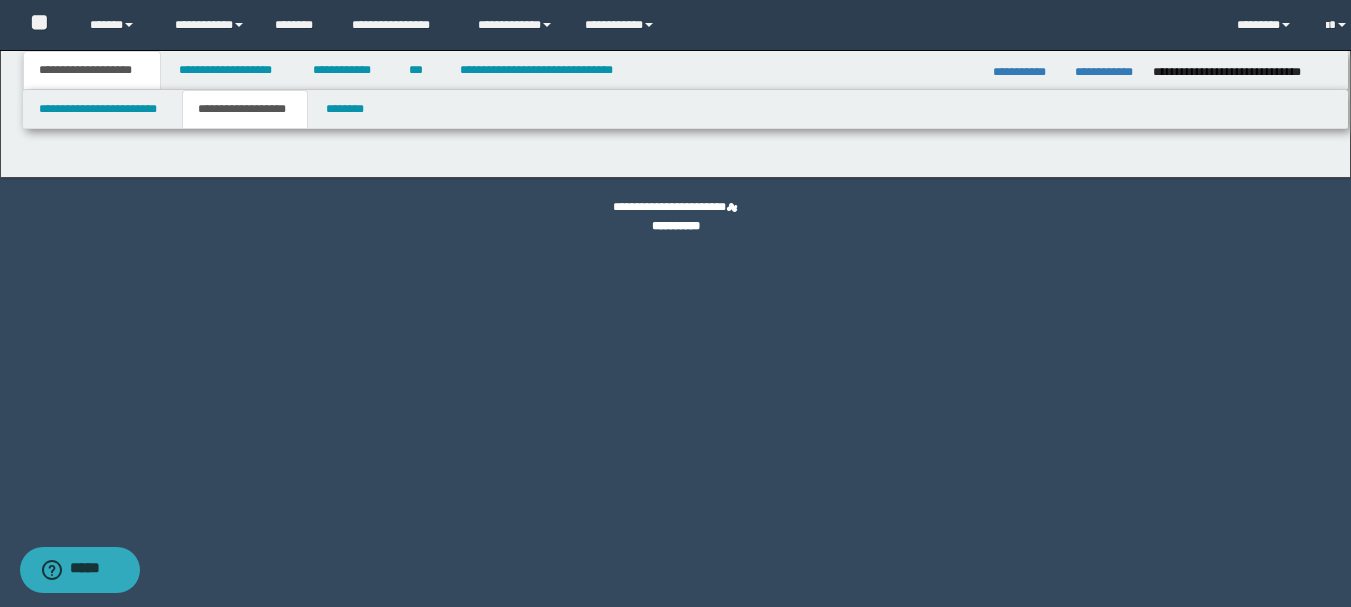 scroll, scrollTop: 0, scrollLeft: 0, axis: both 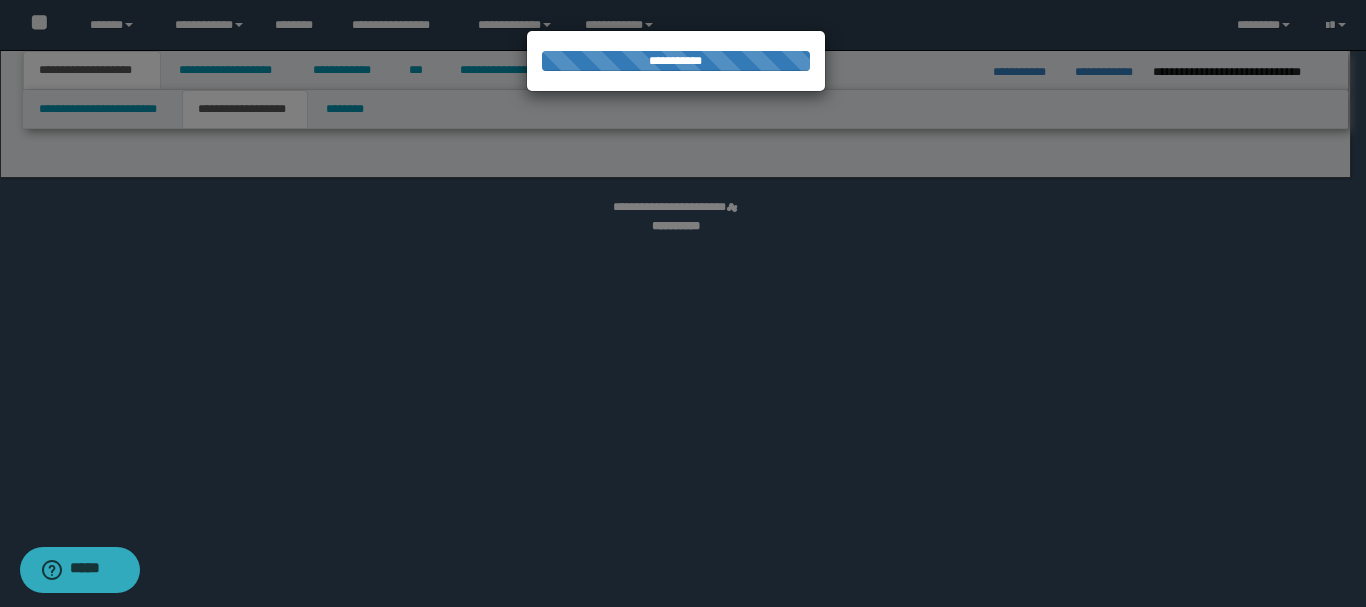 select on "*" 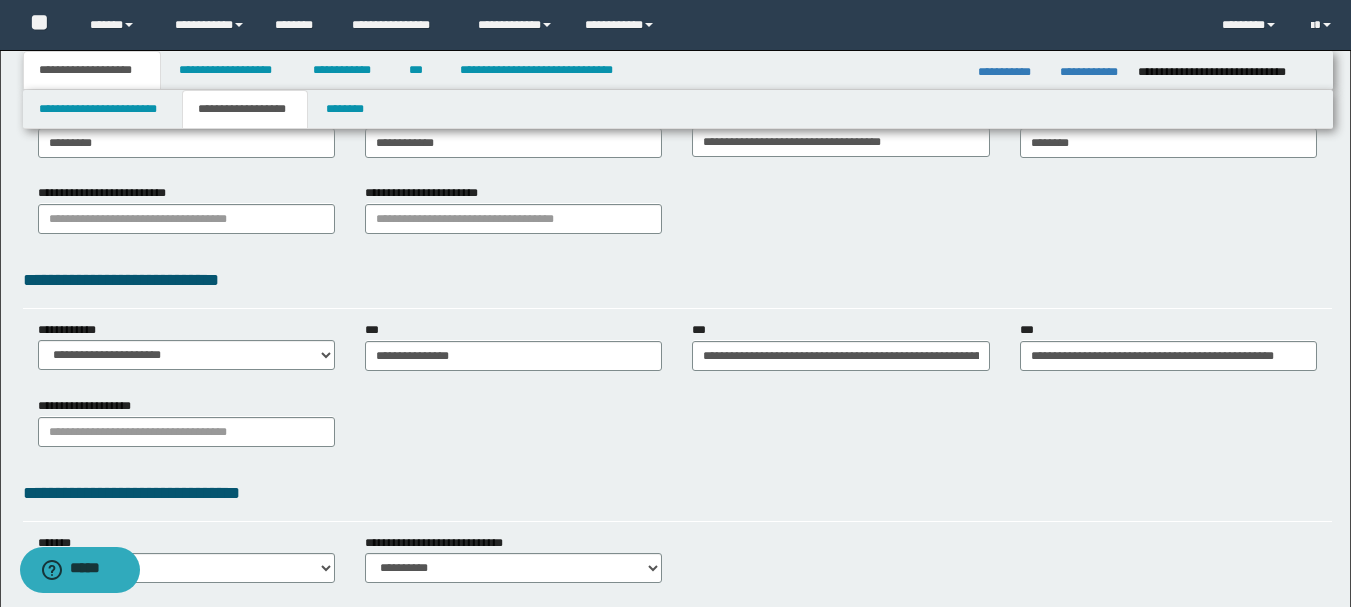 scroll, scrollTop: 500, scrollLeft: 0, axis: vertical 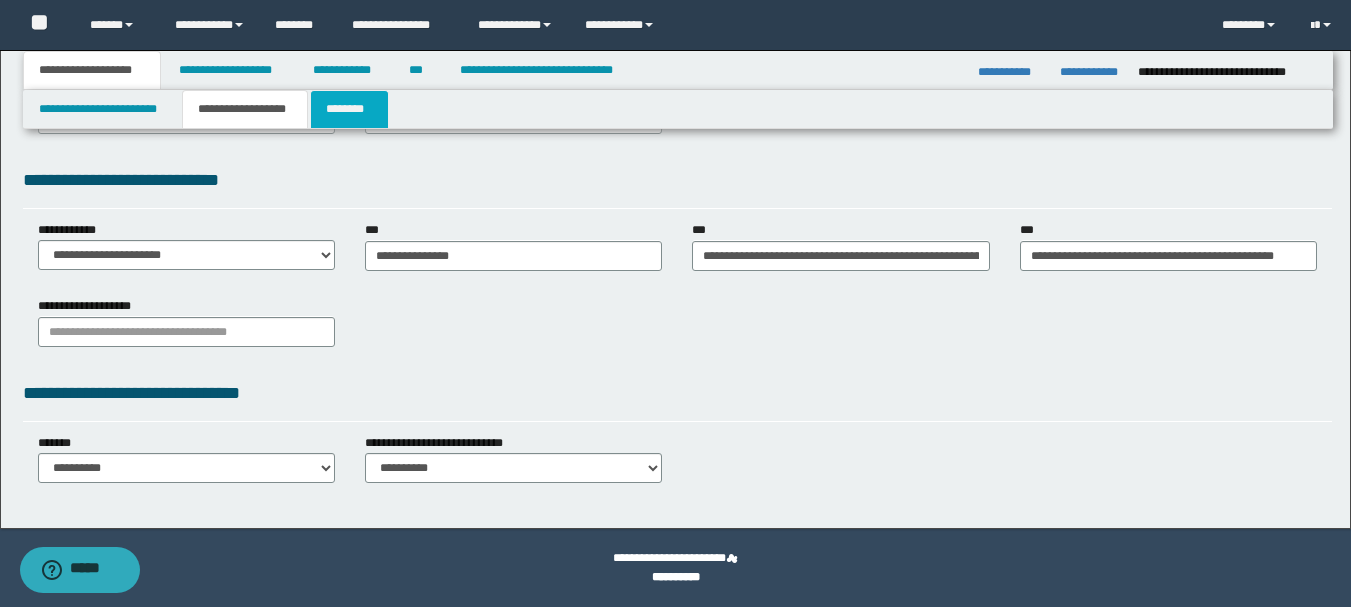 click on "********" at bounding box center (349, 109) 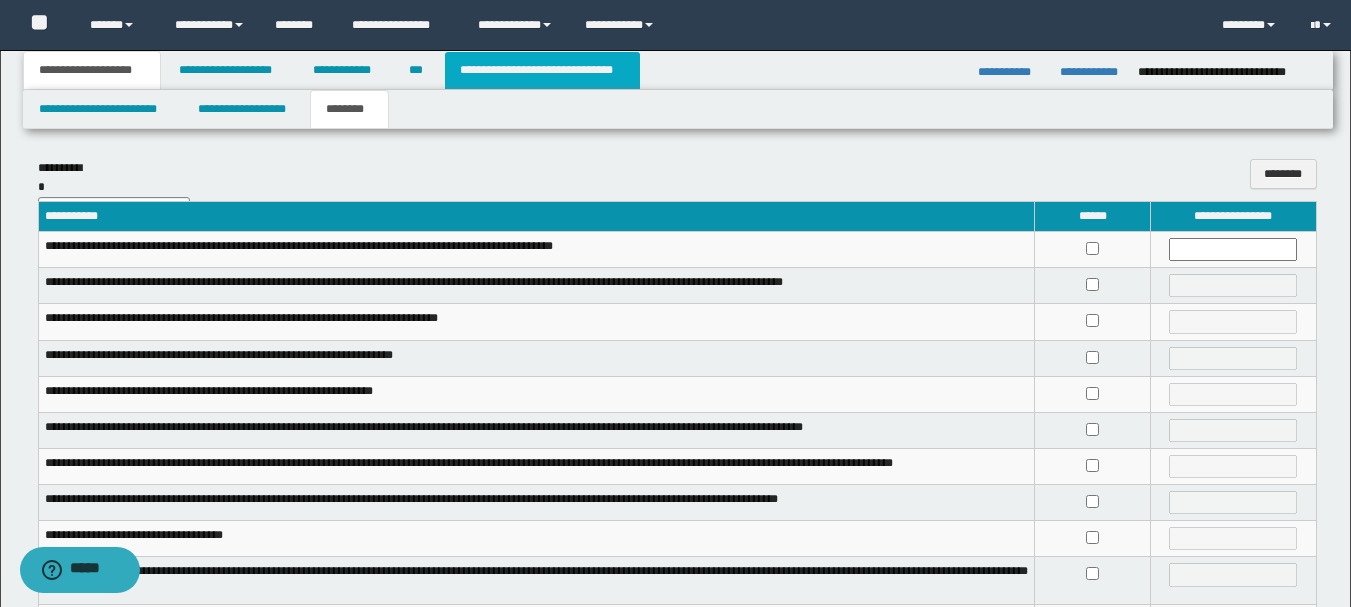 click on "**********" at bounding box center (542, 70) 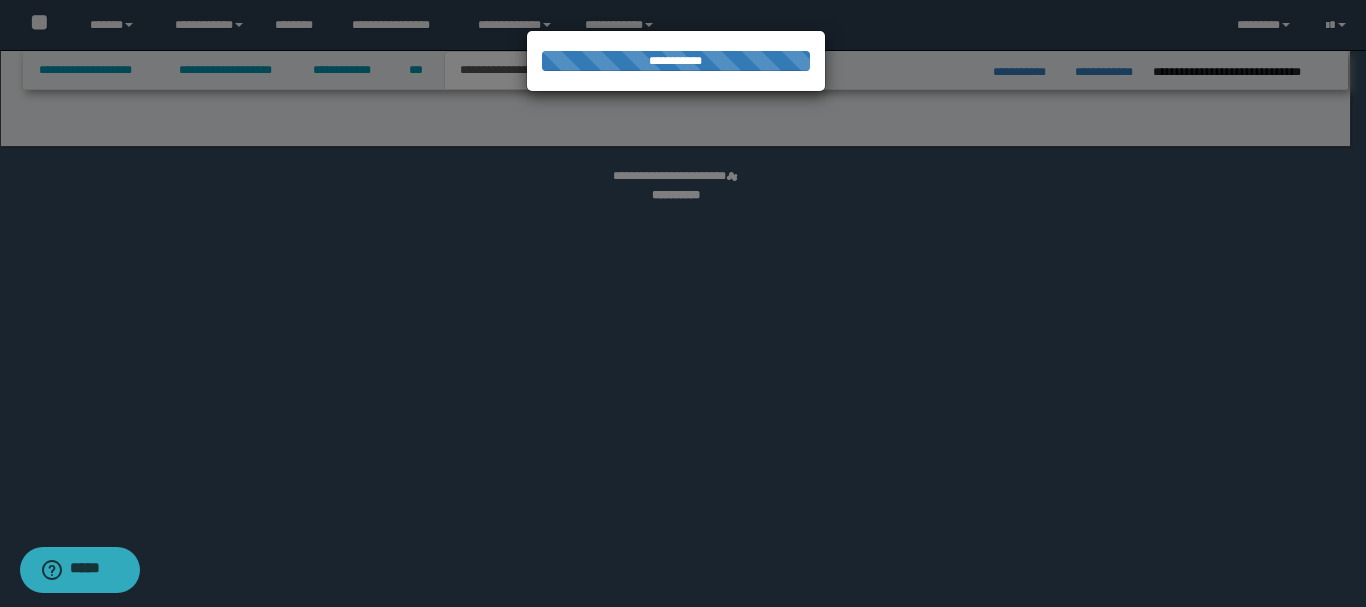 select on "*" 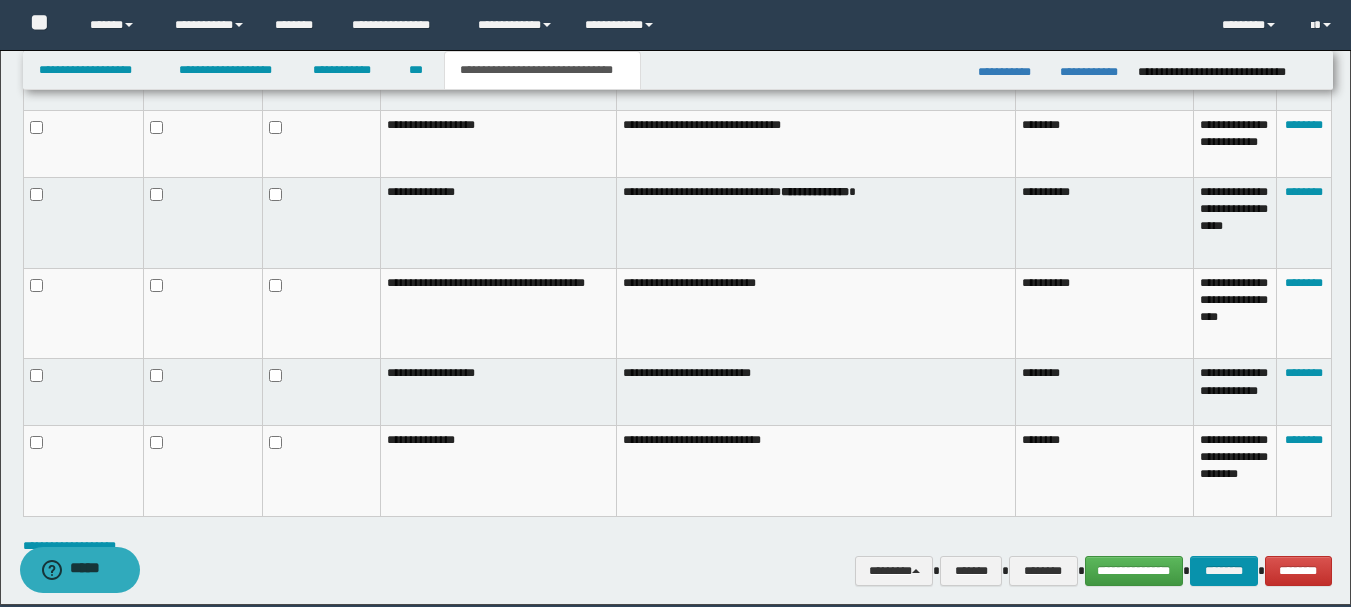 scroll, scrollTop: 1300, scrollLeft: 0, axis: vertical 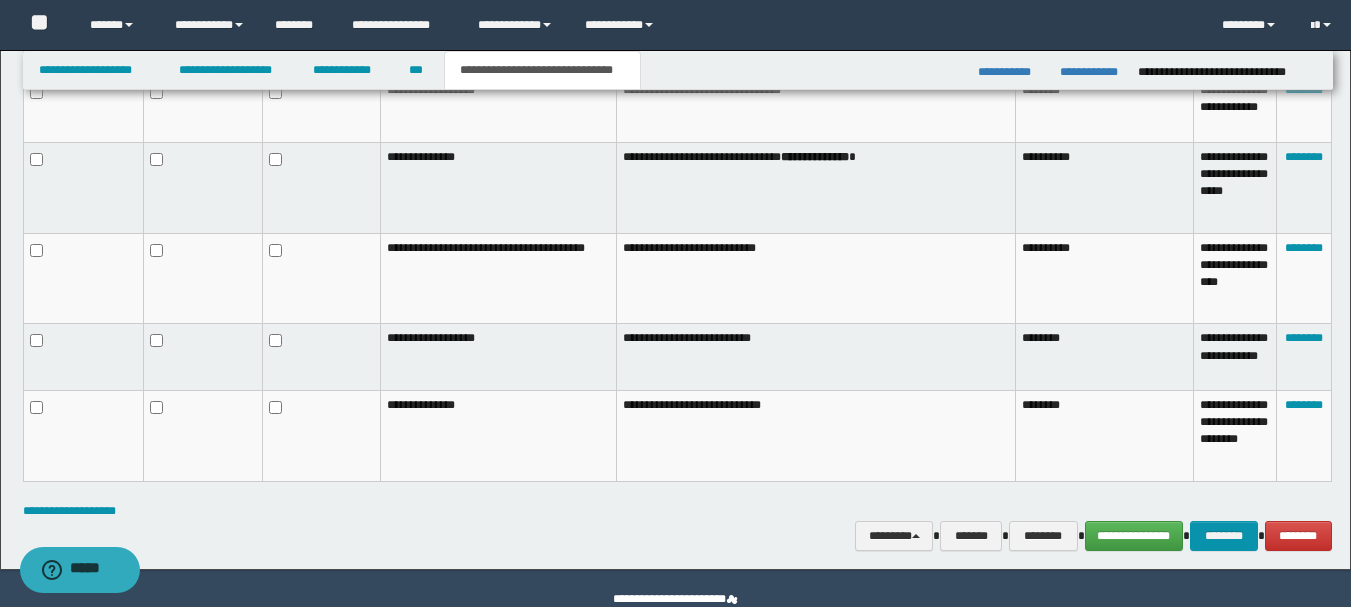click at bounding box center [322, 278] 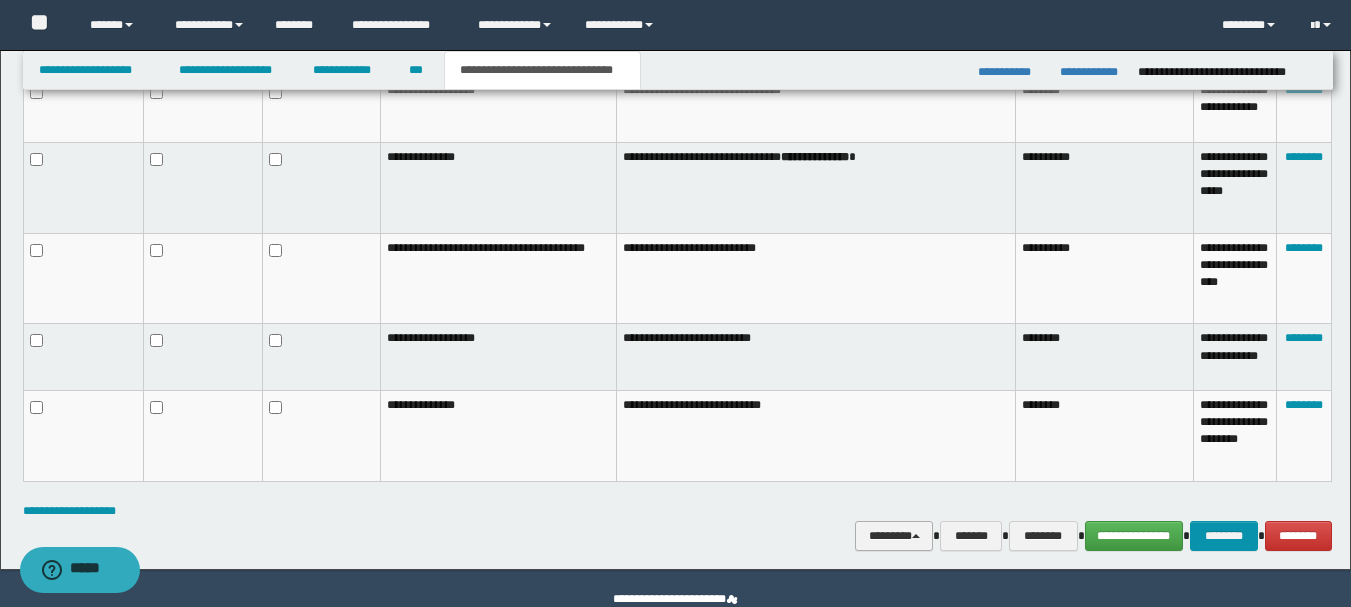 click on "********" at bounding box center (894, 536) 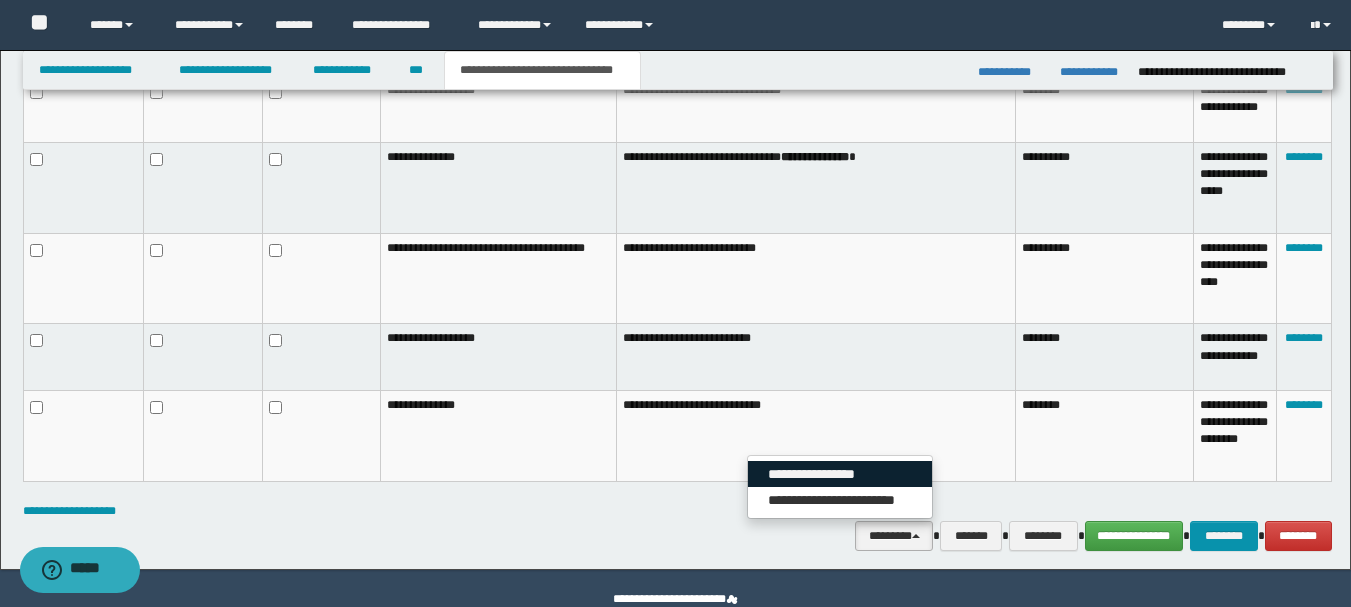 click on "**********" at bounding box center [840, 474] 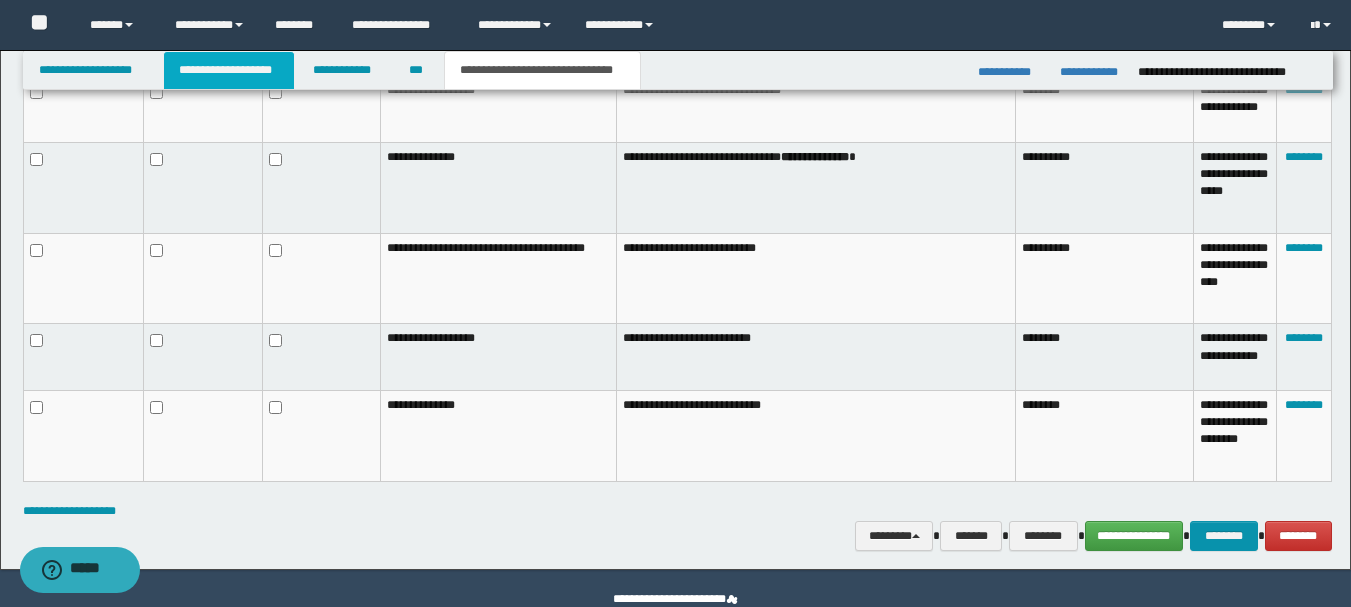 click on "**********" at bounding box center [229, 70] 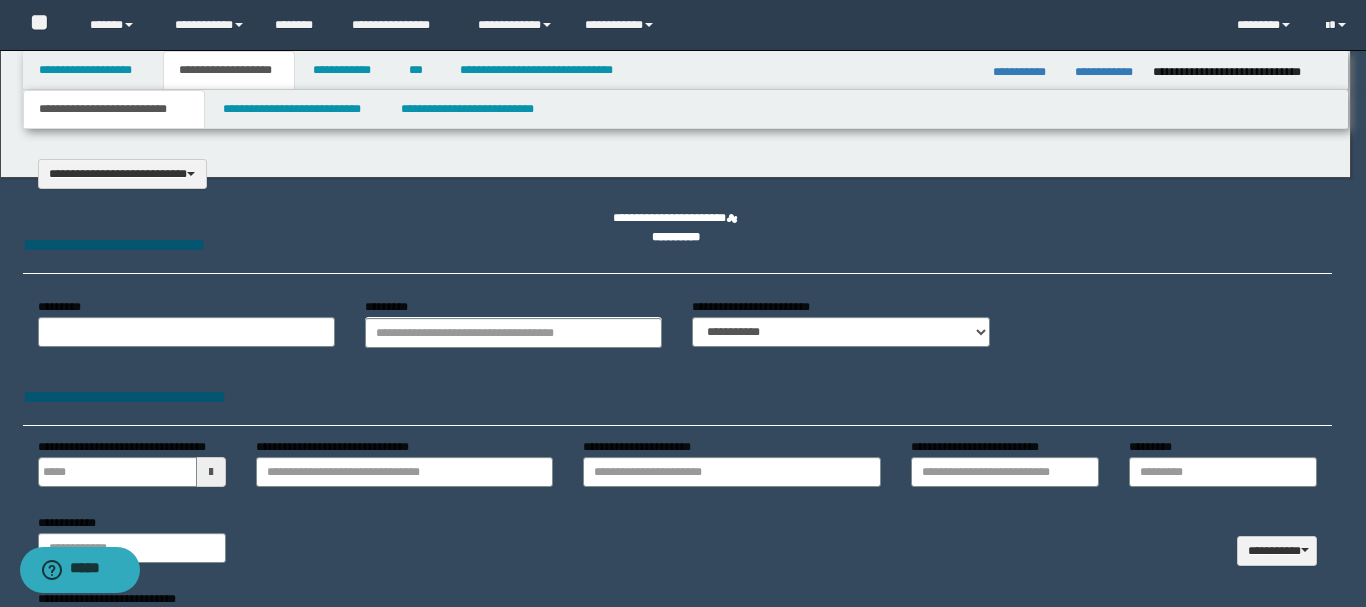 scroll, scrollTop: 0, scrollLeft: 0, axis: both 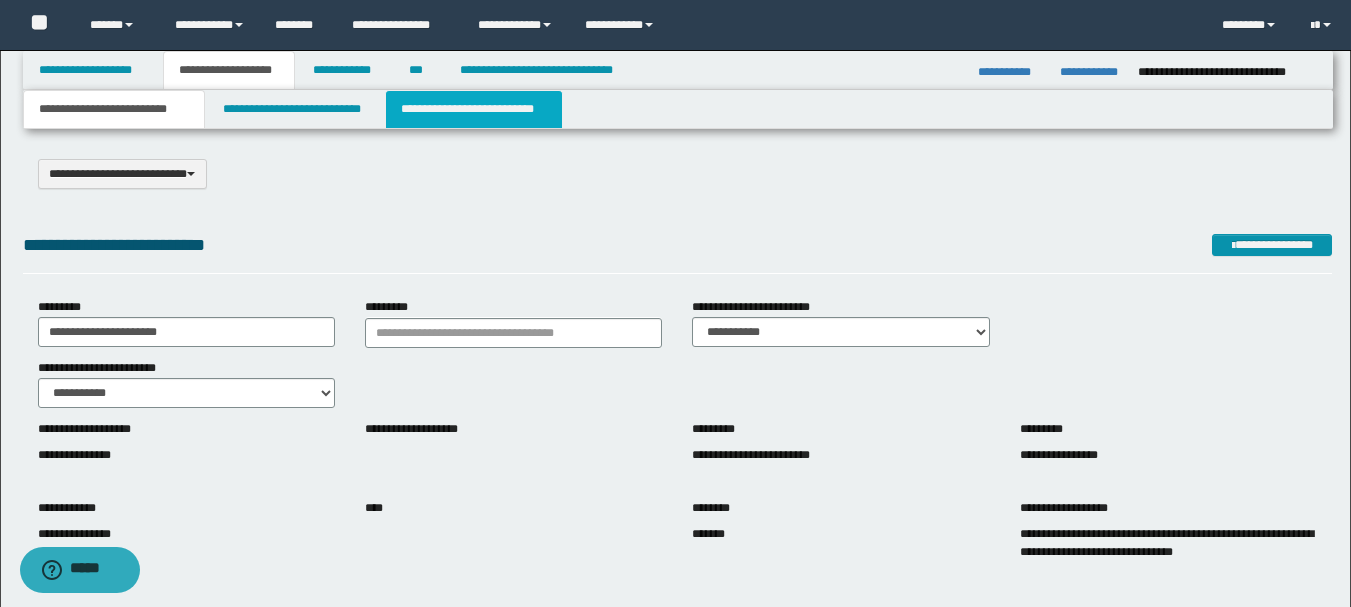 click on "**********" at bounding box center [474, 109] 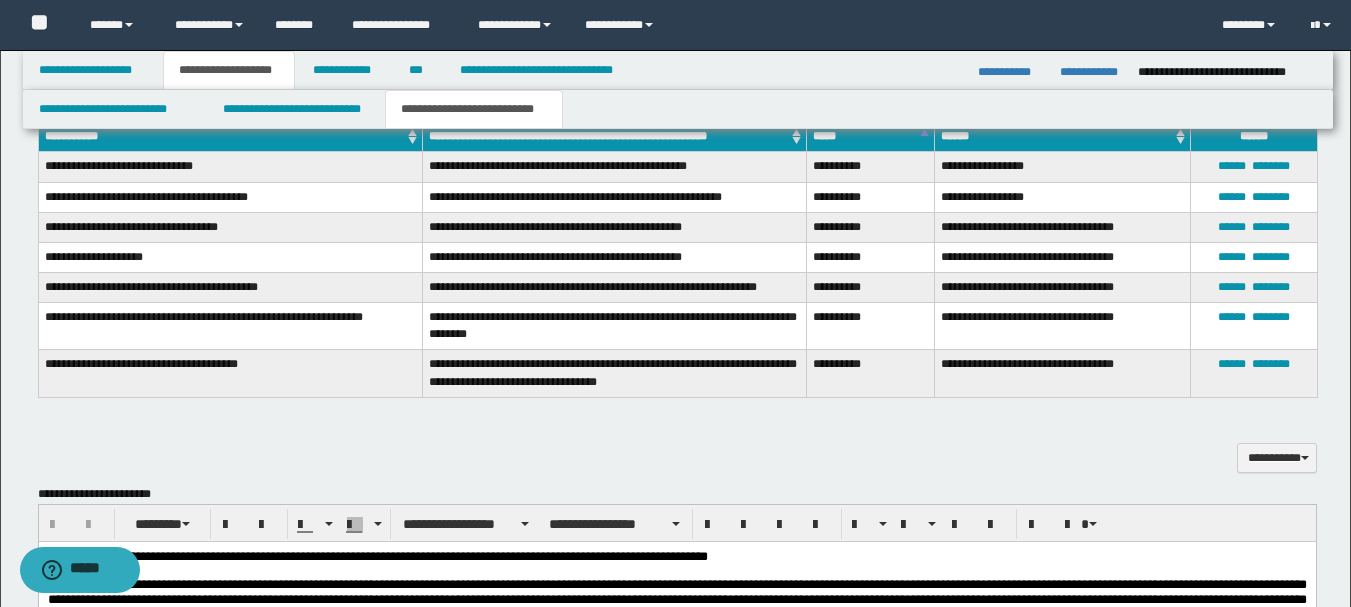 scroll, scrollTop: 400, scrollLeft: 0, axis: vertical 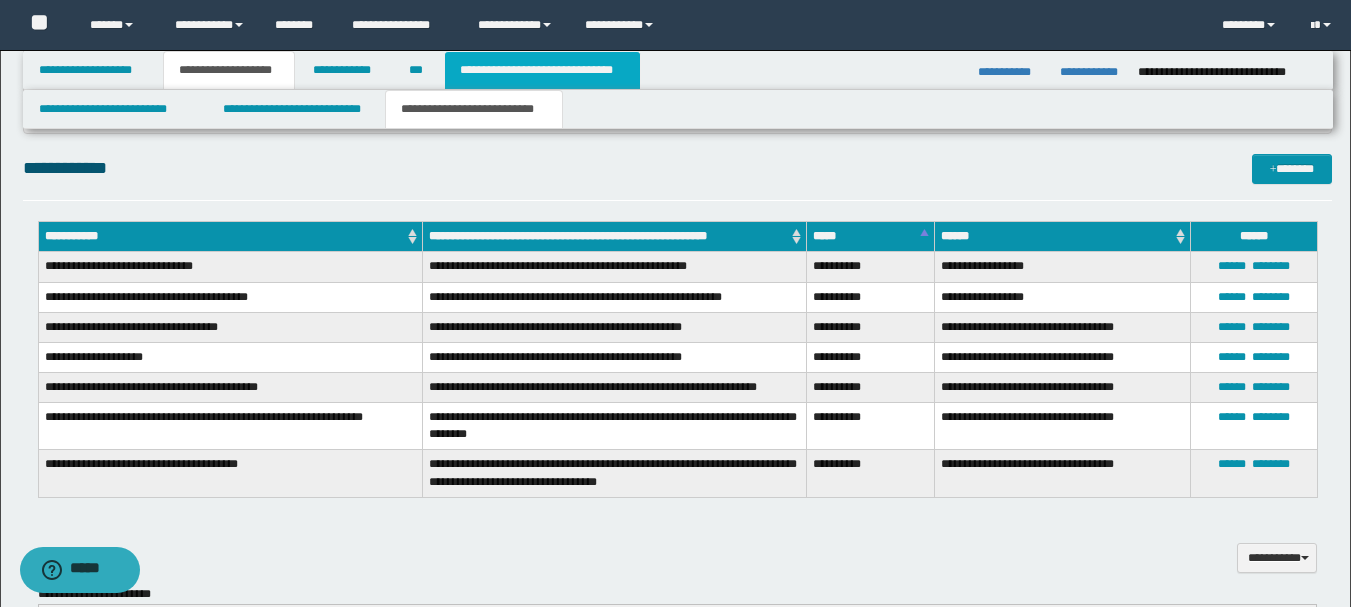 click on "**********" at bounding box center [542, 70] 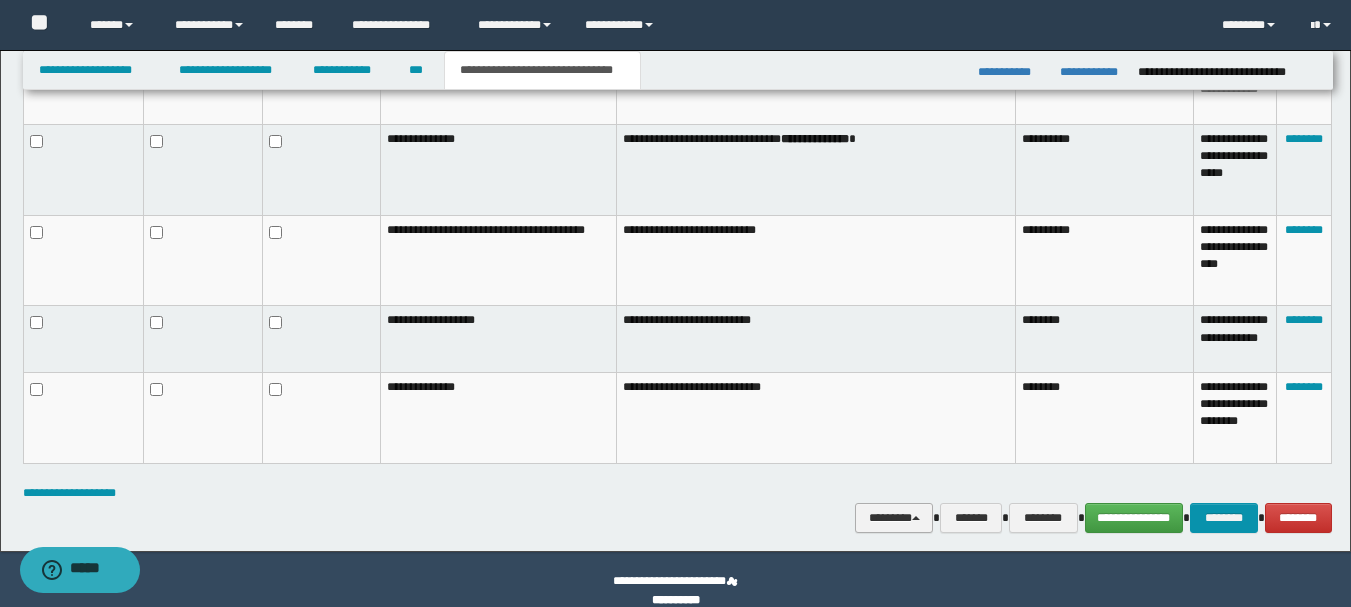 scroll, scrollTop: 1341, scrollLeft: 0, axis: vertical 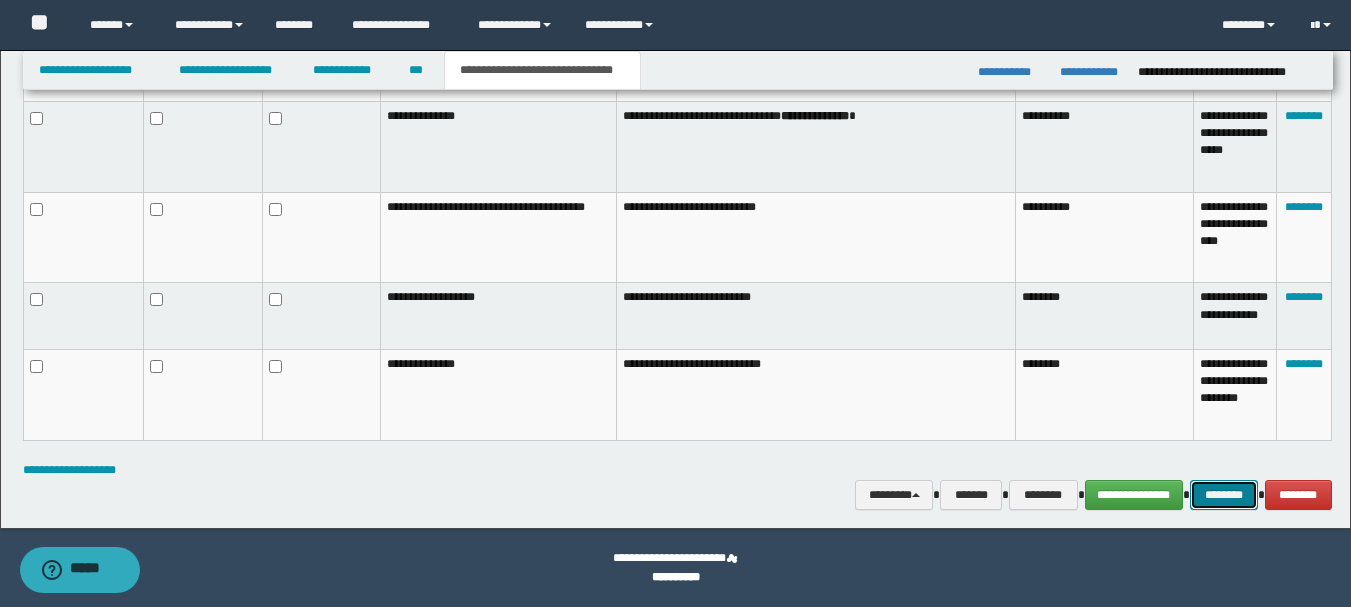 click on "********" at bounding box center (1224, 495) 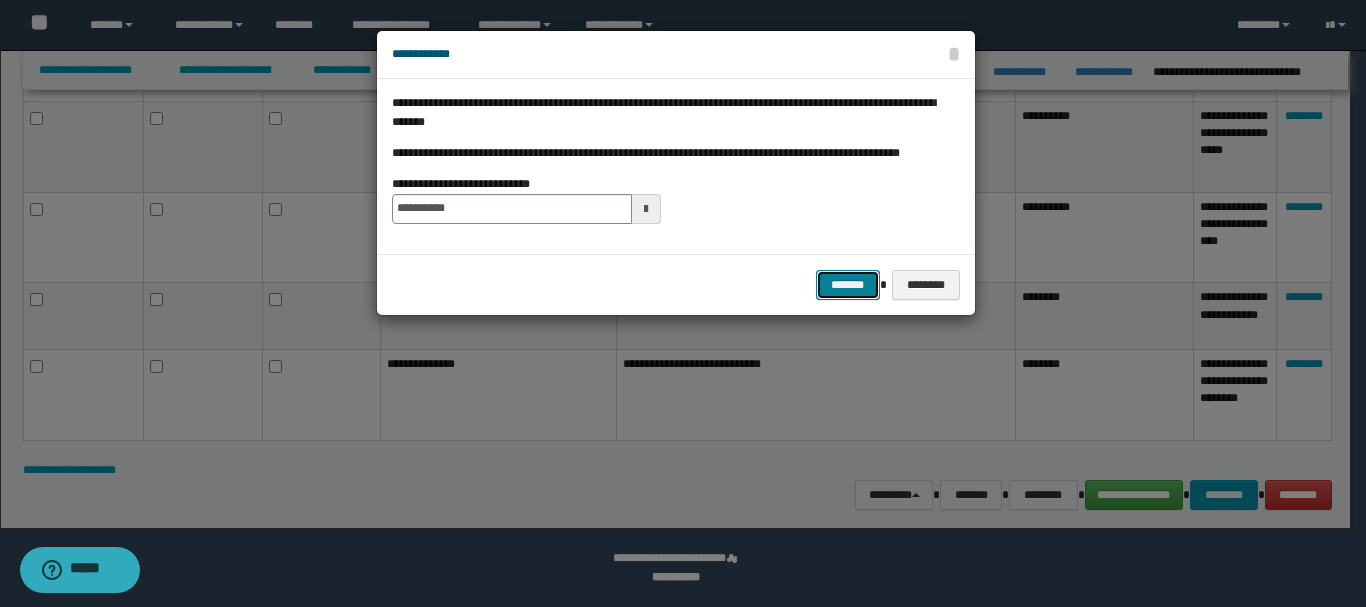 click on "*******" at bounding box center (848, 285) 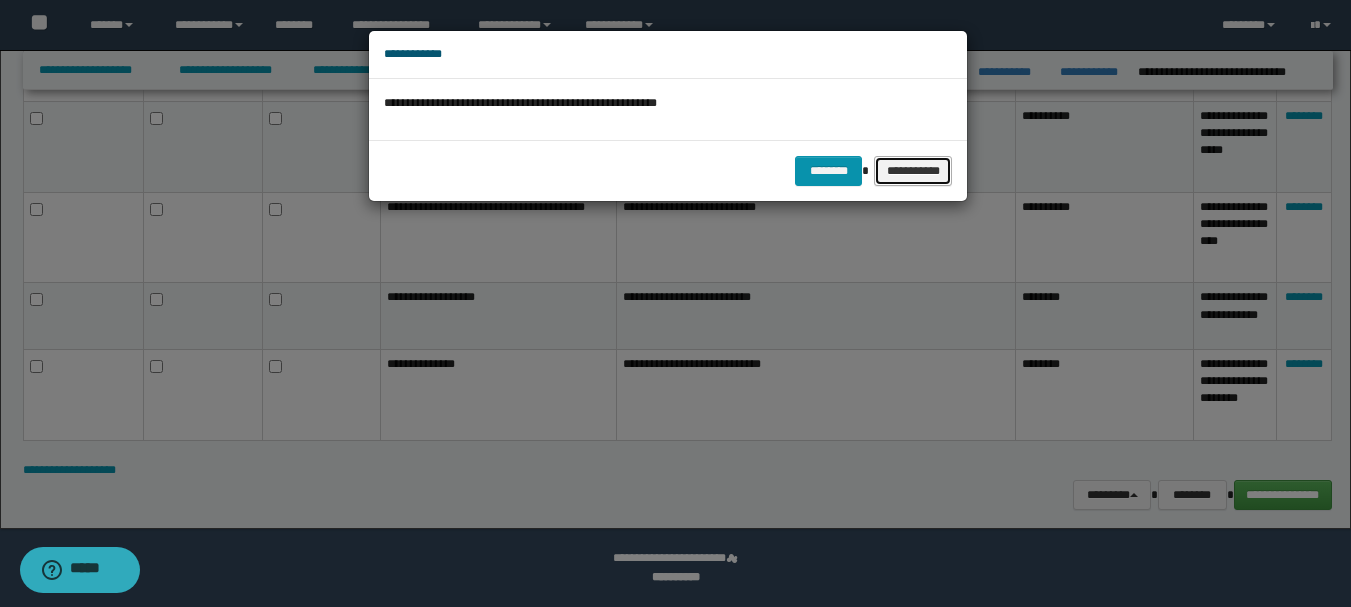 click on "**********" at bounding box center (913, 171) 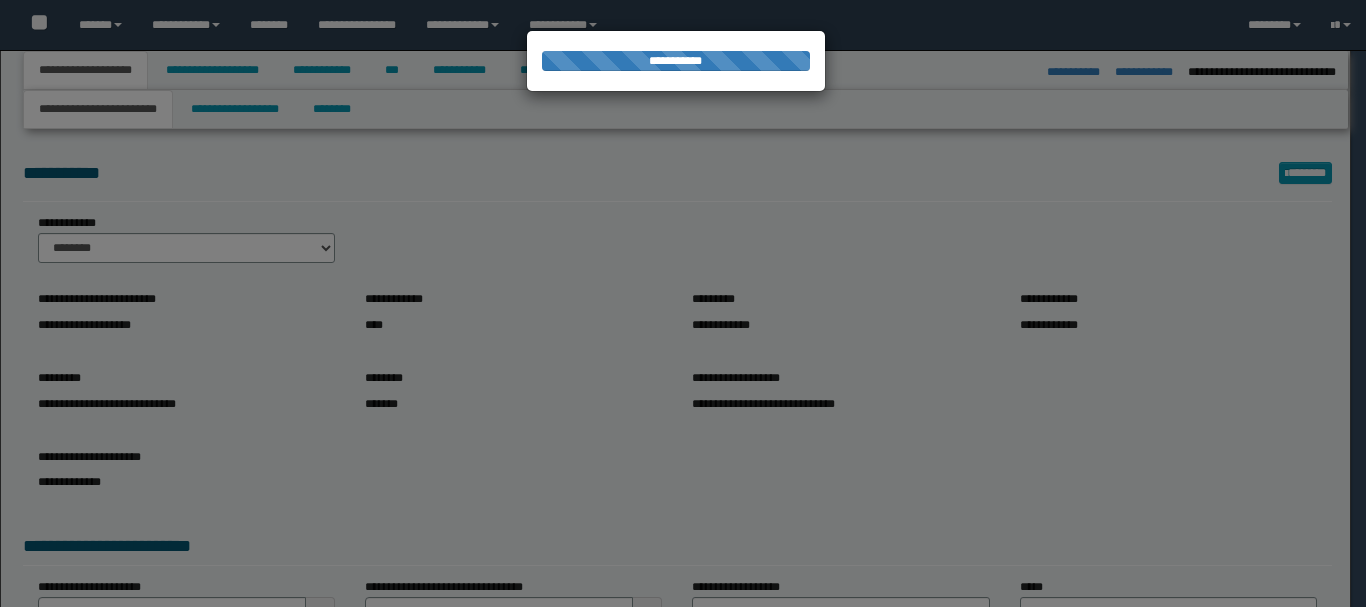 select on "*" 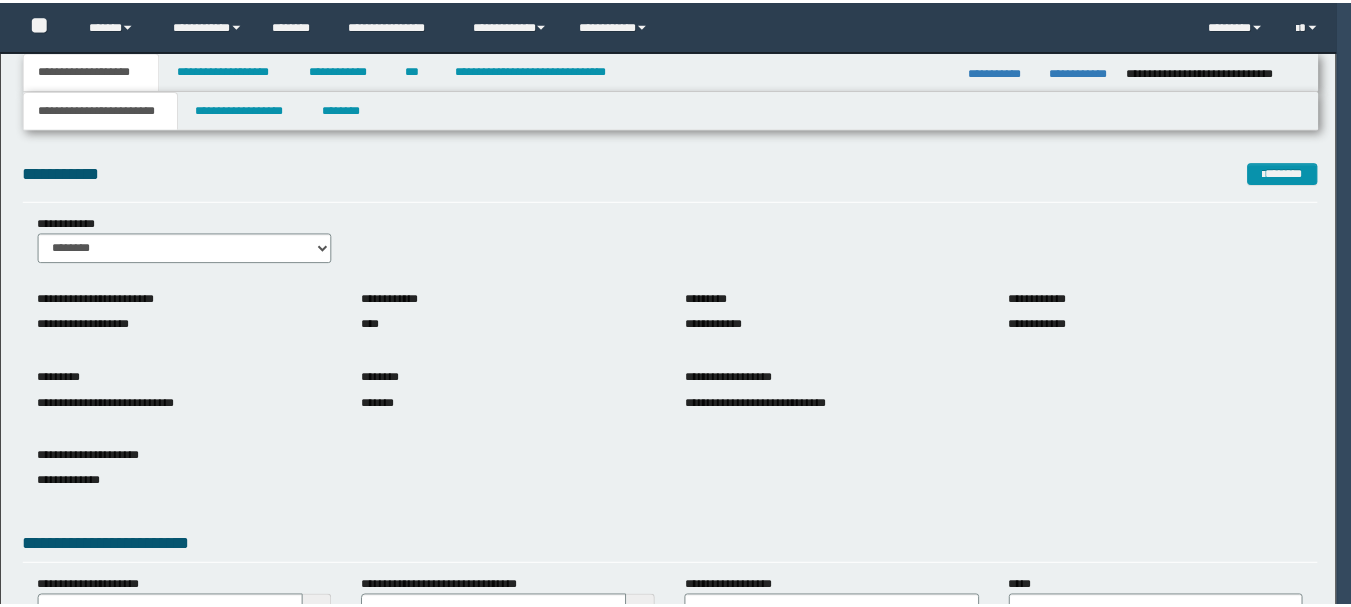 scroll, scrollTop: 0, scrollLeft: 0, axis: both 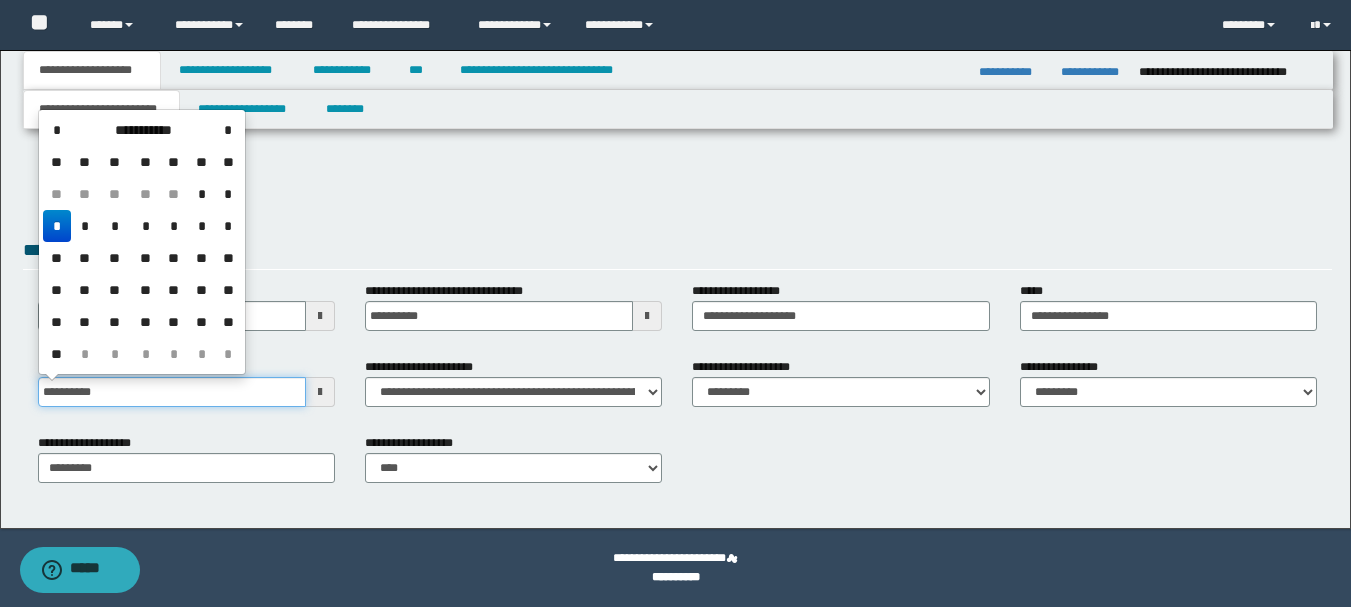 click on "**********" at bounding box center (172, 392) 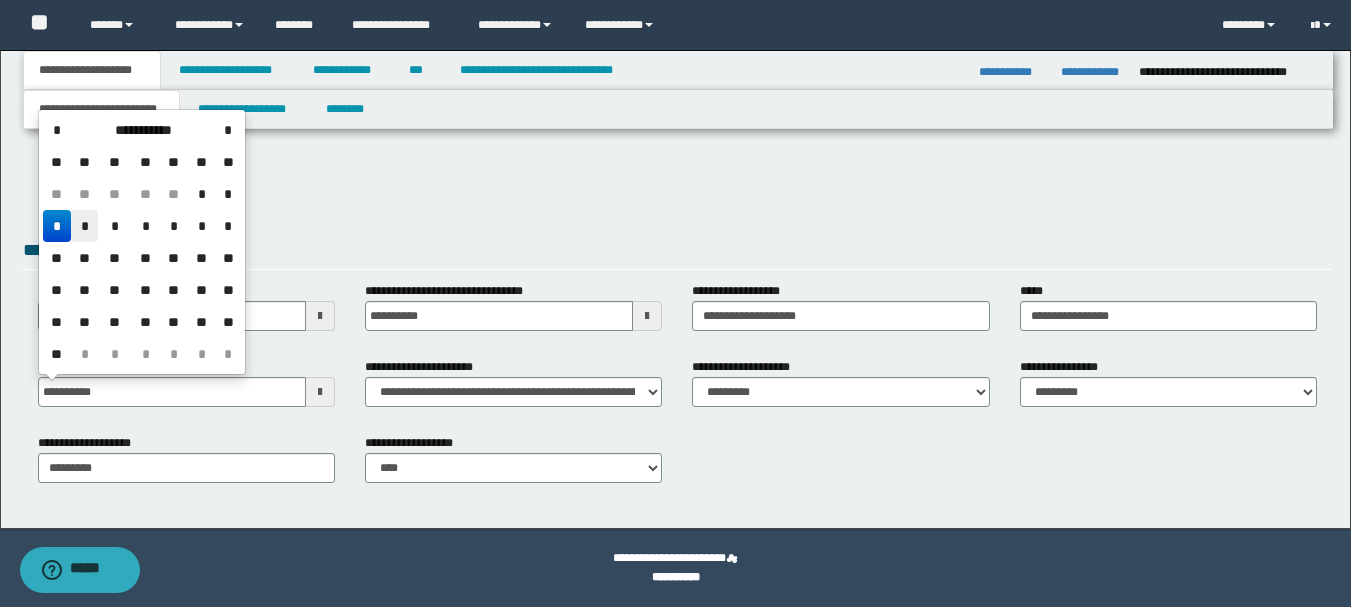 click on "*" at bounding box center (85, 226) 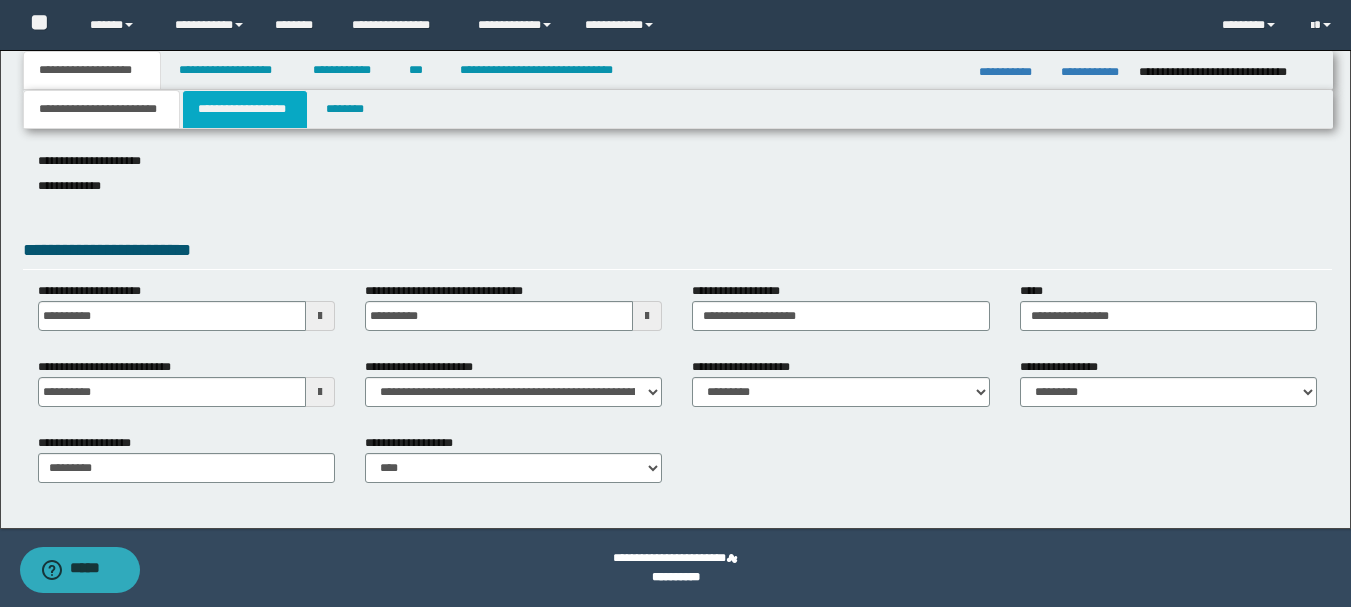 click on "**********" at bounding box center [245, 109] 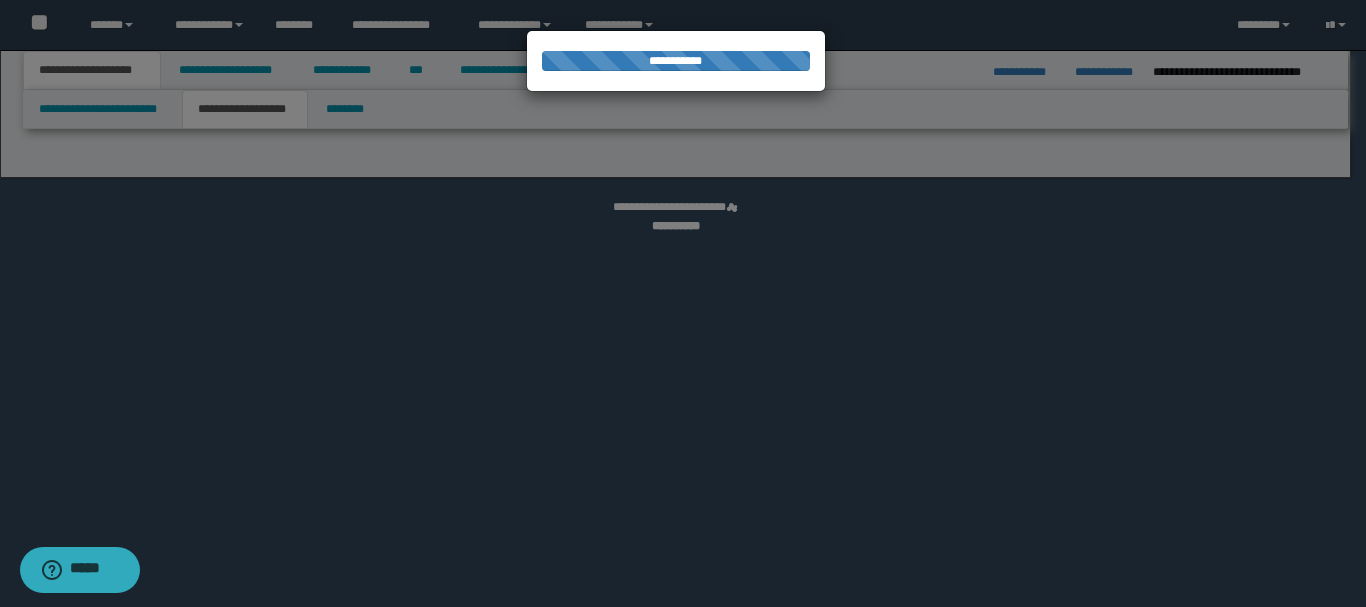 select on "*" 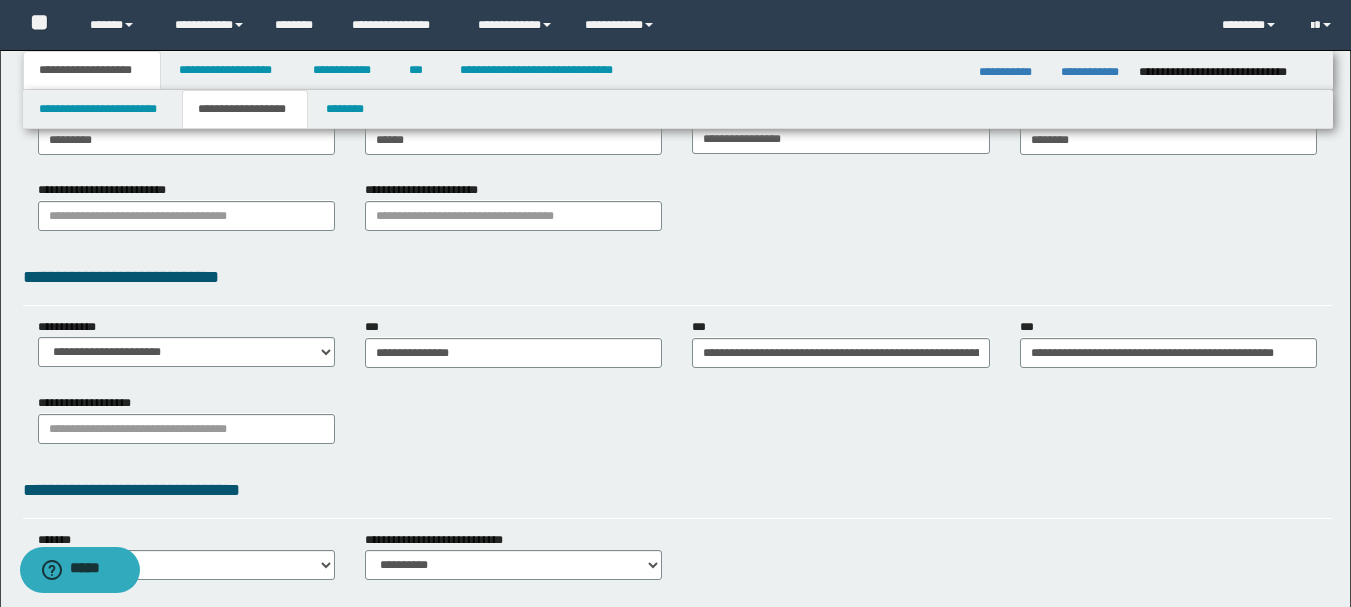 scroll, scrollTop: 500, scrollLeft: 0, axis: vertical 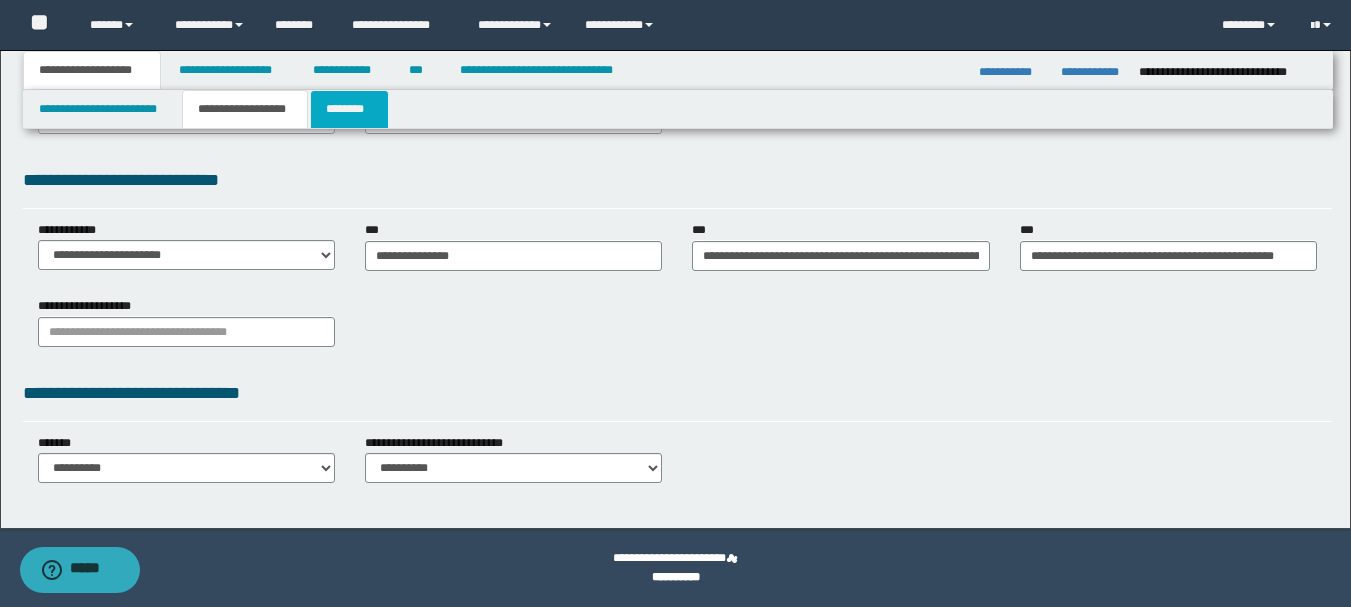 click on "********" at bounding box center (349, 109) 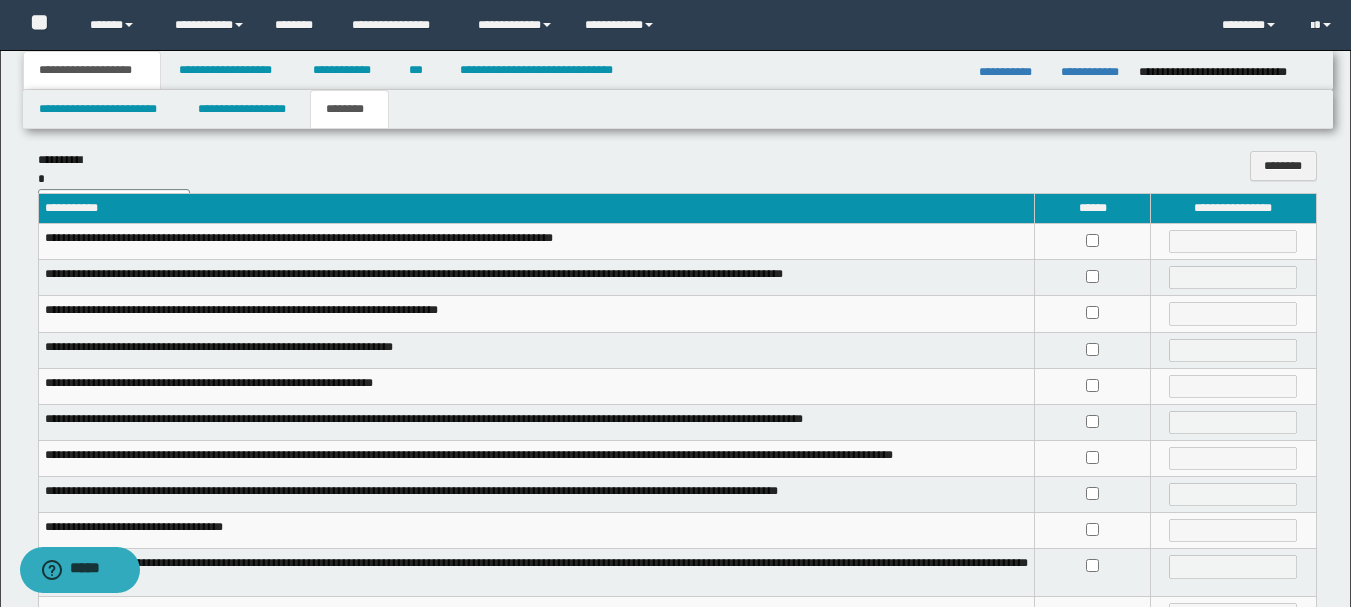 scroll, scrollTop: 0, scrollLeft: 0, axis: both 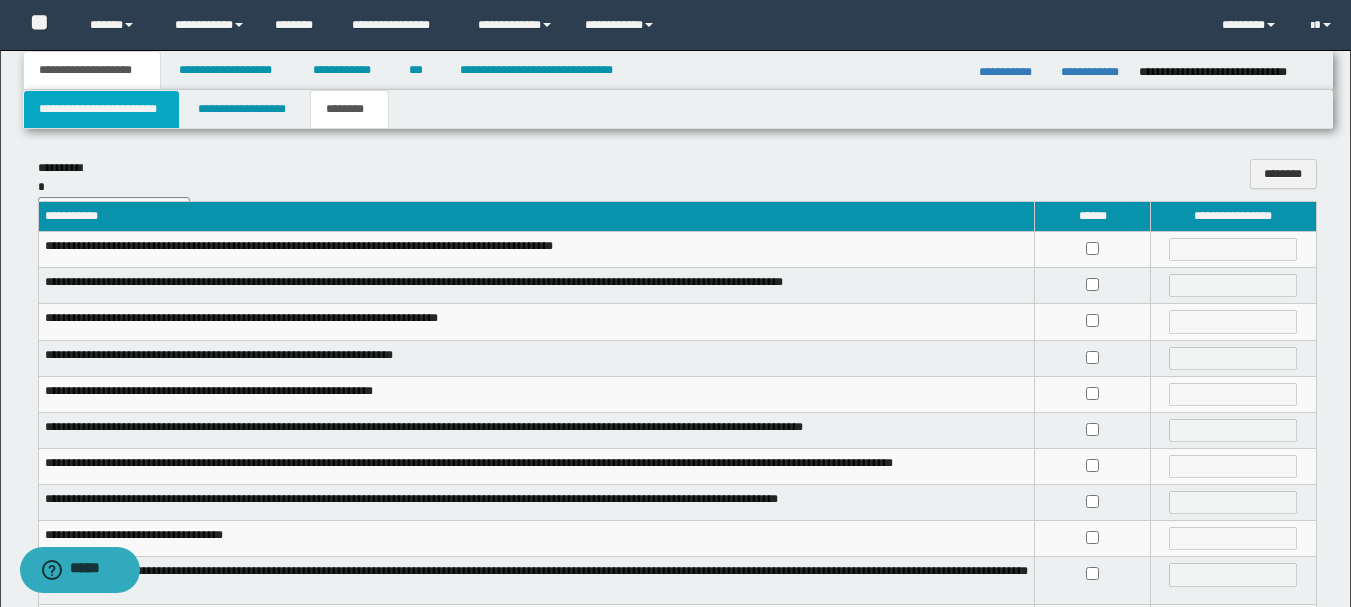 click on "**********" at bounding box center (101, 109) 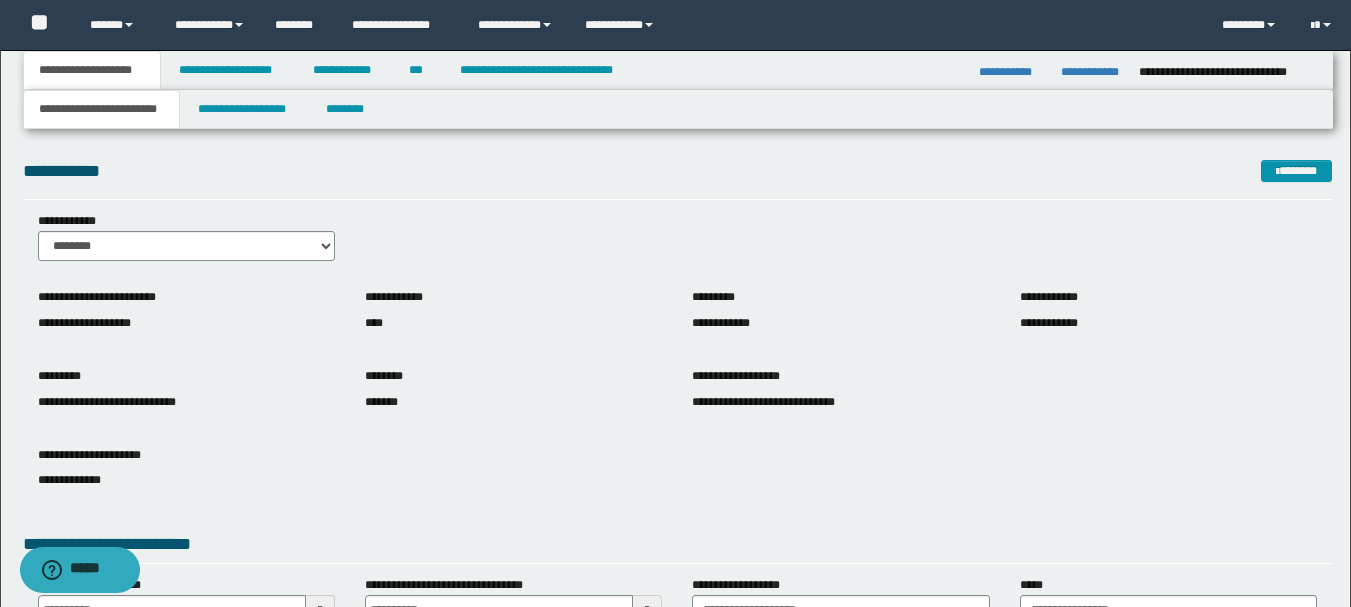 scroll, scrollTop: 0, scrollLeft: 0, axis: both 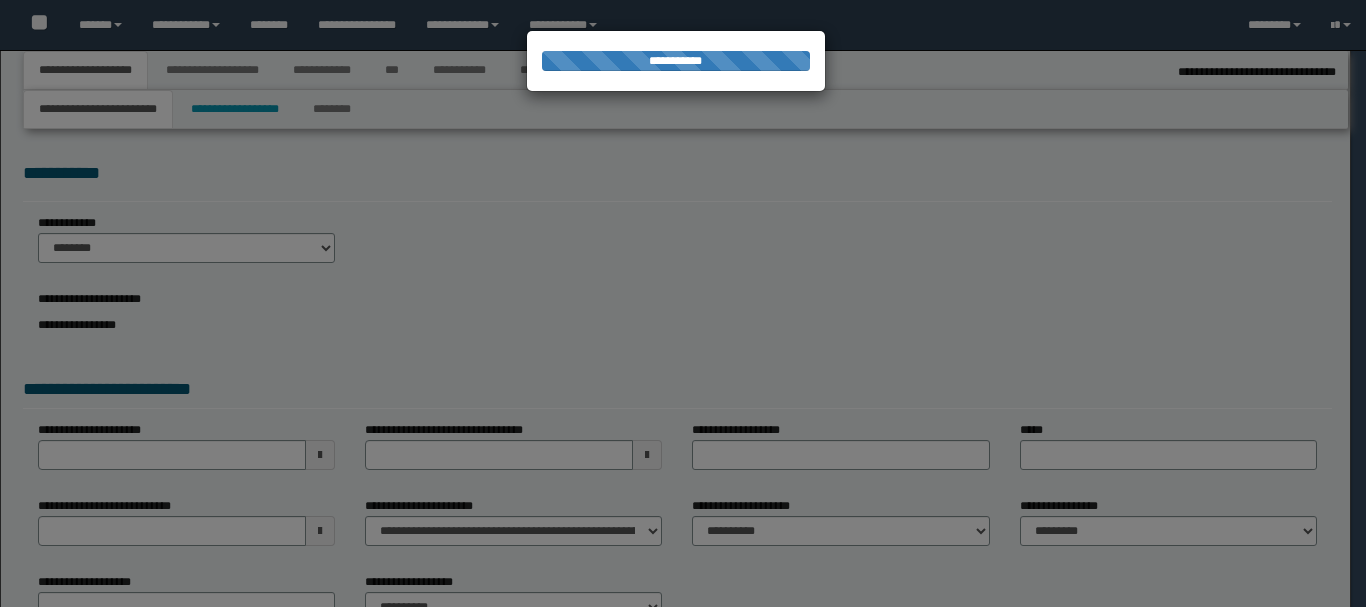 type on "**********" 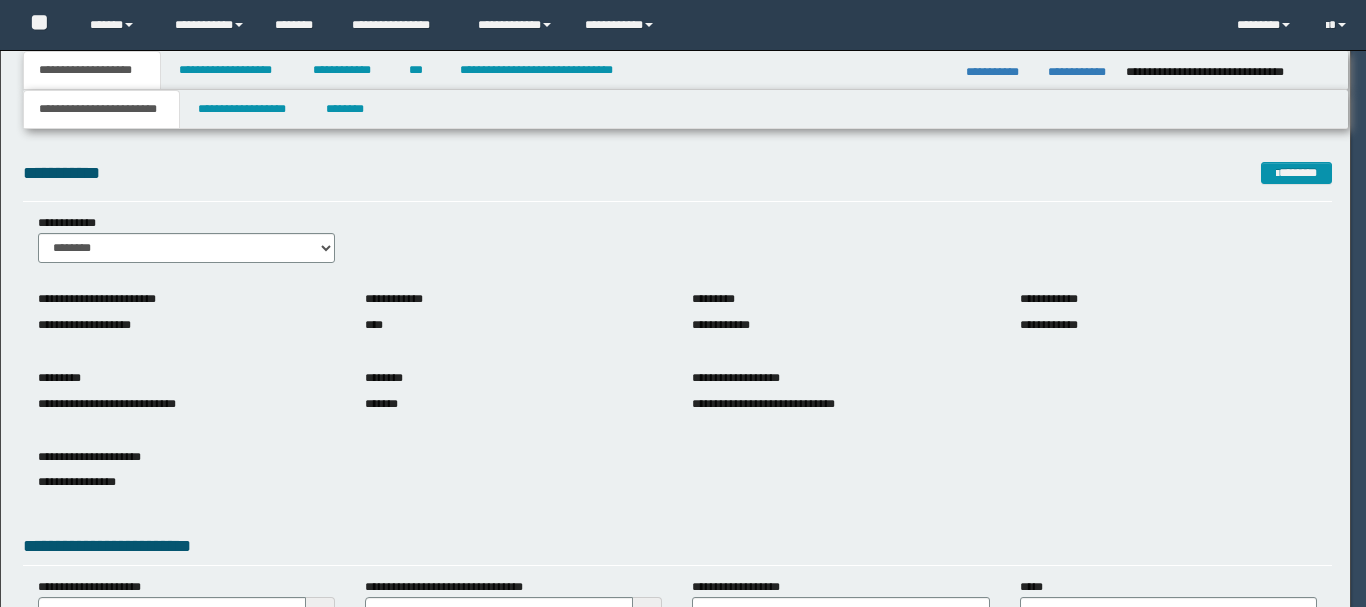 scroll, scrollTop: 0, scrollLeft: 0, axis: both 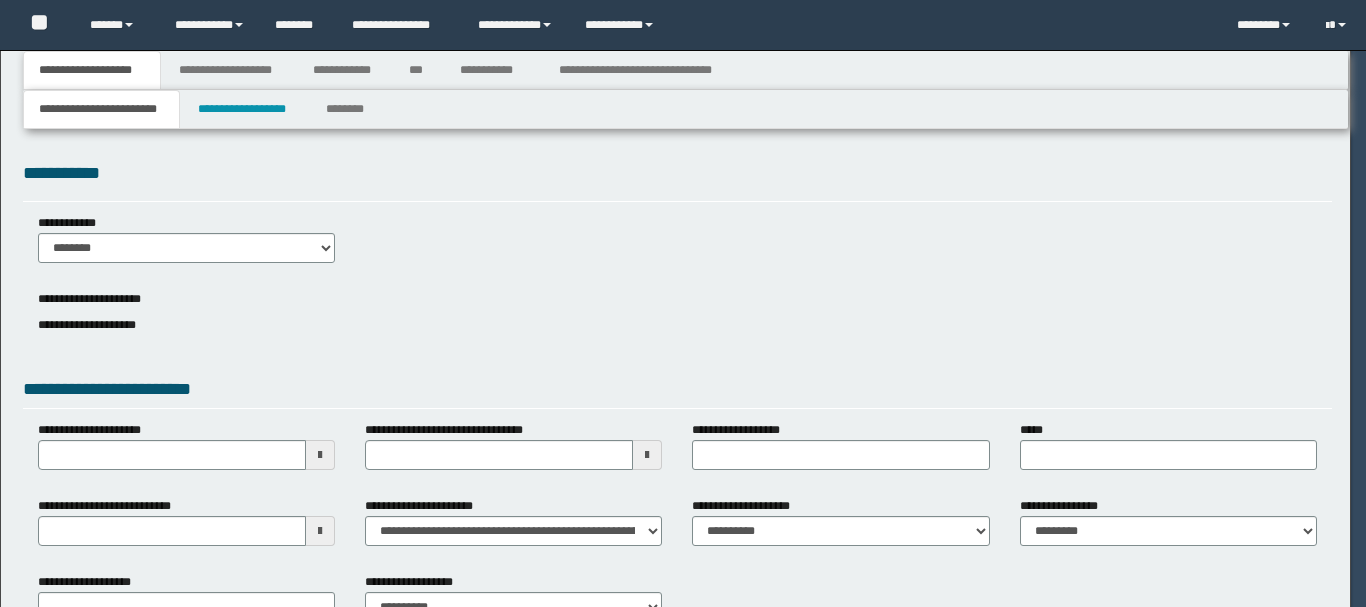 type on "**********" 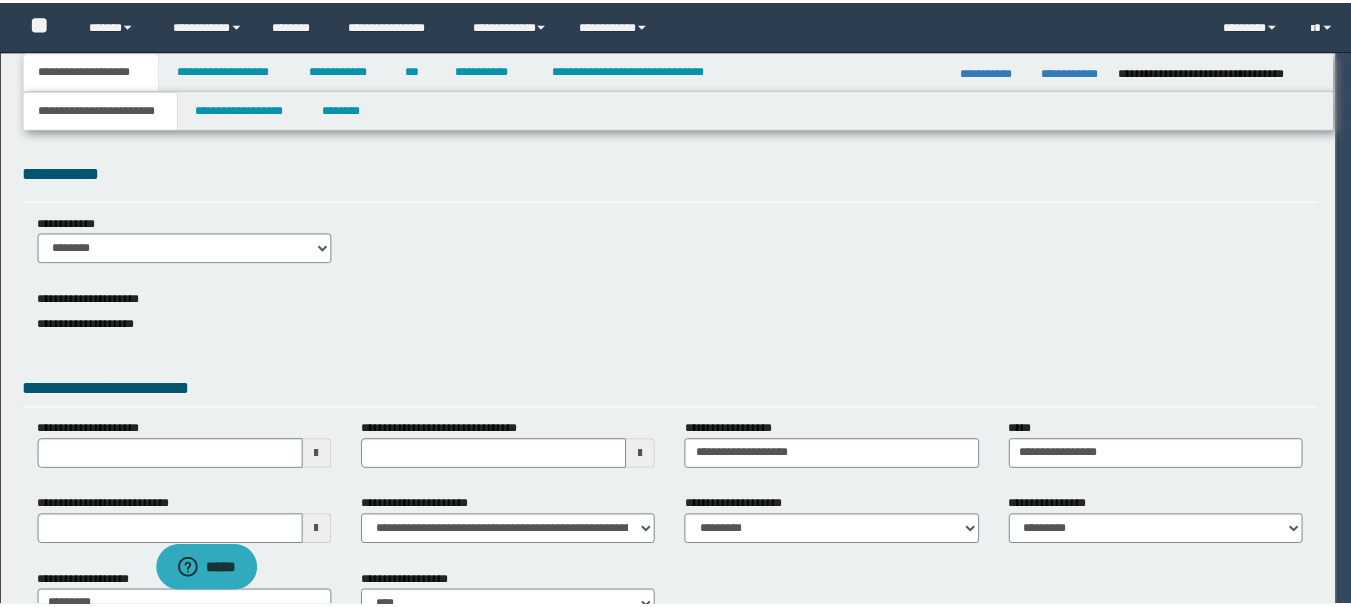scroll, scrollTop: 0, scrollLeft: 0, axis: both 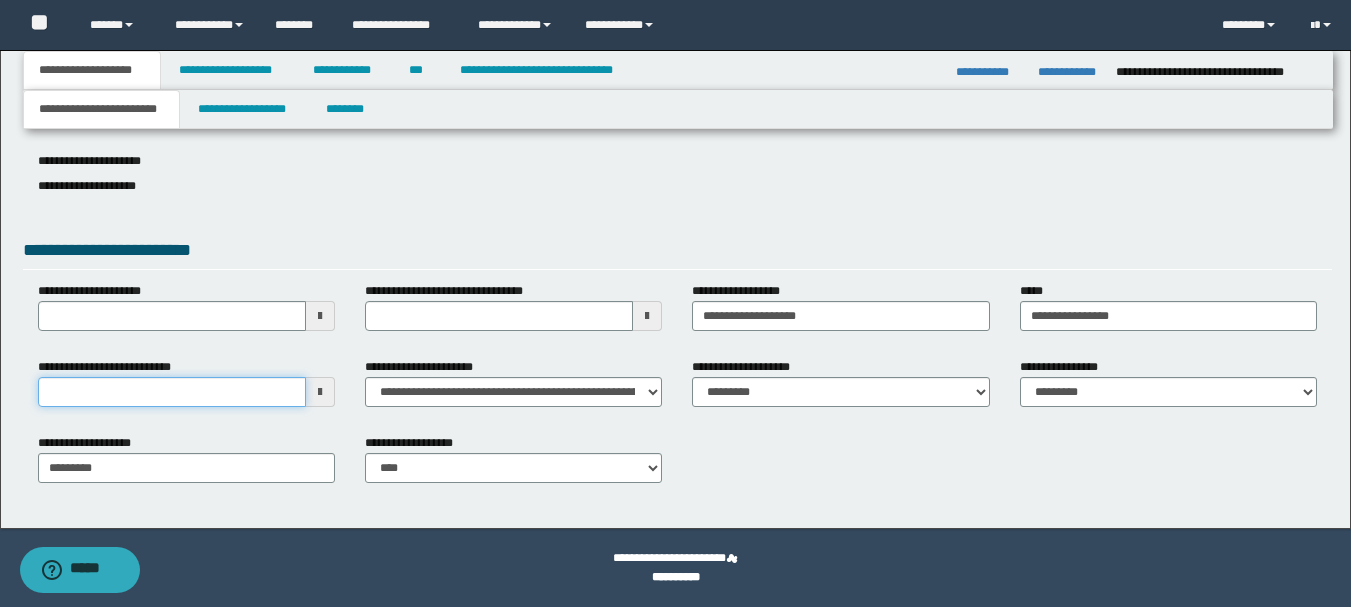 click on "**********" at bounding box center (172, 392) 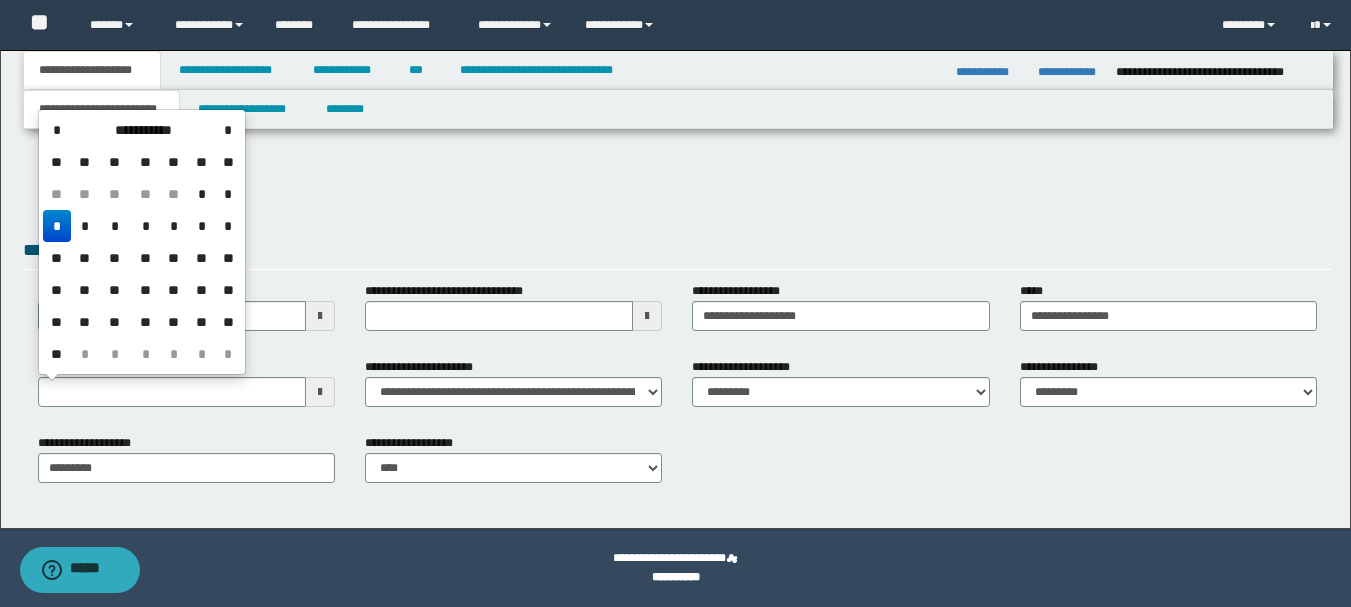 click on "*" at bounding box center [85, 226] 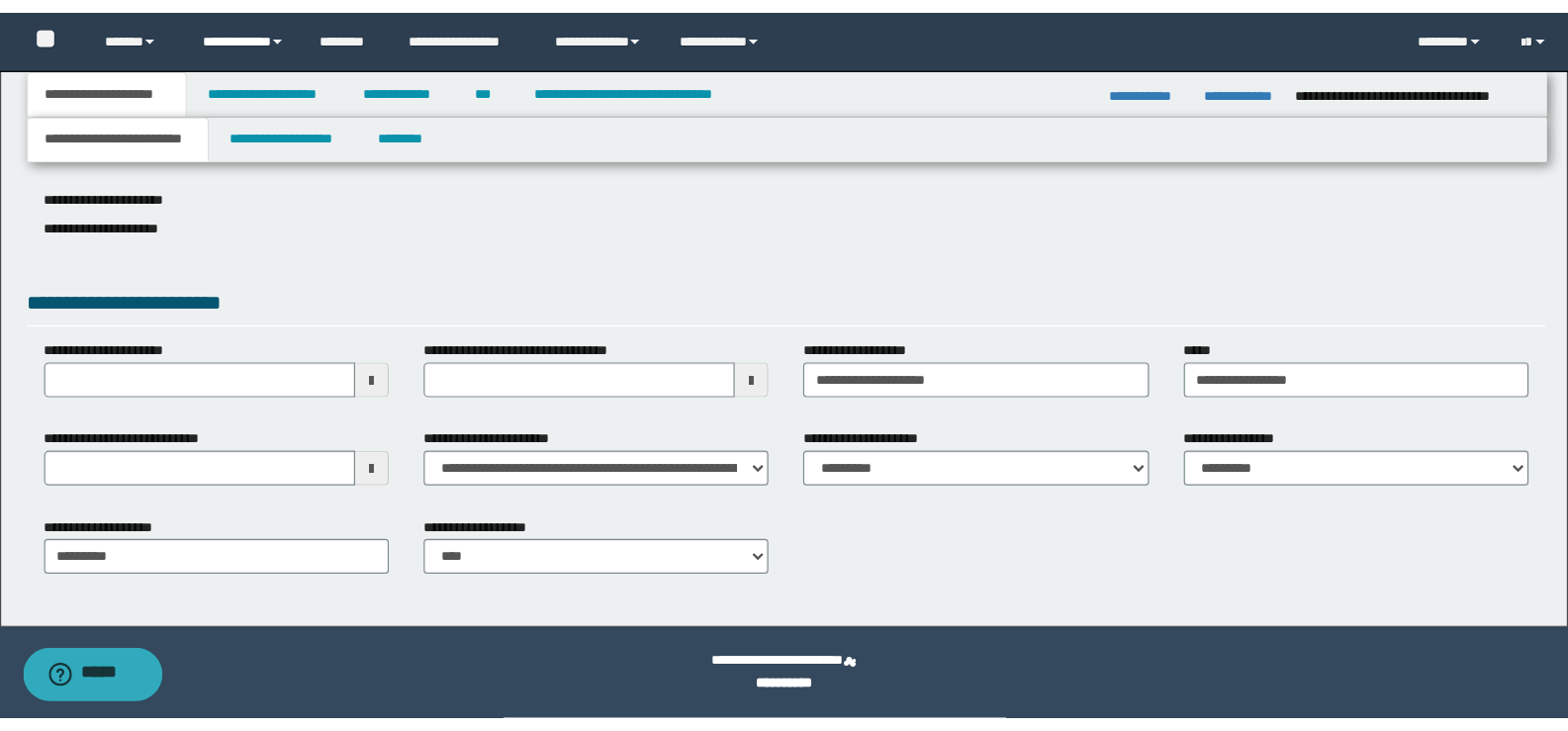 scroll, scrollTop: 162, scrollLeft: 0, axis: vertical 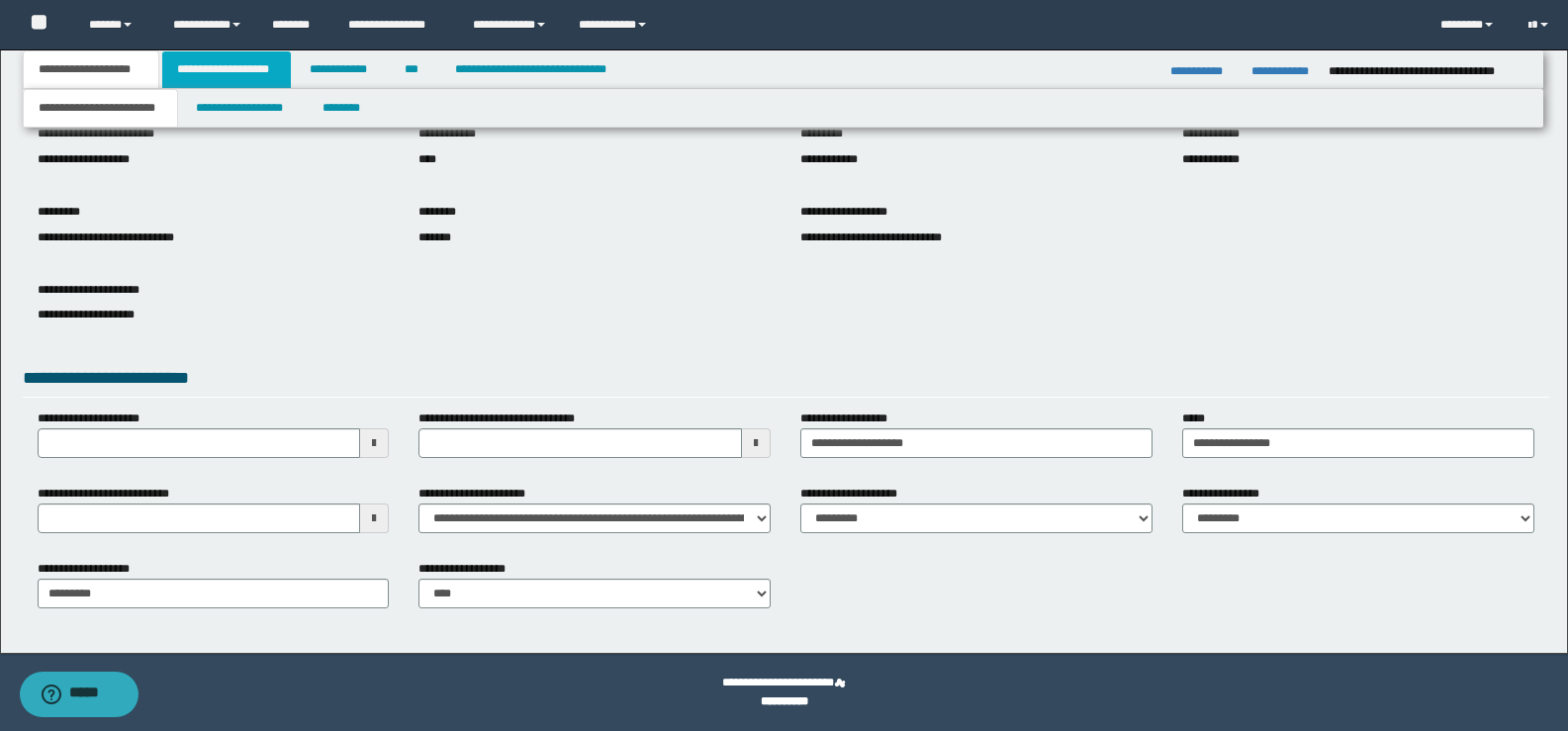 click on "**********" at bounding box center [227, 69] 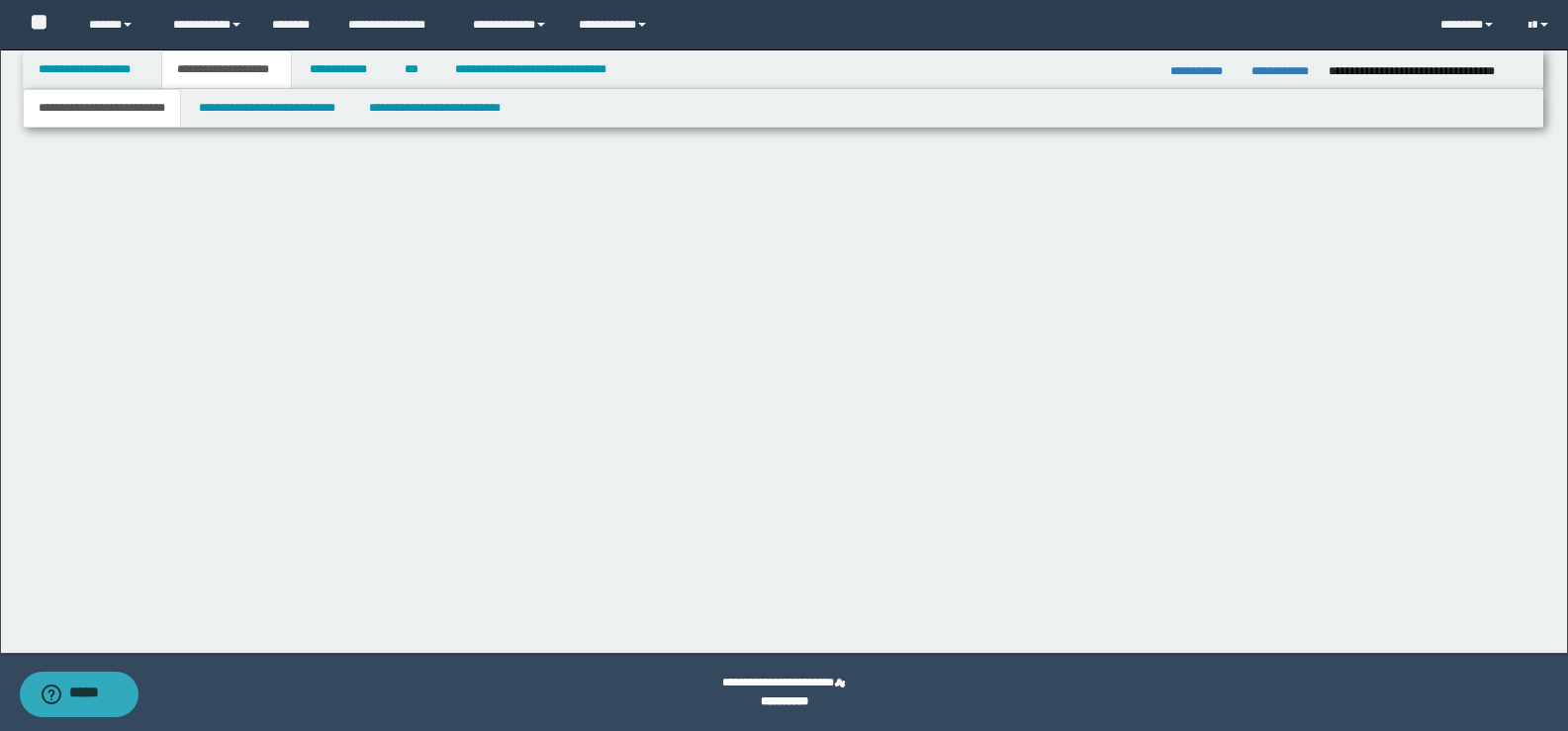 scroll, scrollTop: 0, scrollLeft: 0, axis: both 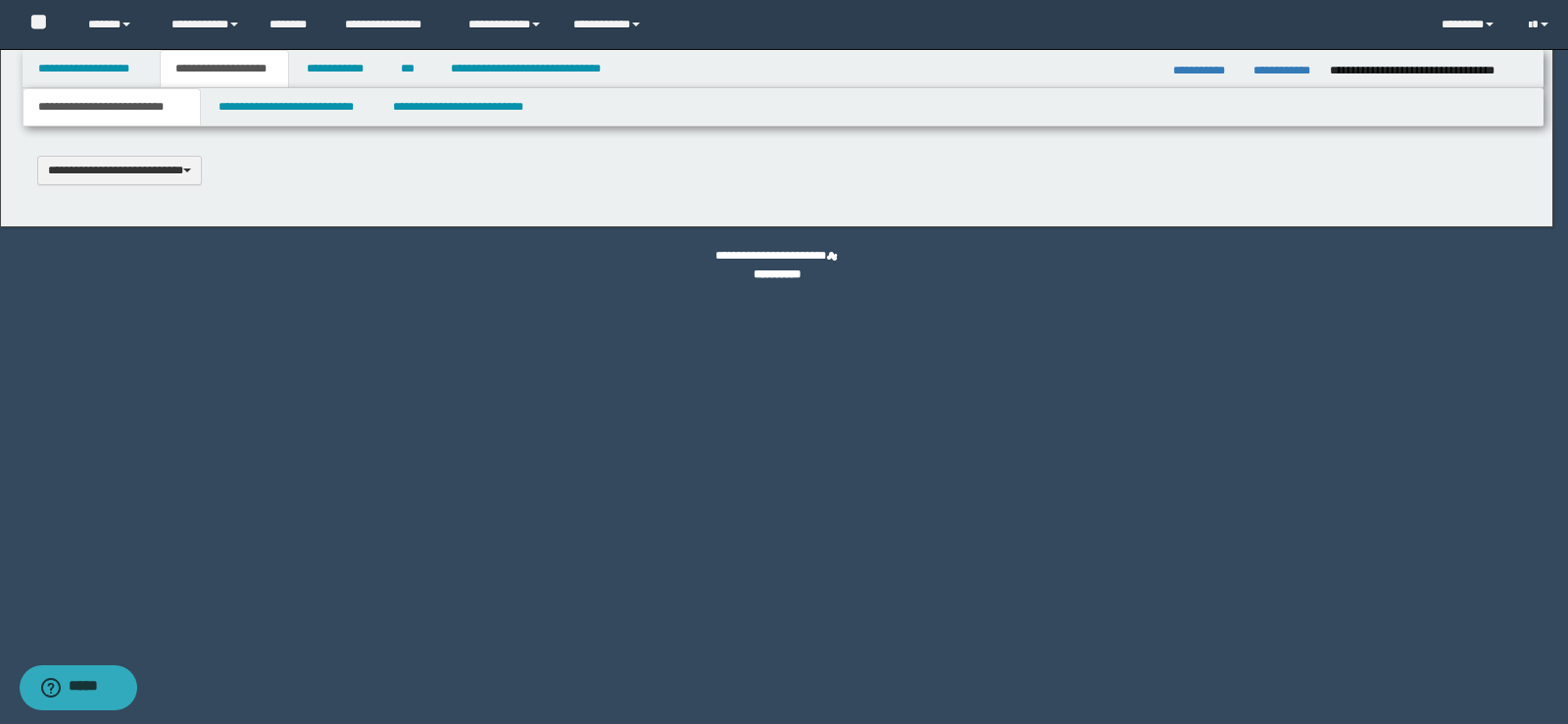 click on "**********" at bounding box center (776, 362) 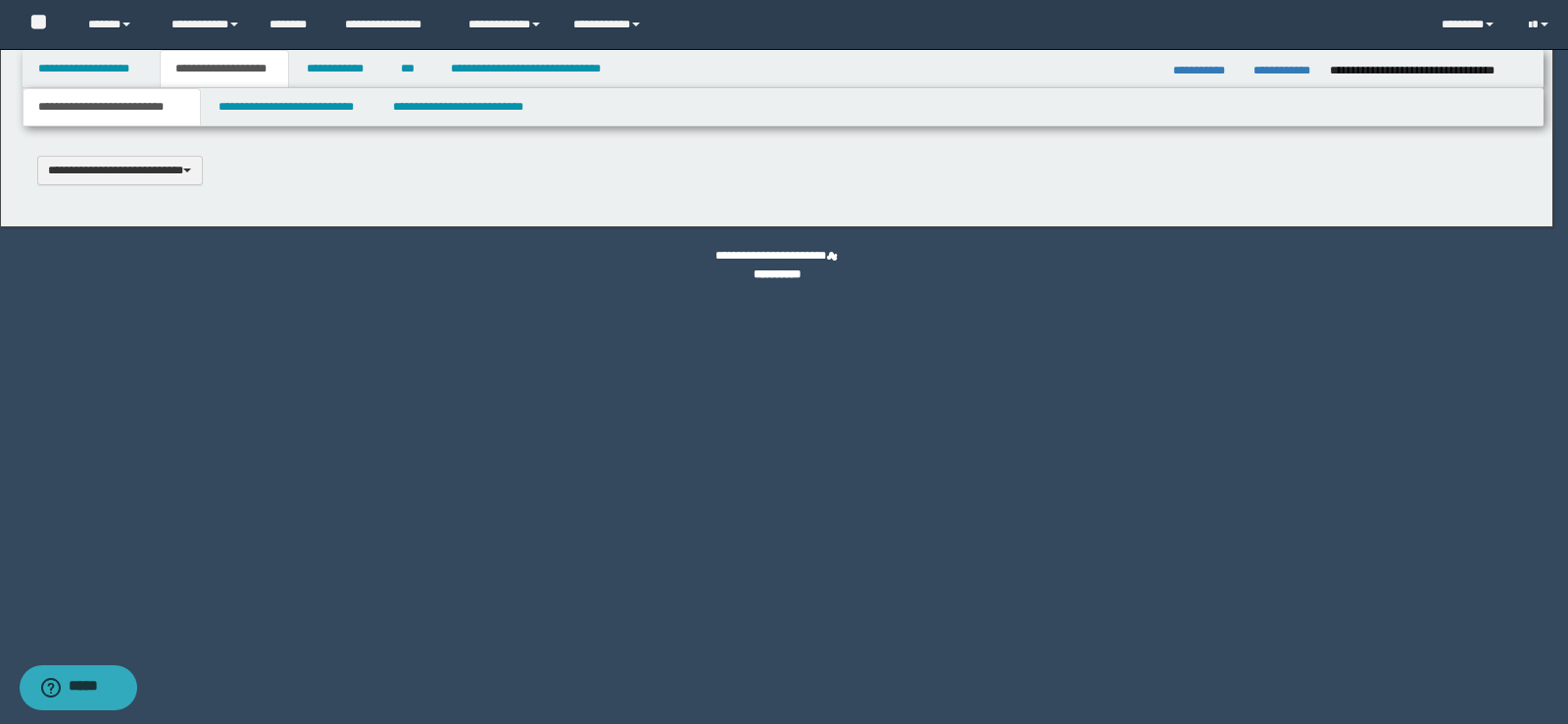 type 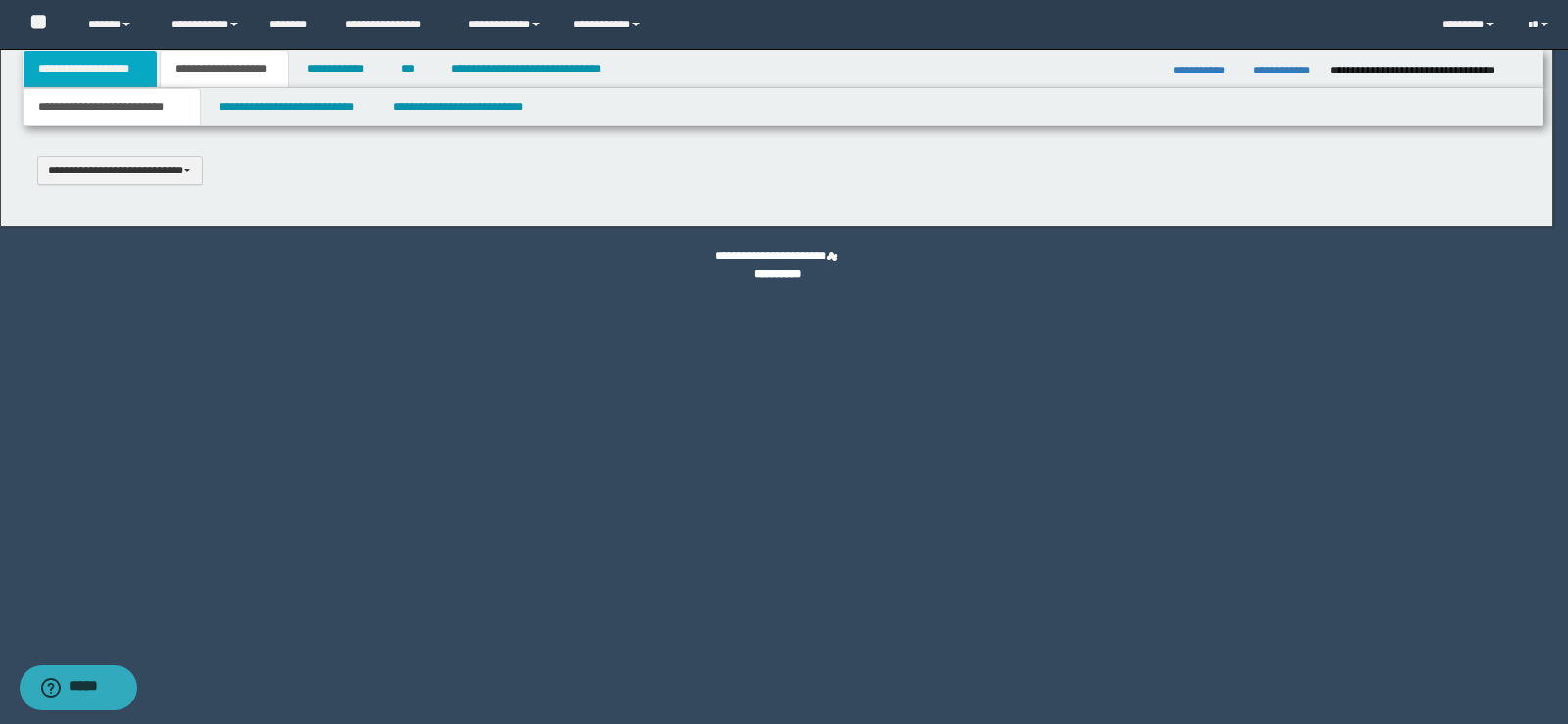 type on "*******" 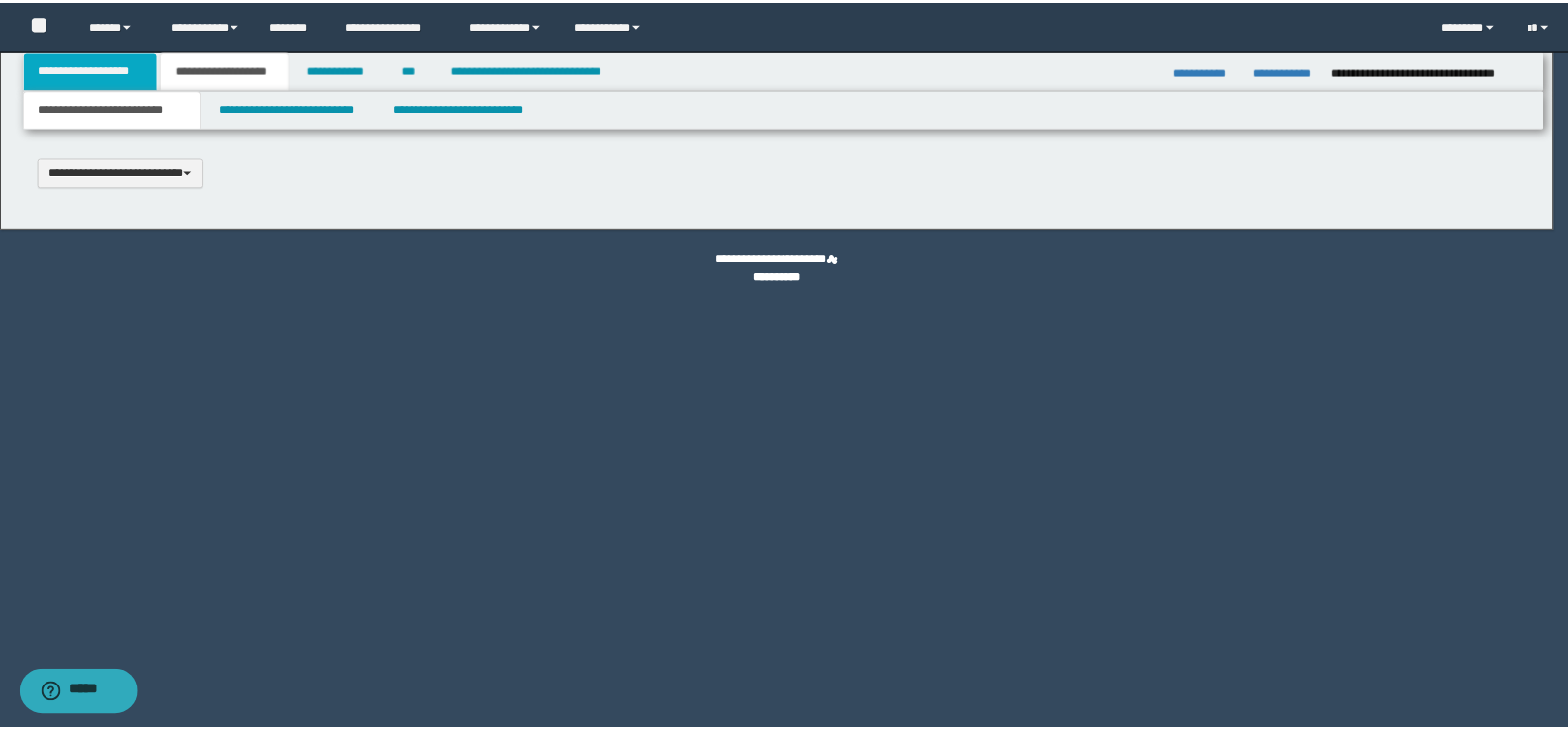 scroll, scrollTop: 0, scrollLeft: 0, axis: both 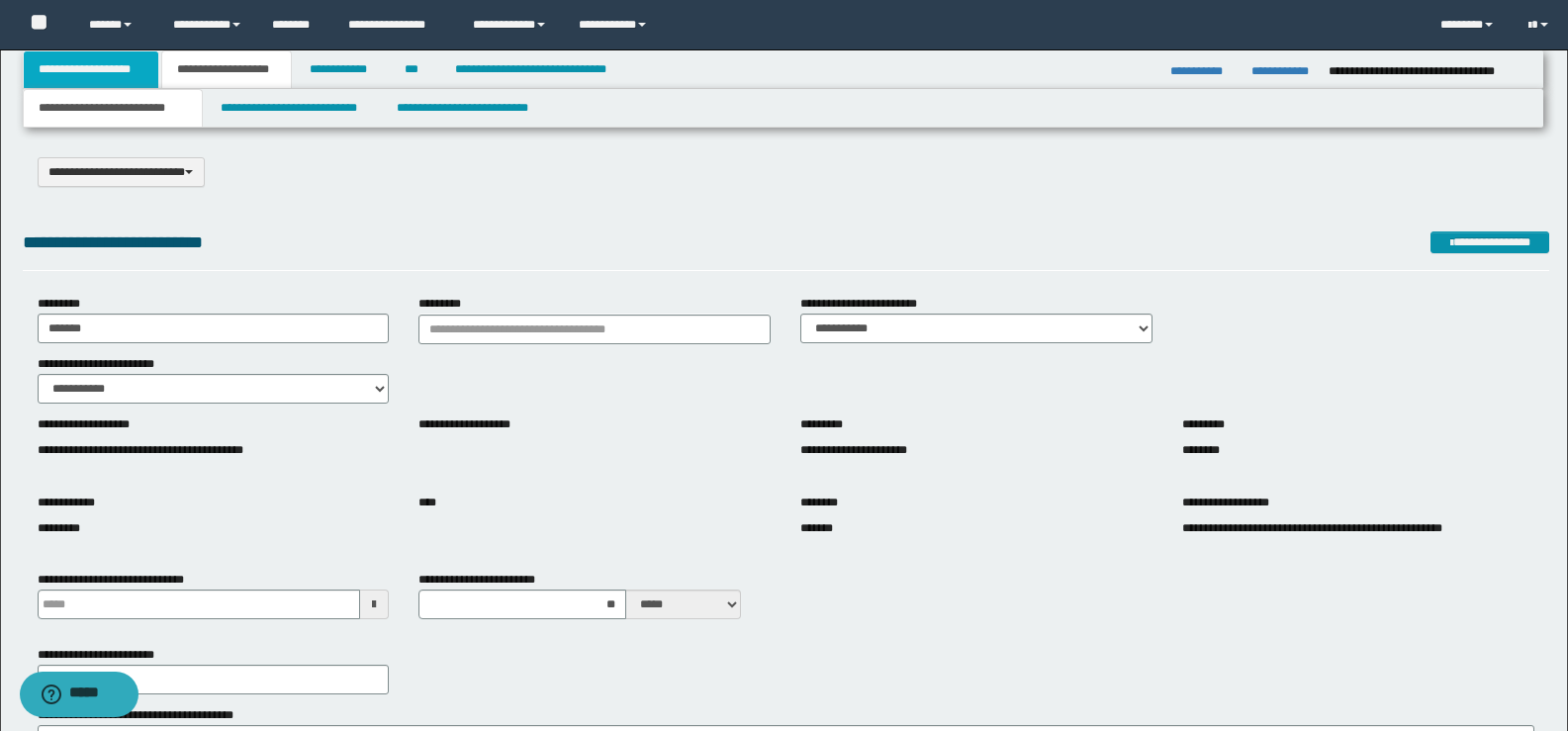 click on "**********" at bounding box center (91, 69) 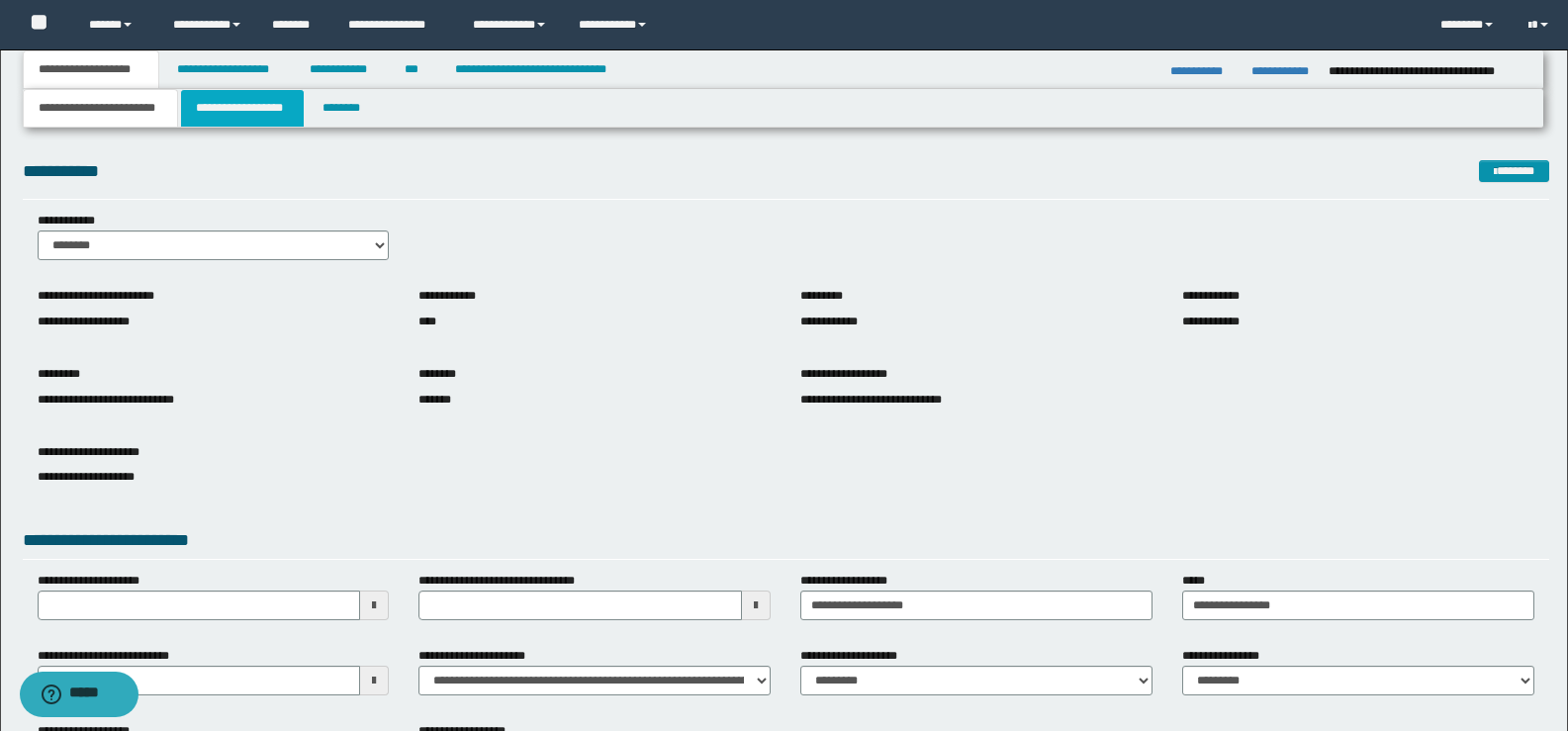 click on "**********" at bounding box center (242, 108) 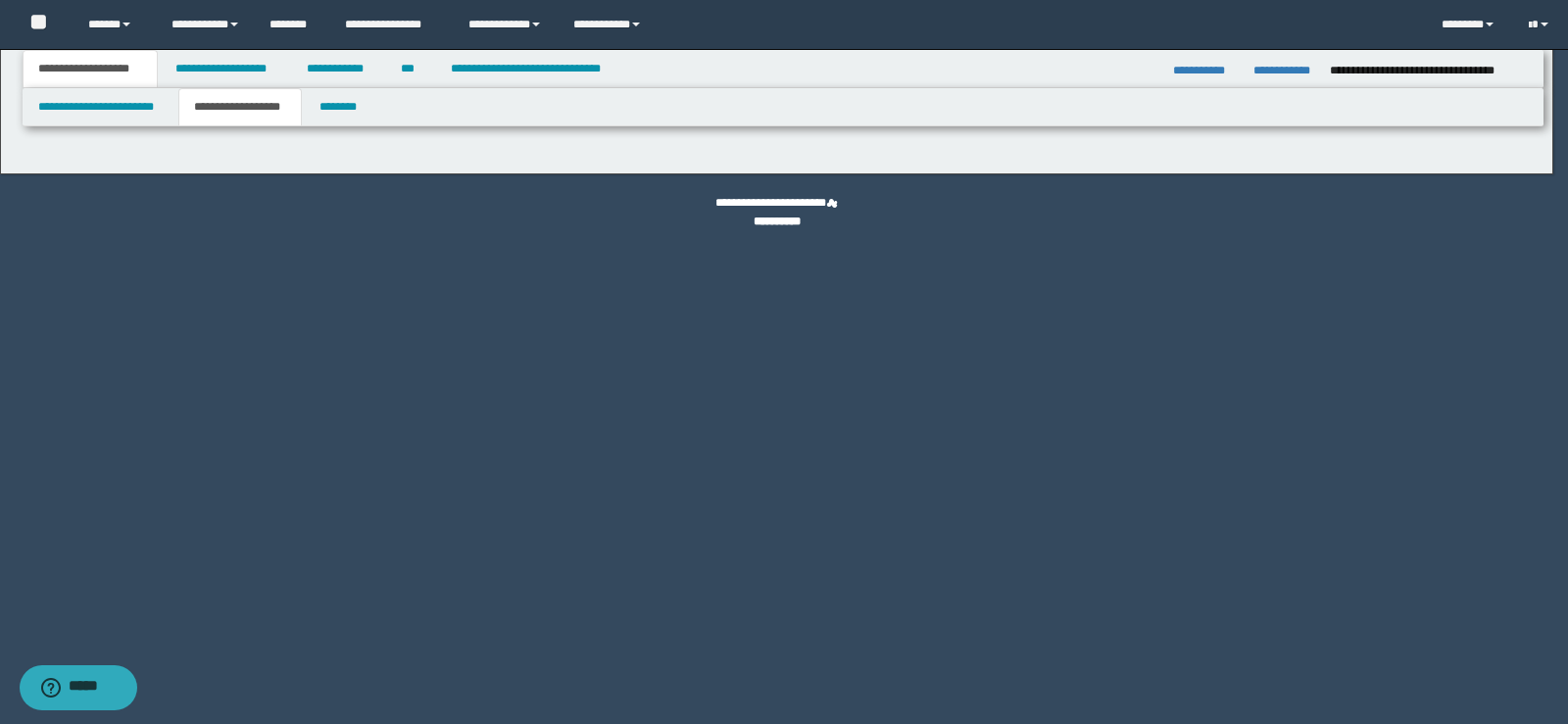 type on "********" 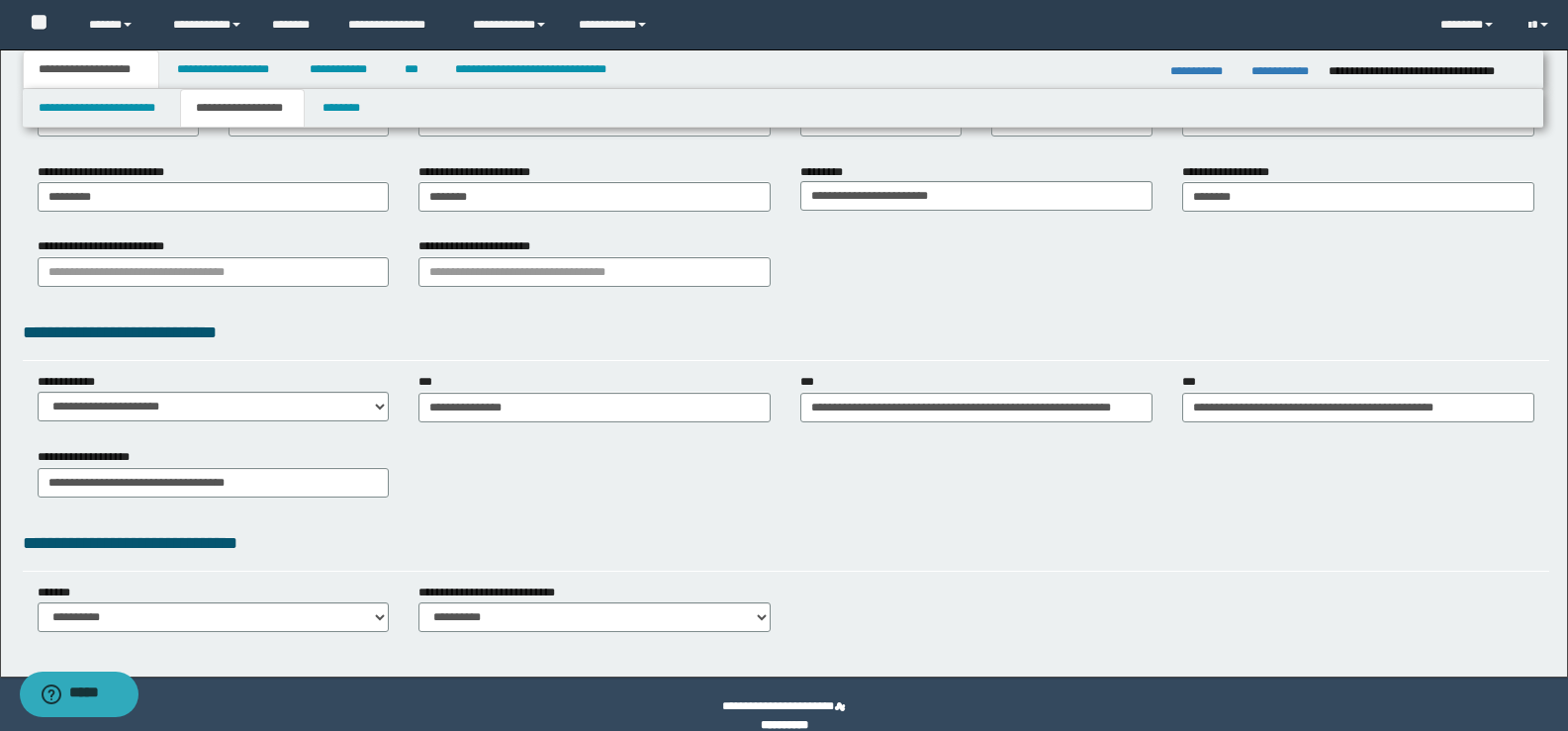 scroll, scrollTop: 364, scrollLeft: 0, axis: vertical 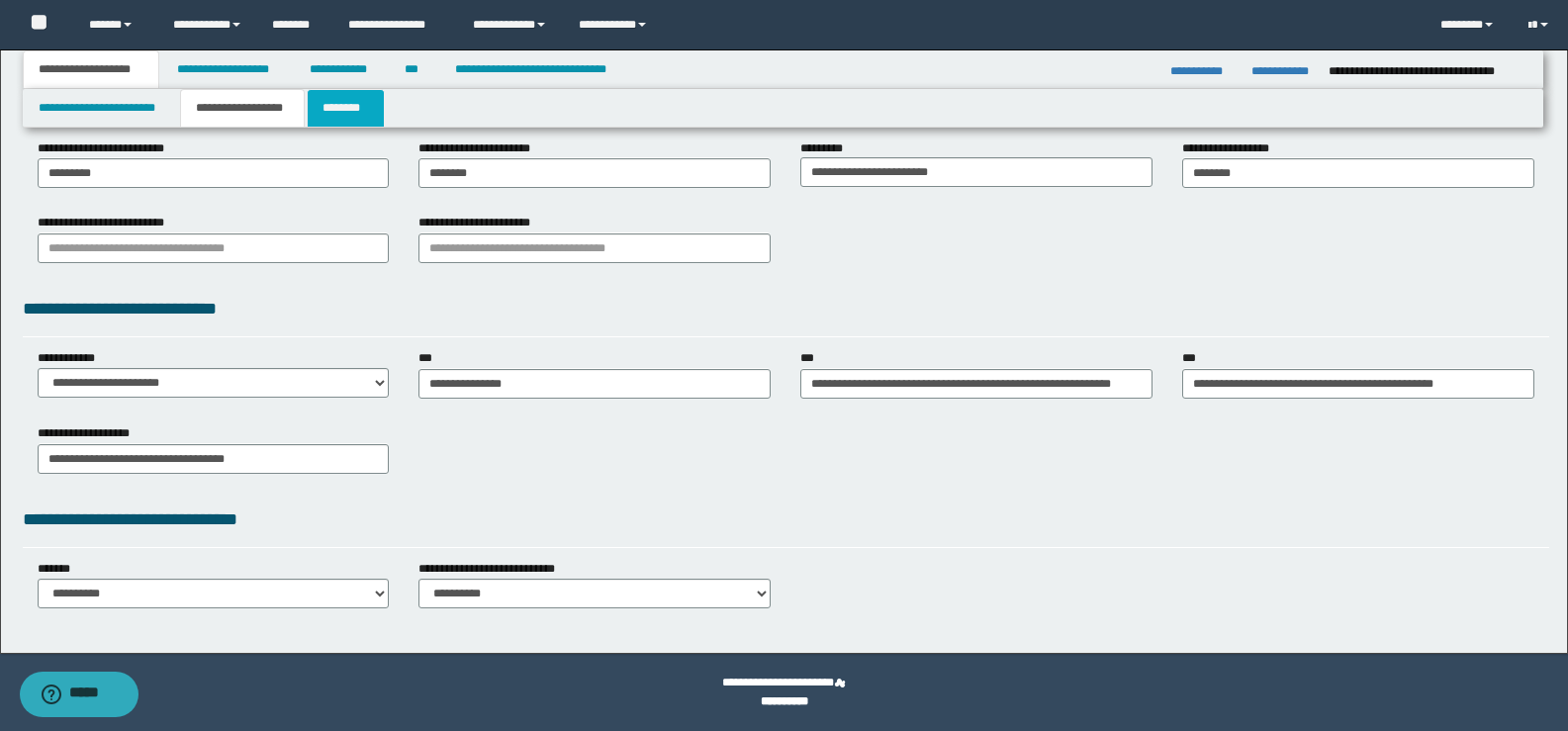 click on "********" at bounding box center [345, 108] 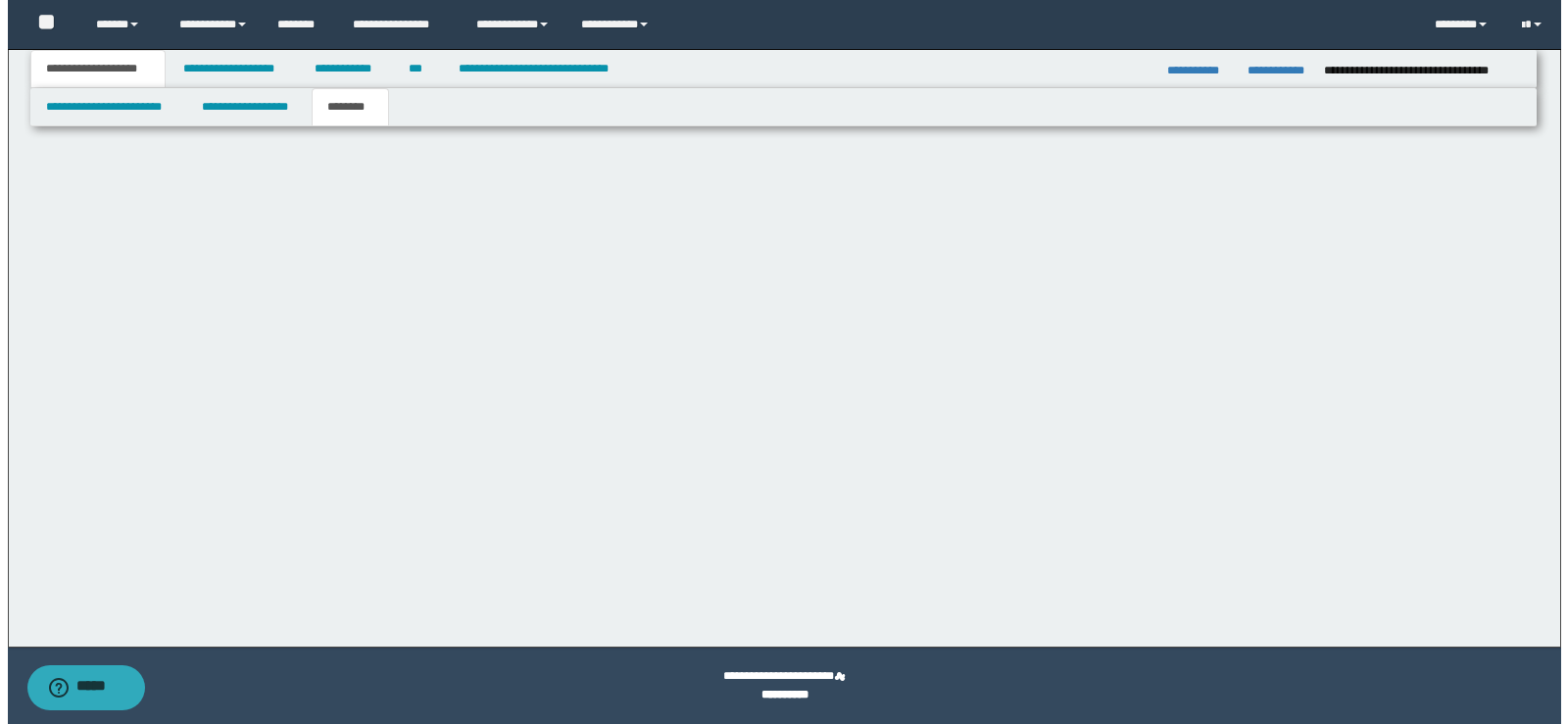 scroll, scrollTop: 0, scrollLeft: 0, axis: both 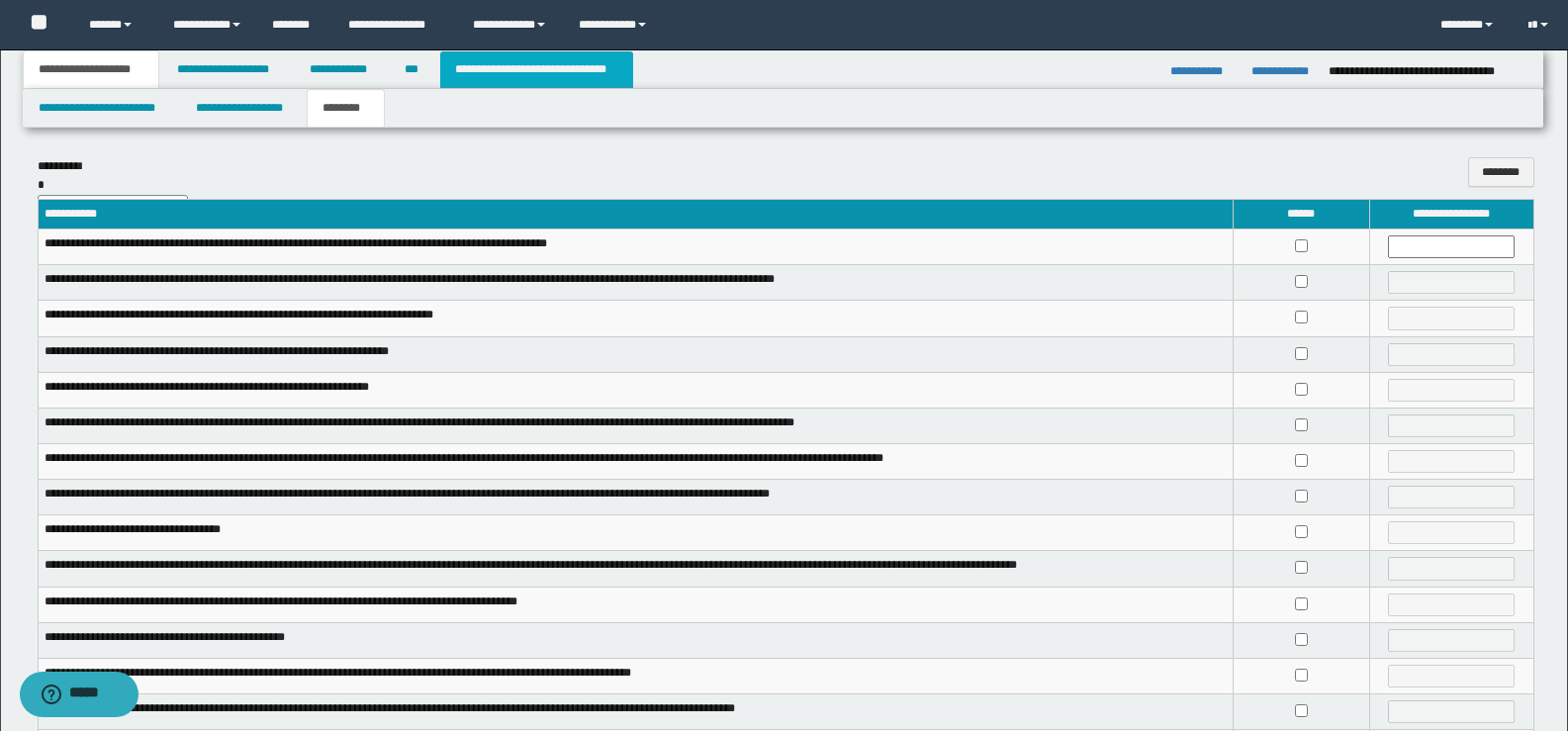 click on "**********" at bounding box center (536, 69) 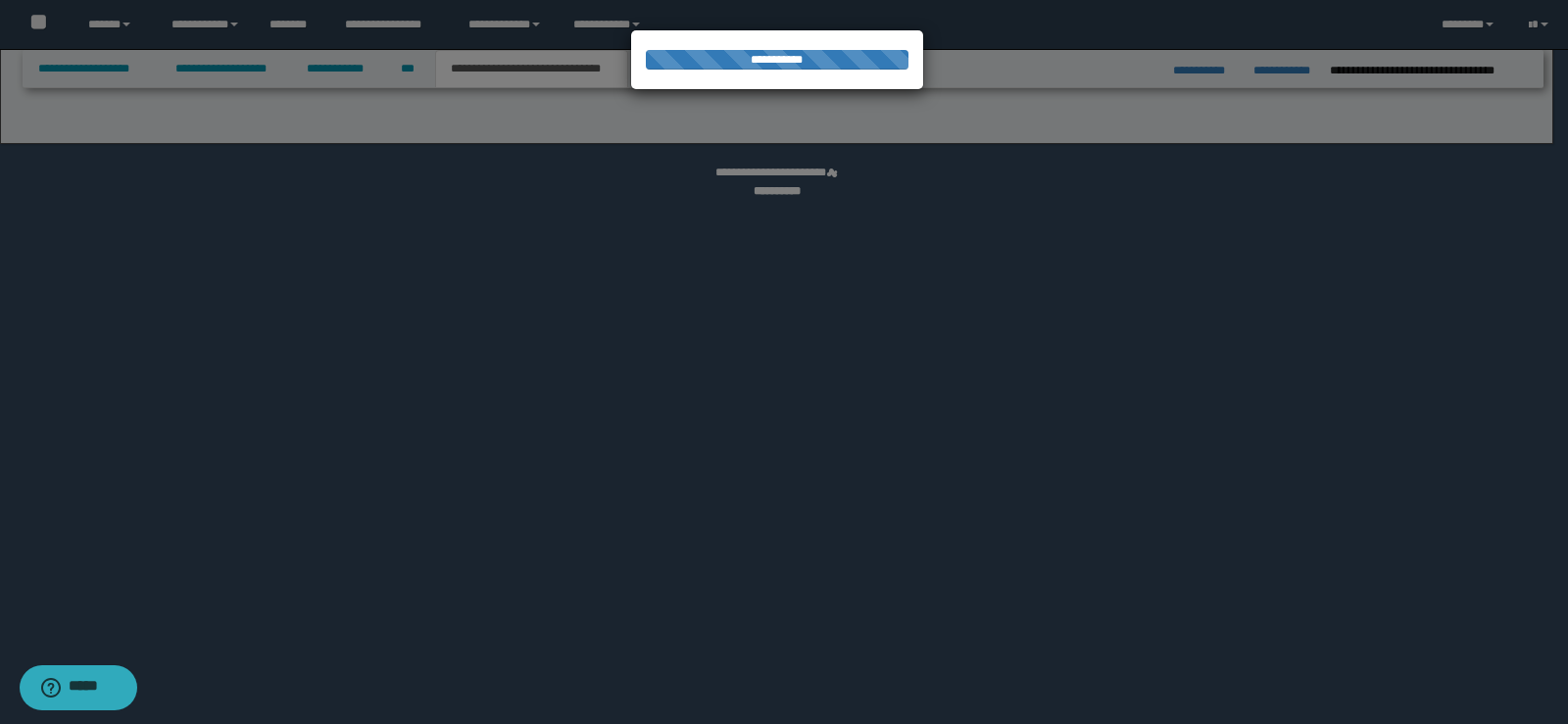 select on "*" 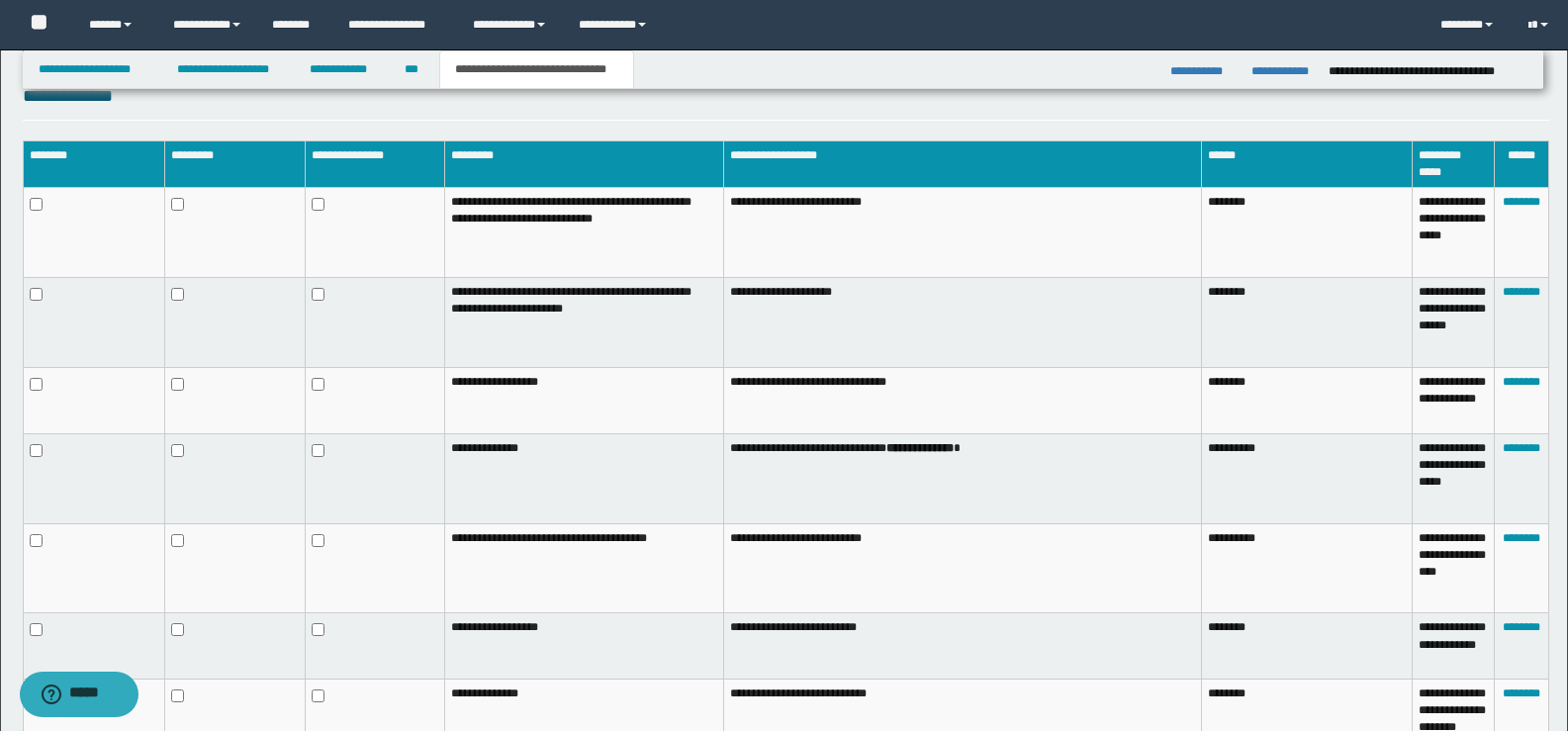 scroll, scrollTop: 1088, scrollLeft: 0, axis: vertical 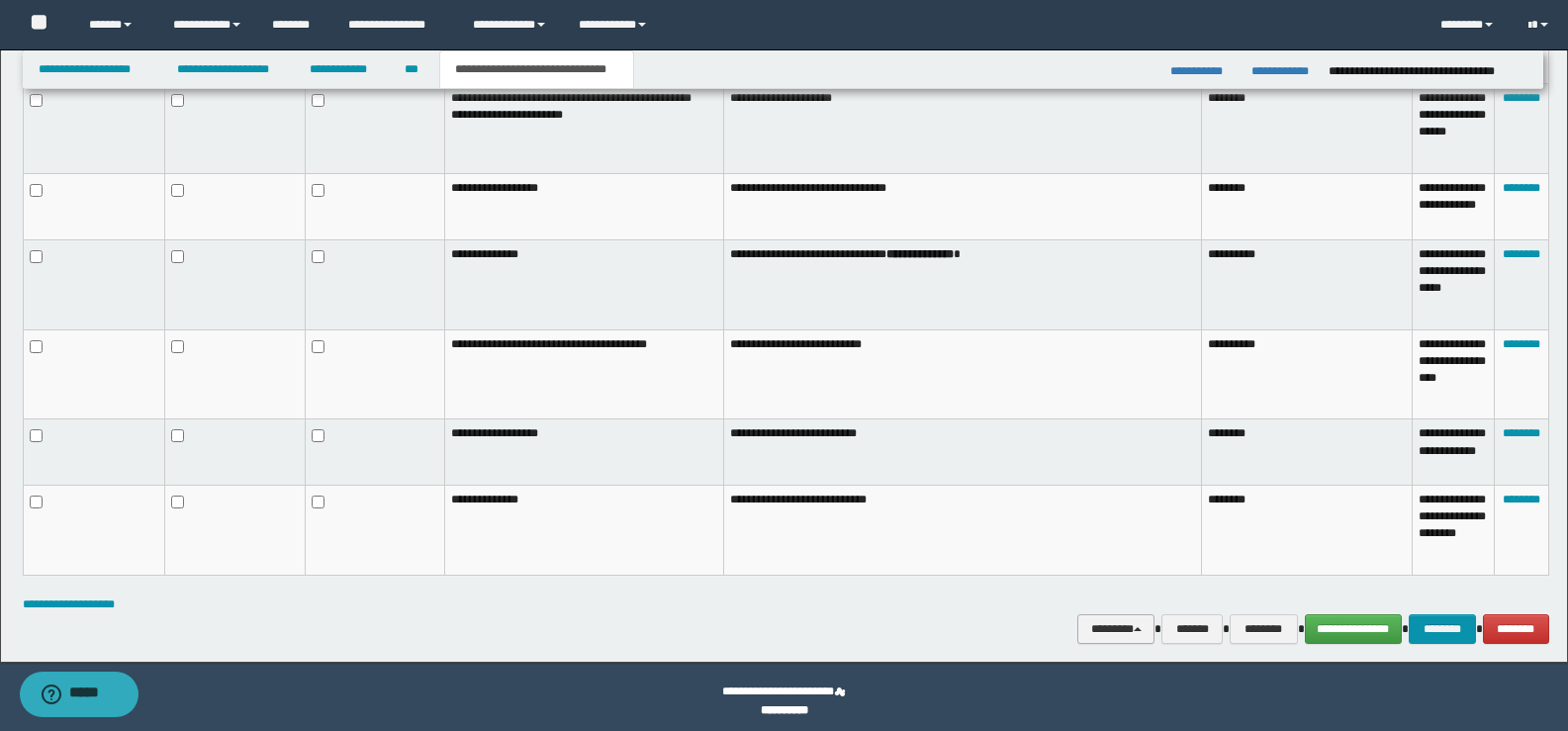 click on "********" at bounding box center [1116, 629] 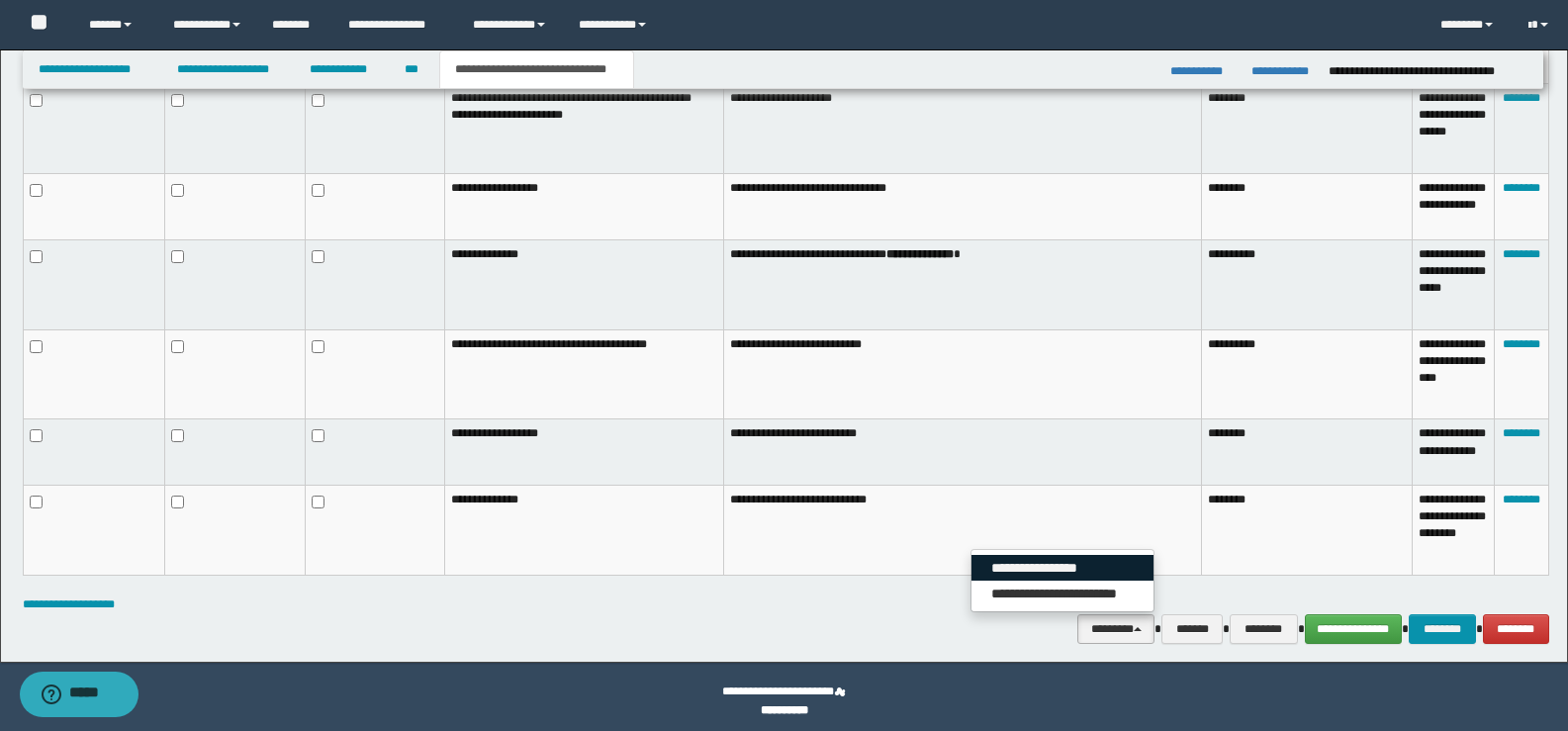 click on "**********" at bounding box center [1062, 568] 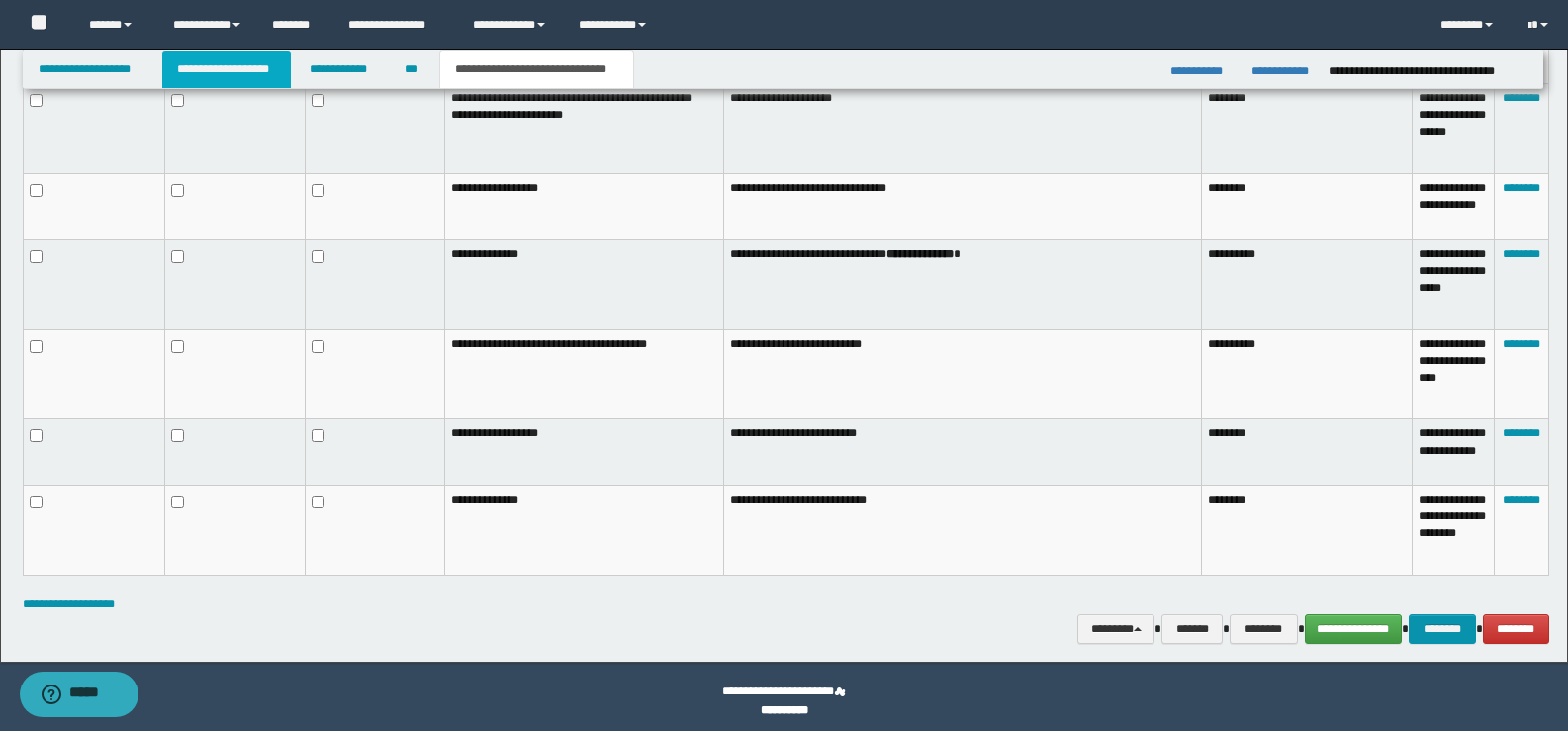 click on "**********" at bounding box center (227, 69) 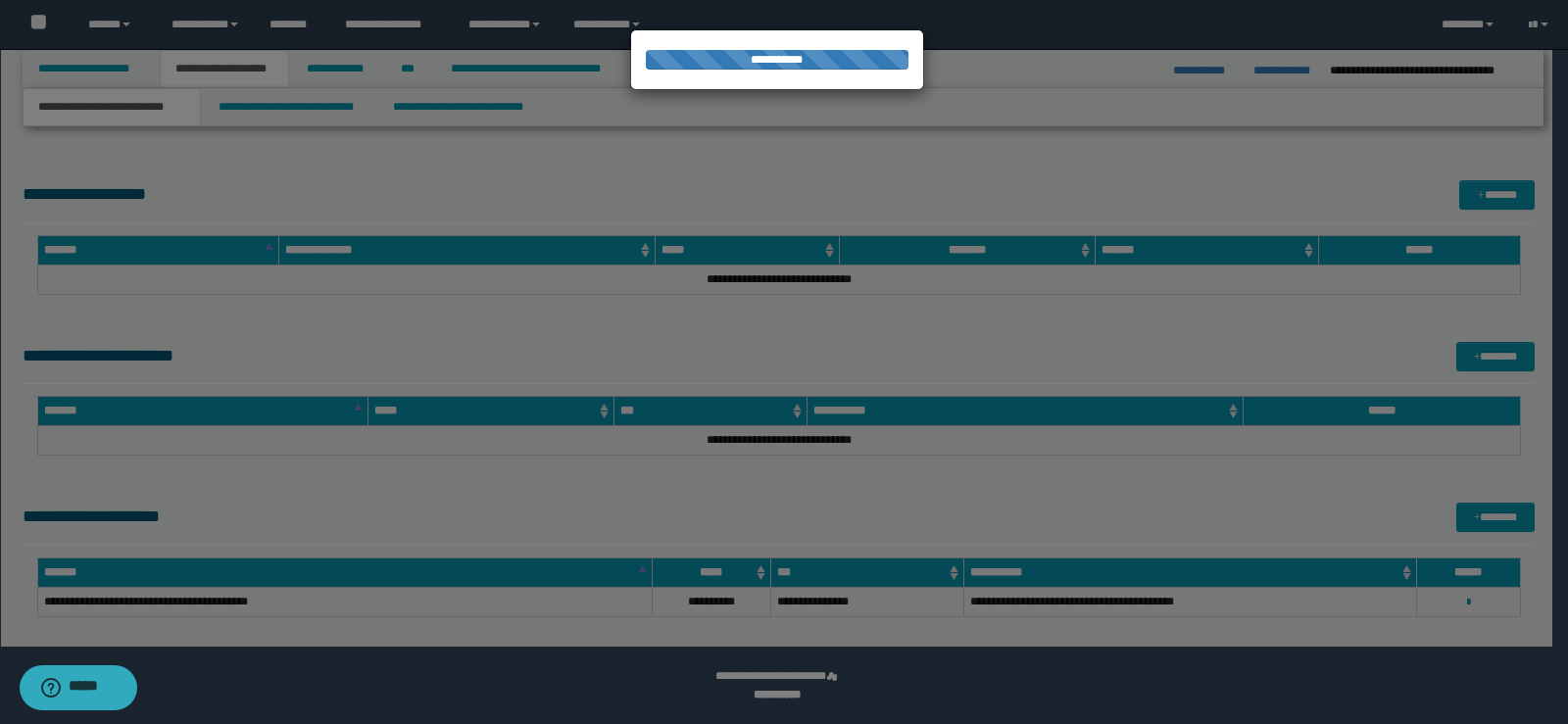 type 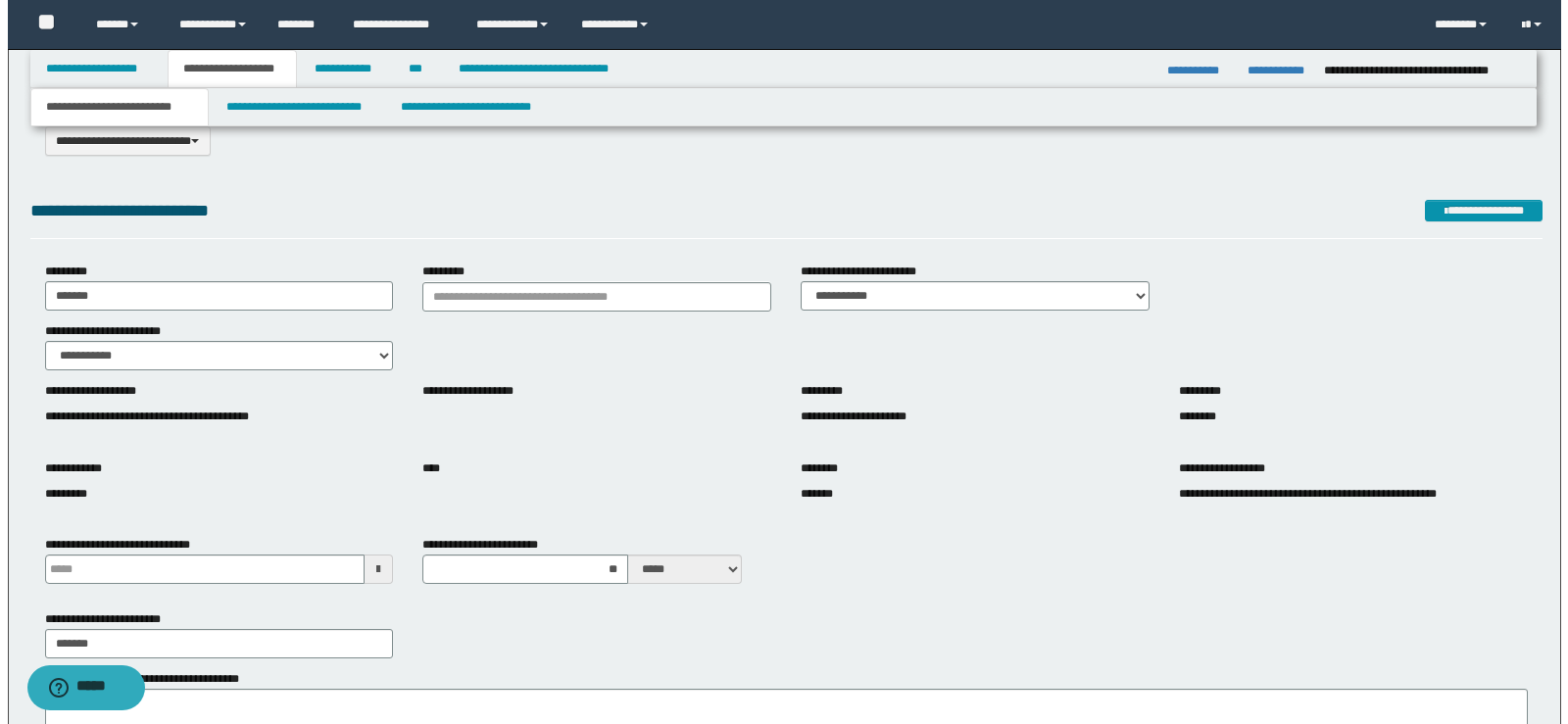 scroll, scrollTop: 0, scrollLeft: 0, axis: both 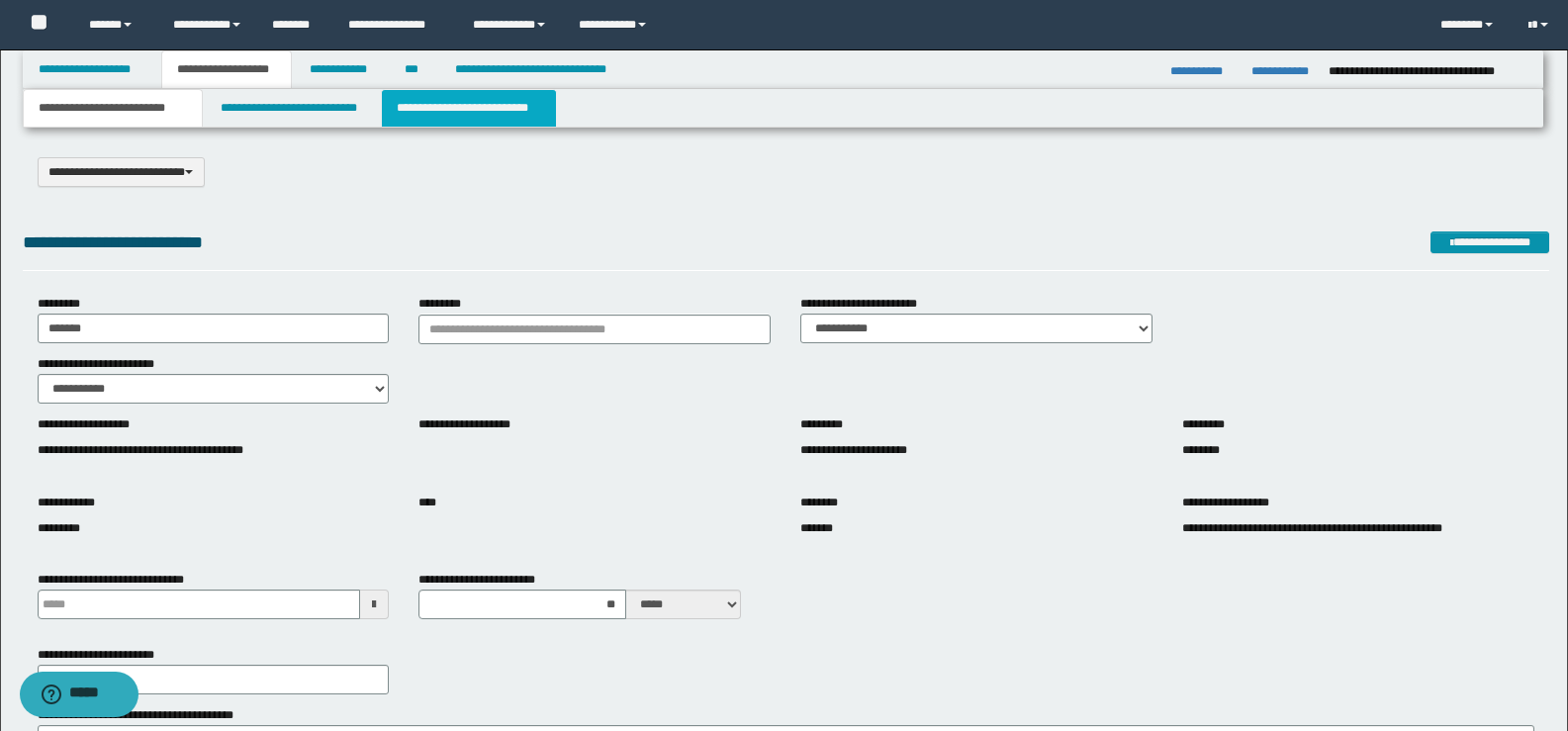 click on "**********" at bounding box center (469, 108) 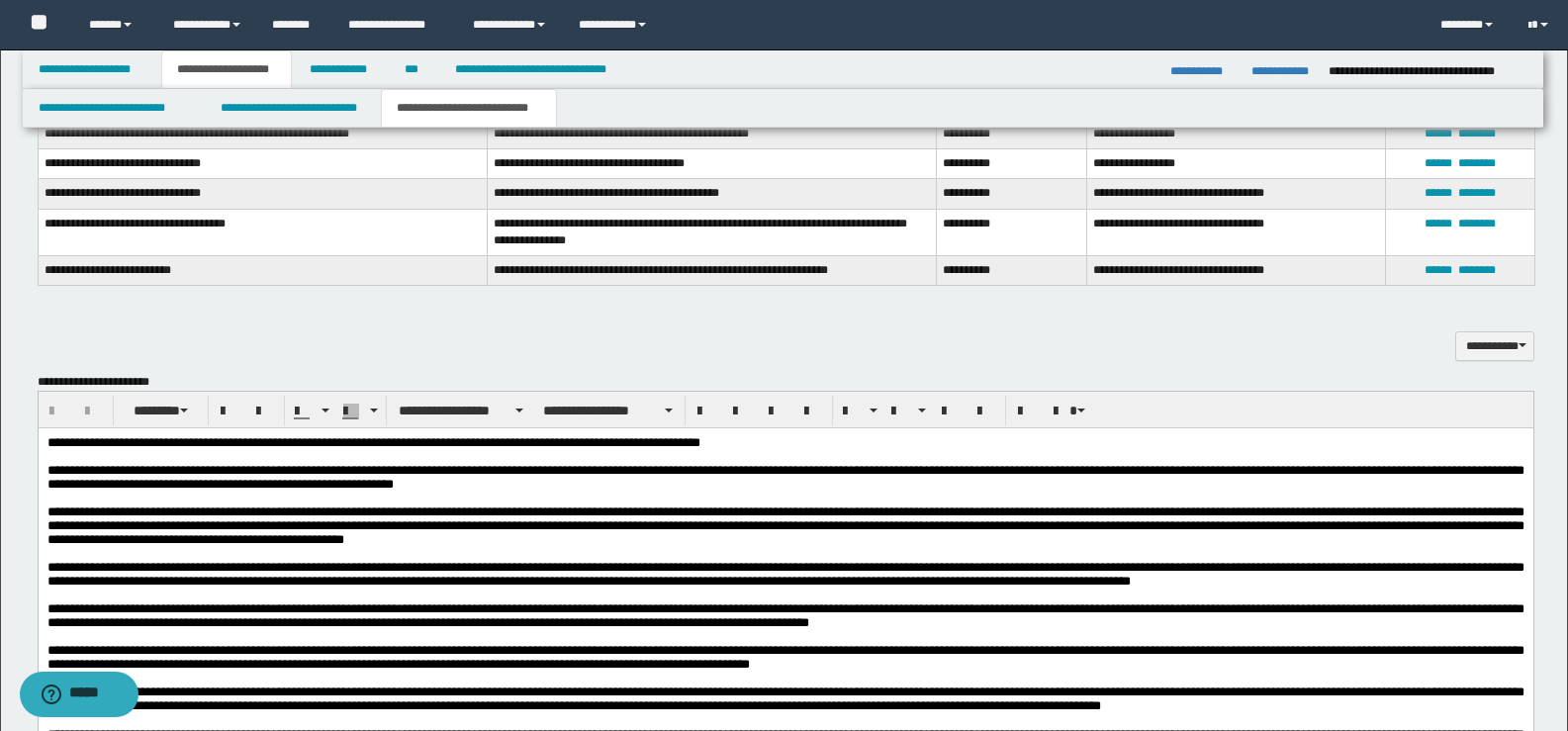 scroll, scrollTop: 1187, scrollLeft: 0, axis: vertical 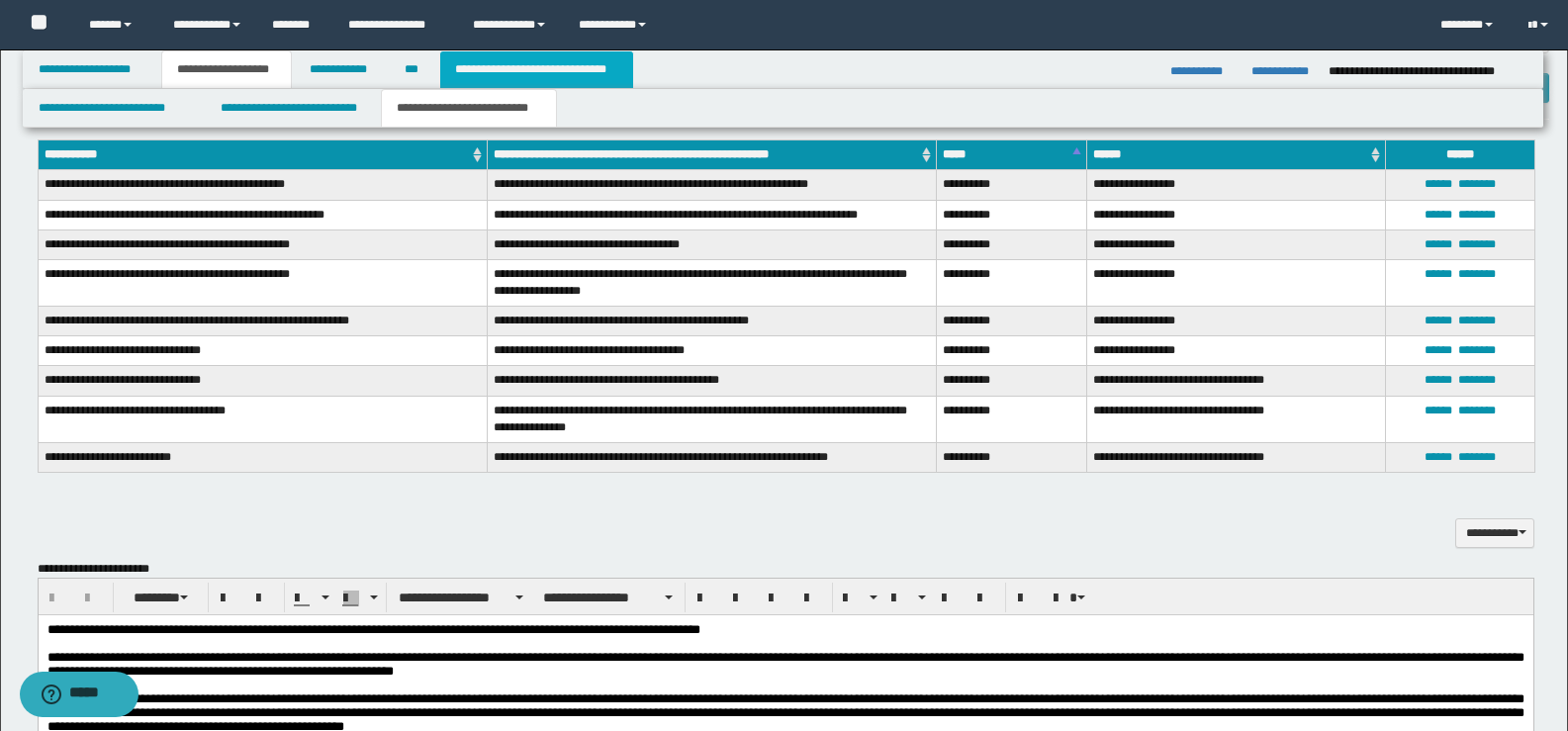click on "**********" at bounding box center (536, 69) 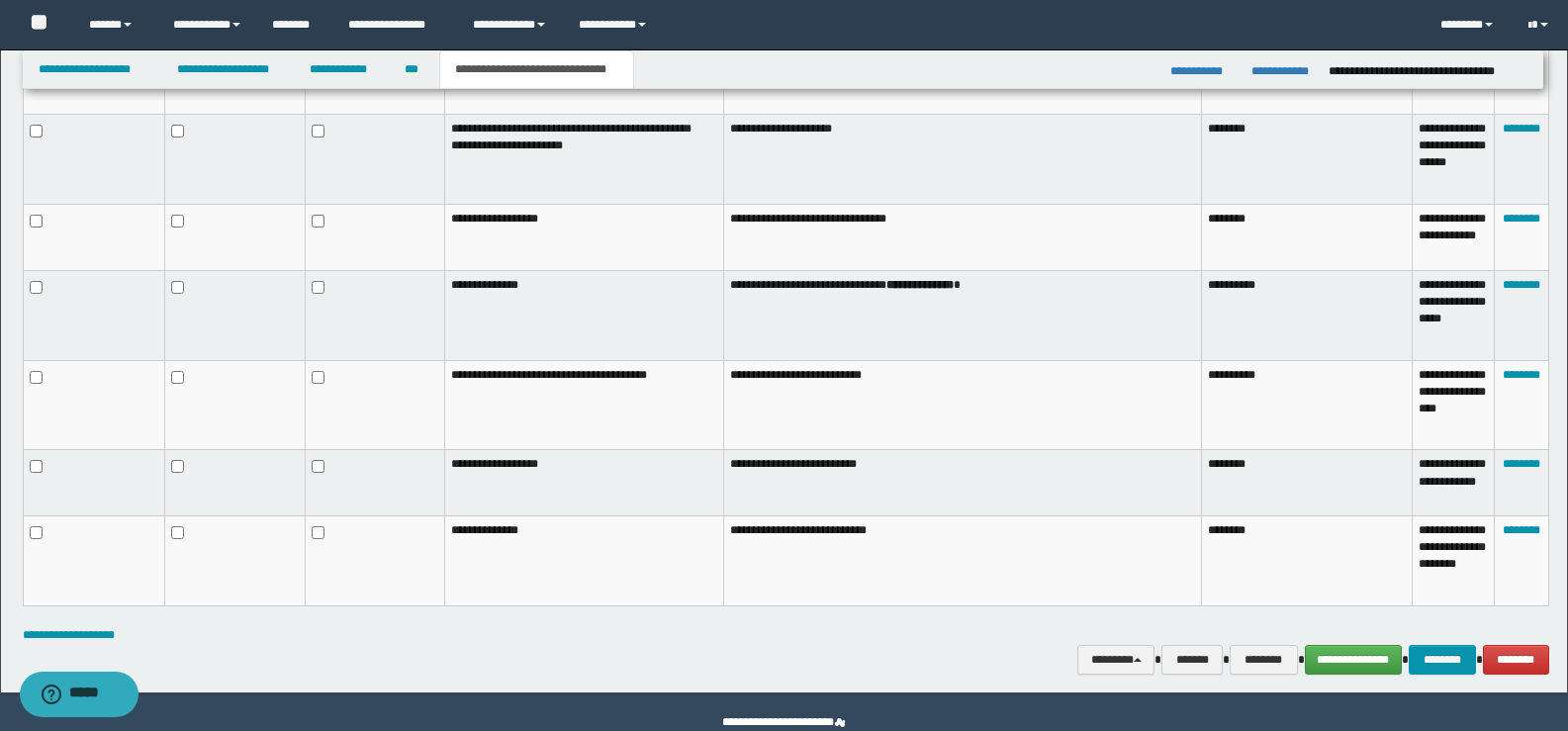 scroll, scrollTop: 1196, scrollLeft: 0, axis: vertical 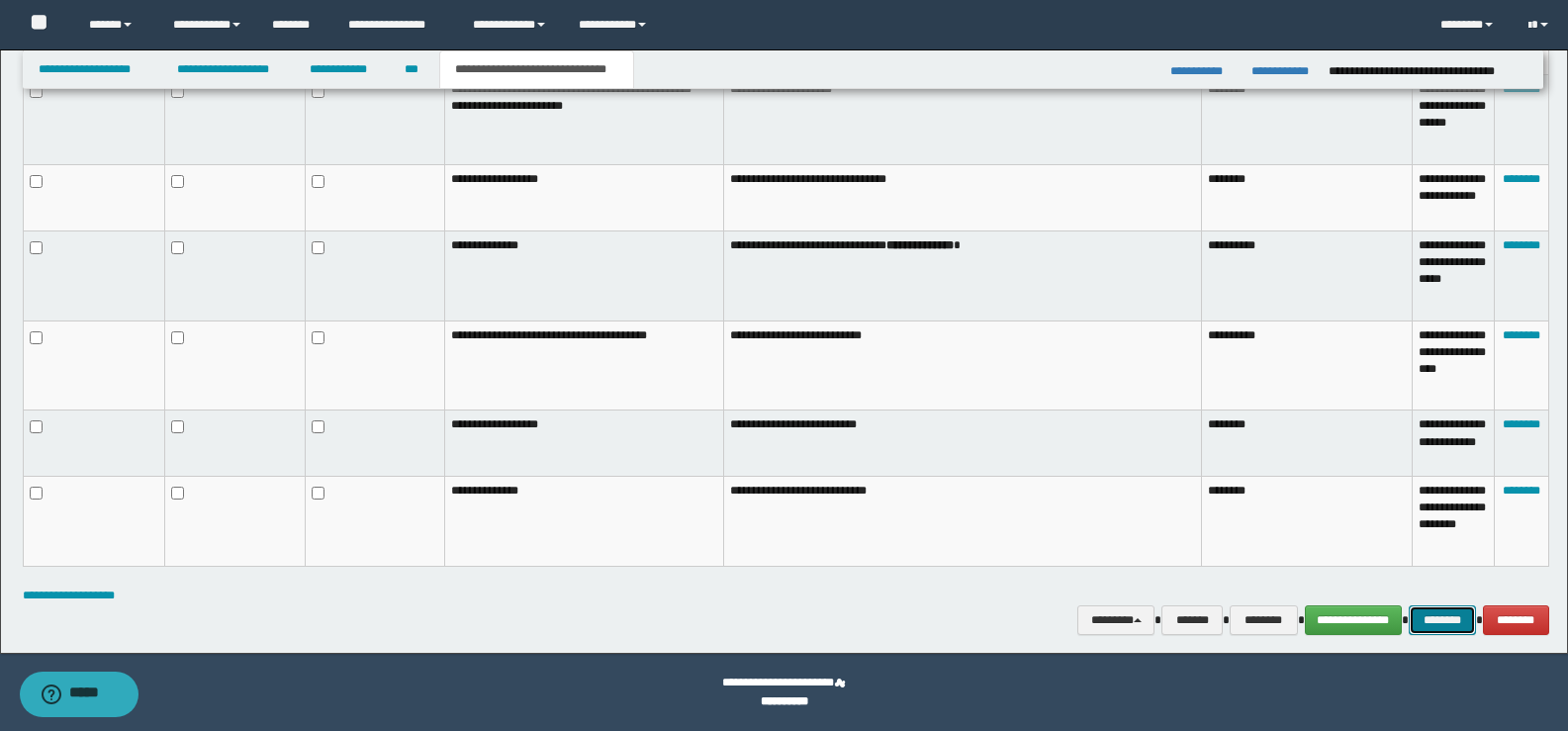 click on "********" at bounding box center [1442, 620] 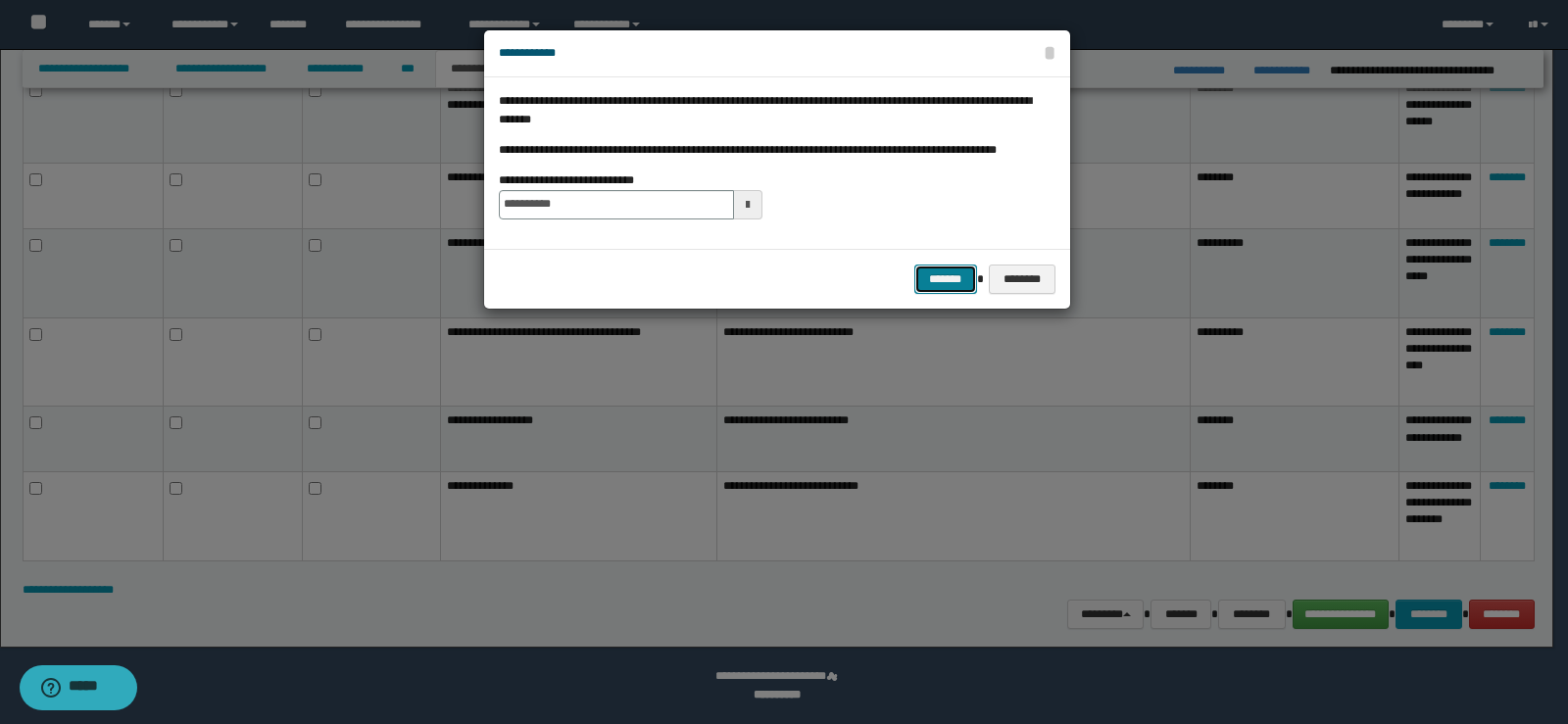 click on "*******" at bounding box center (946, 279) 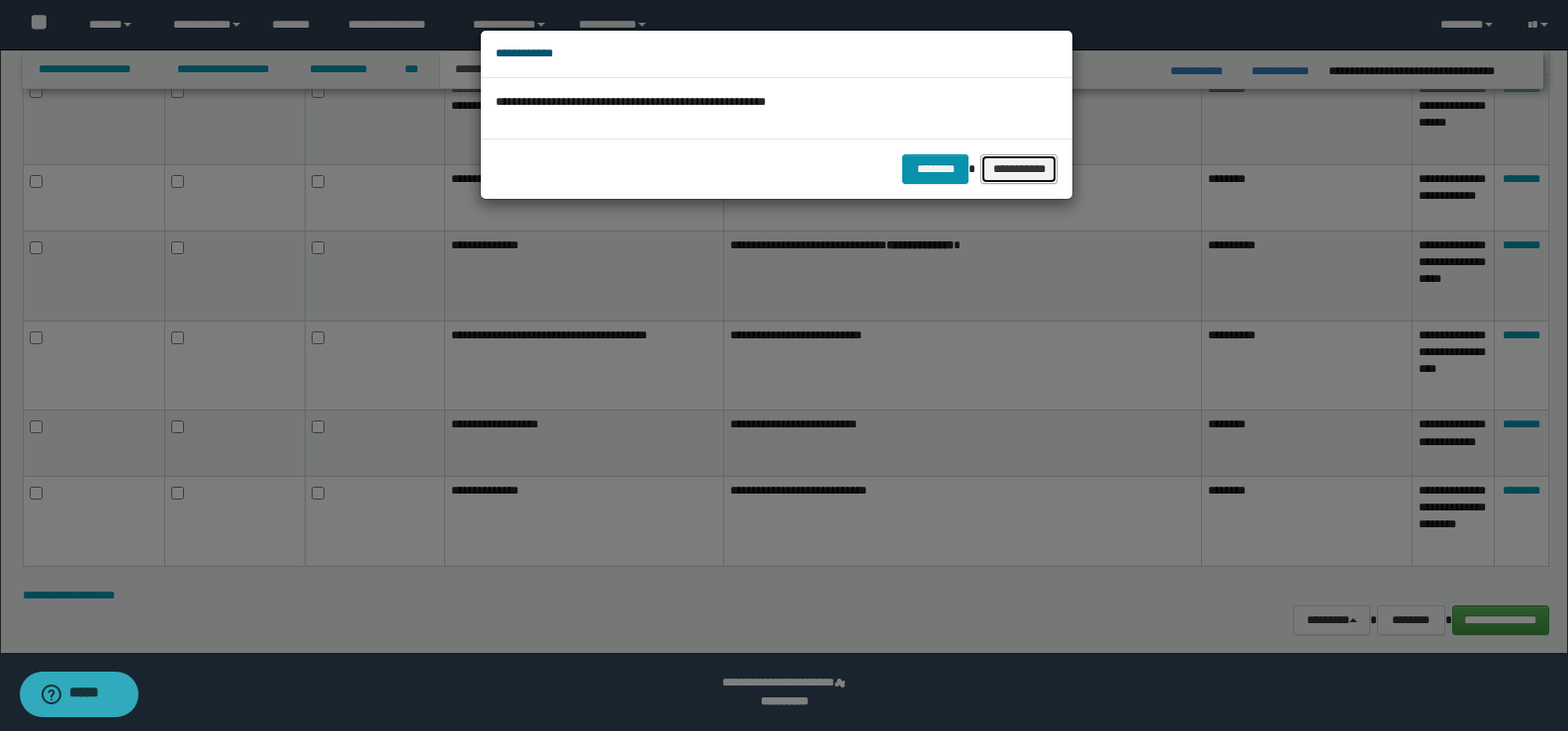 click on "**********" at bounding box center (1019, 169) 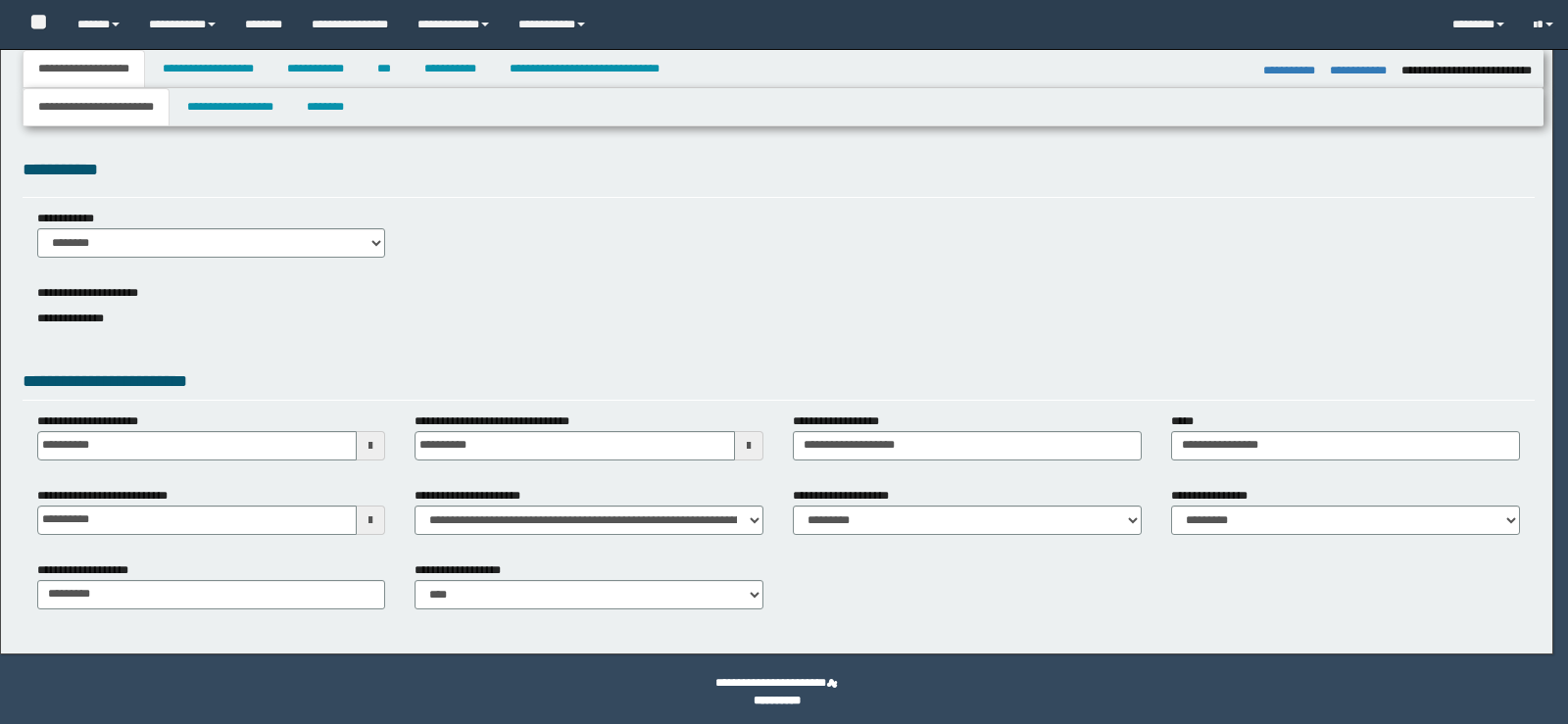 select on "*" 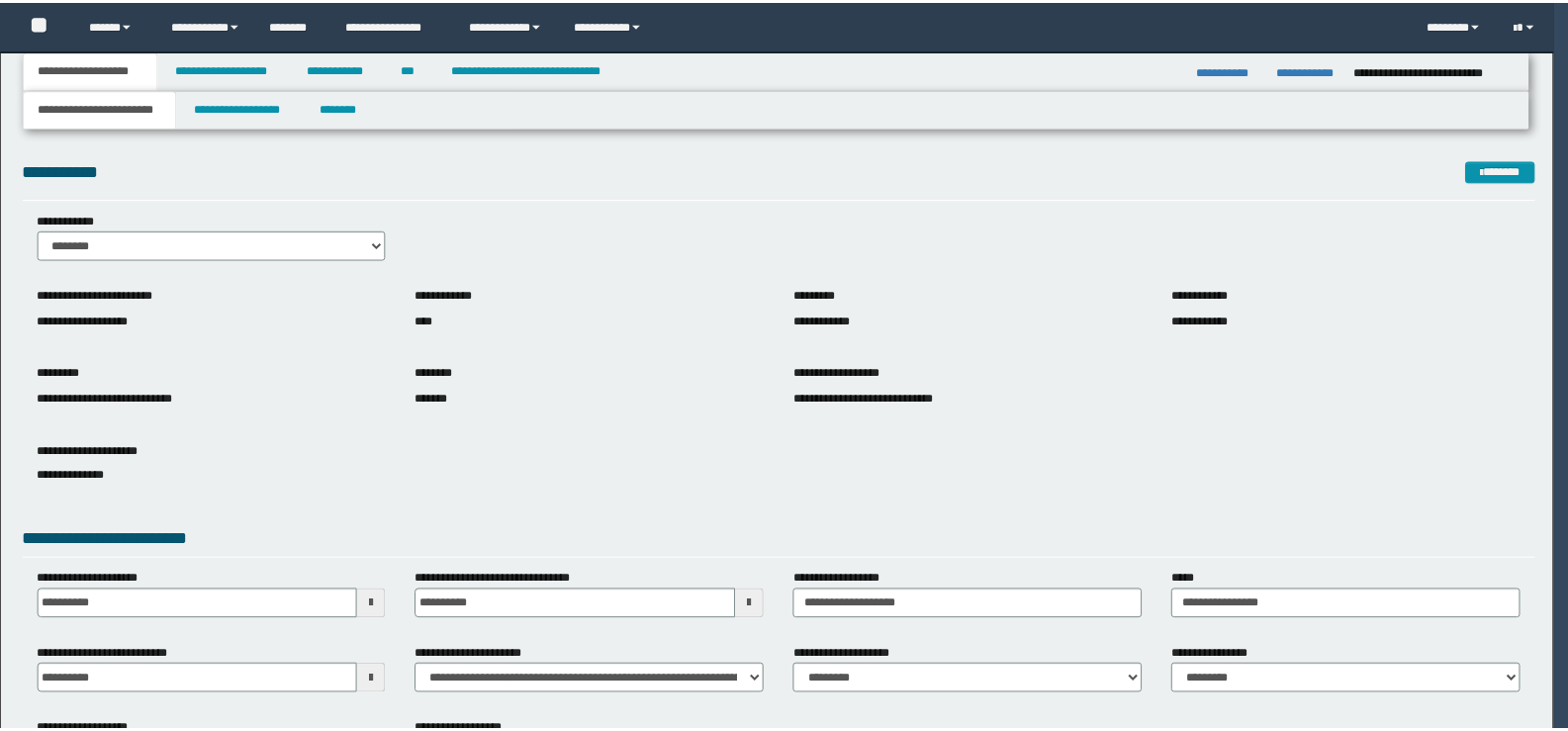 scroll, scrollTop: 0, scrollLeft: 0, axis: both 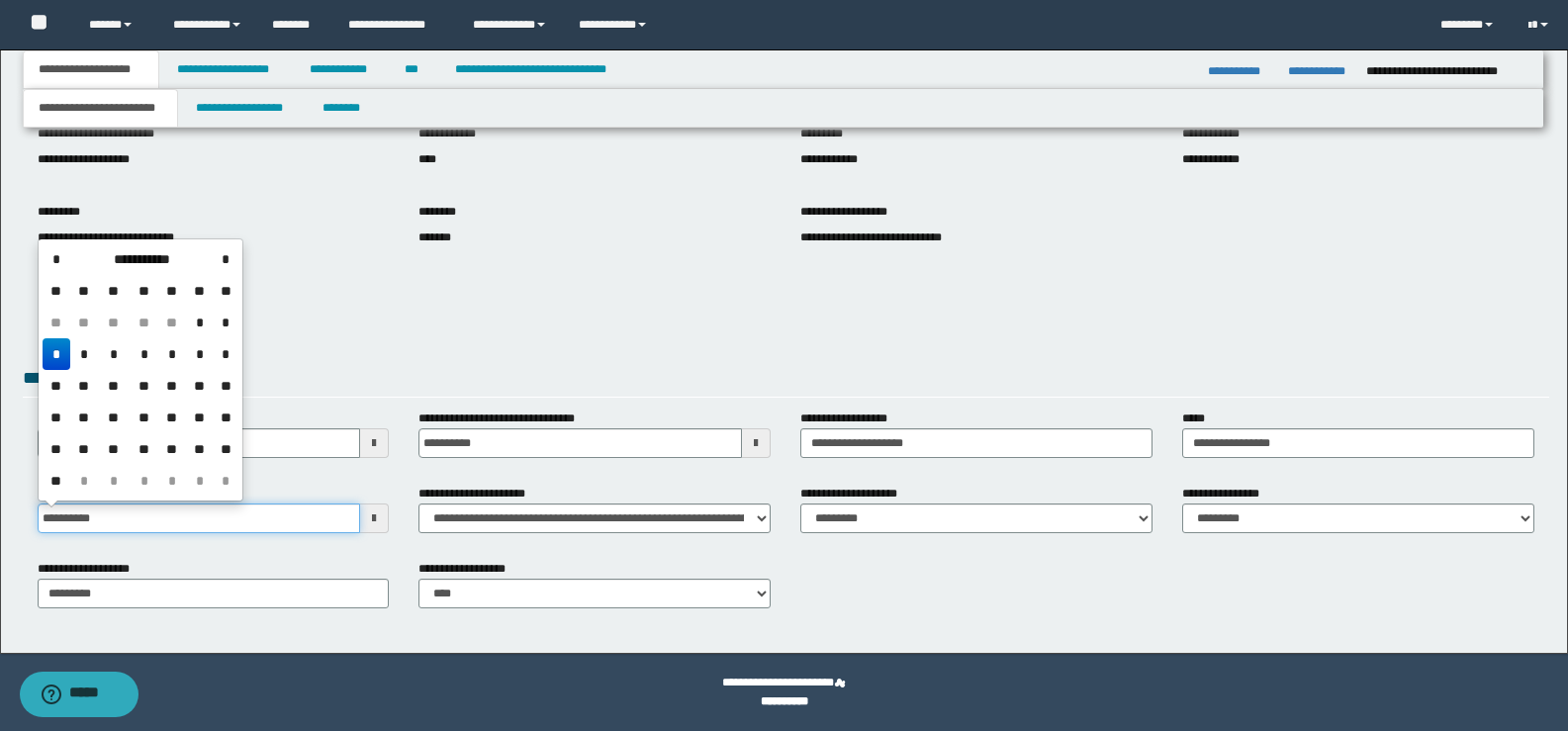 click on "**********" at bounding box center (199, 518) 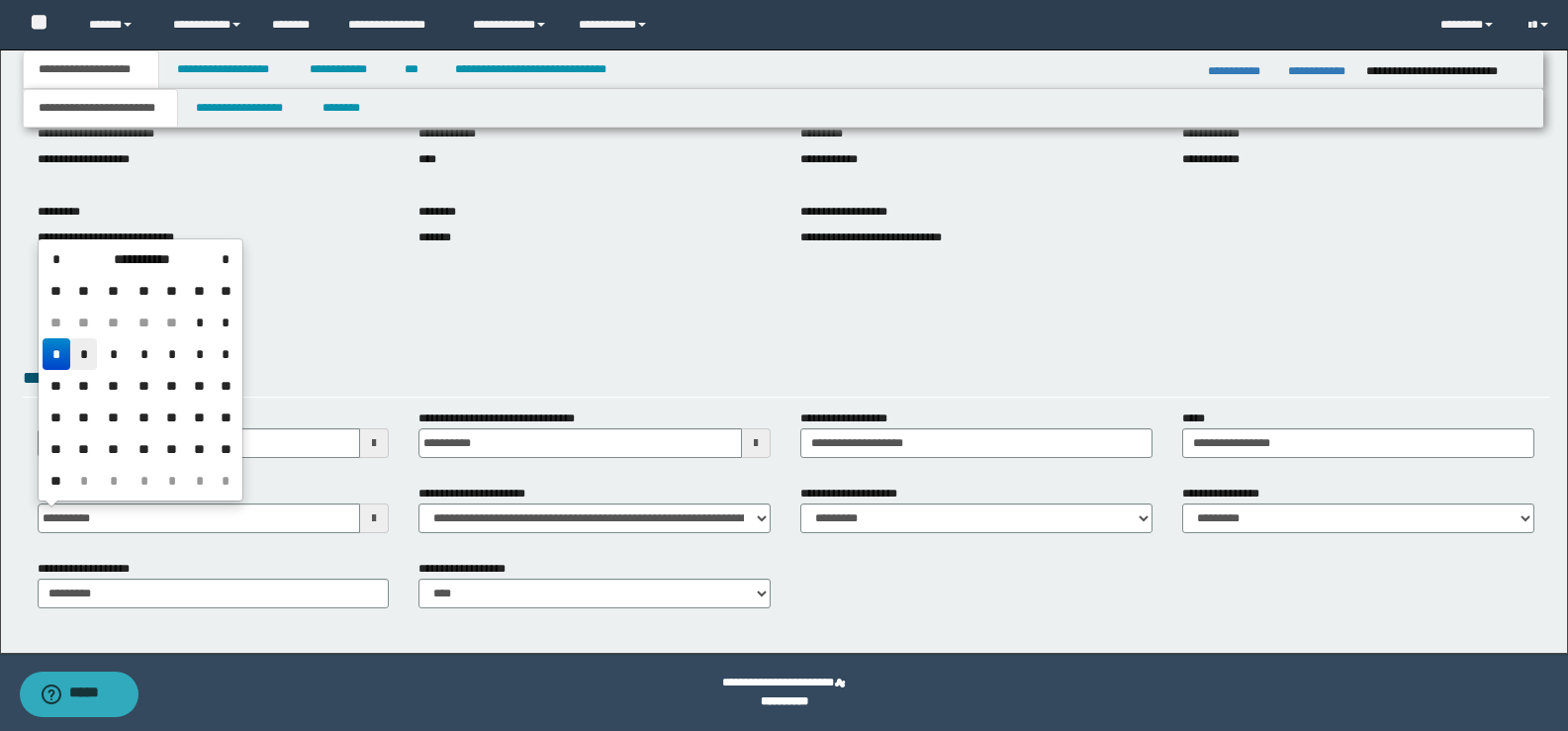 click on "*" at bounding box center [84, 354] 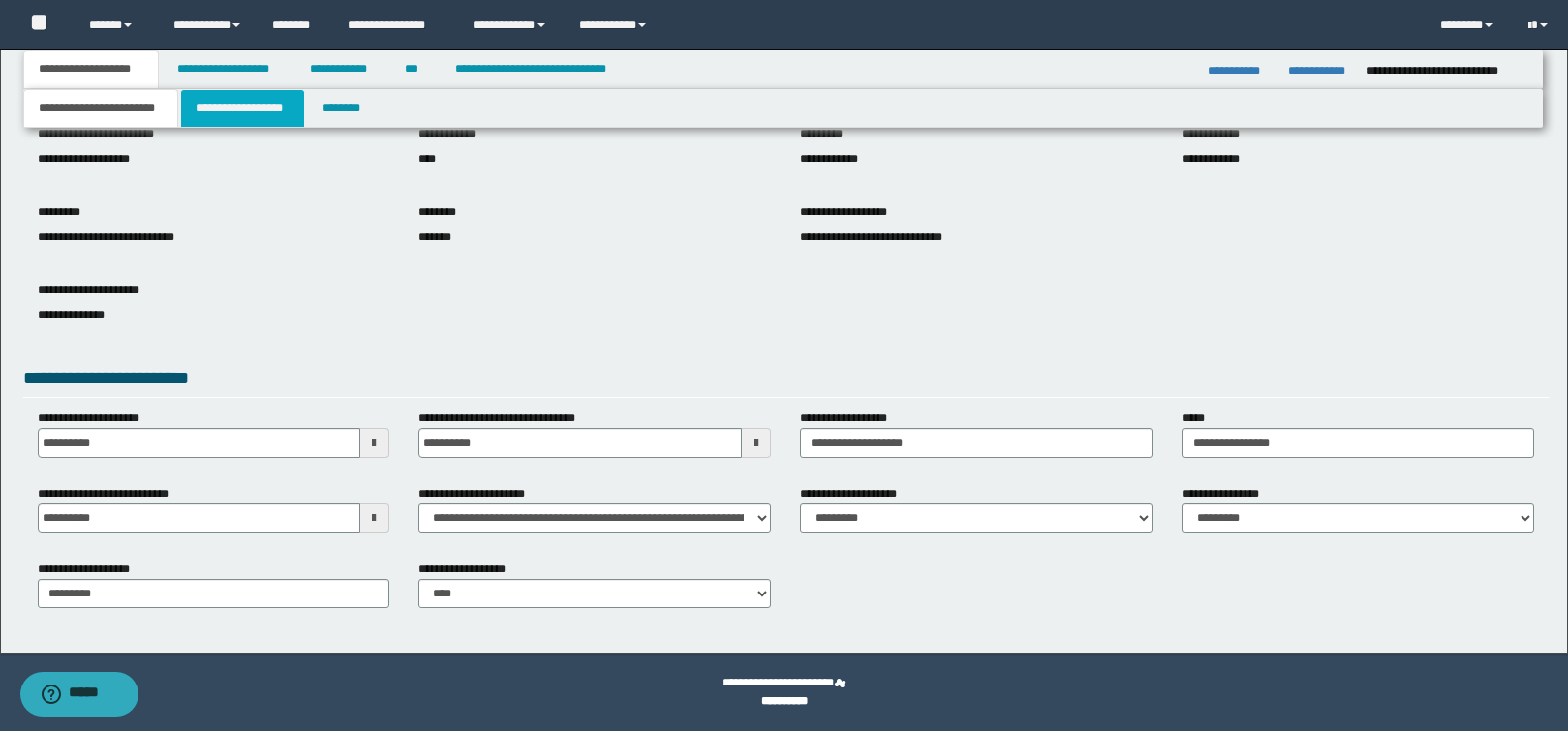 click on "**********" at bounding box center (242, 108) 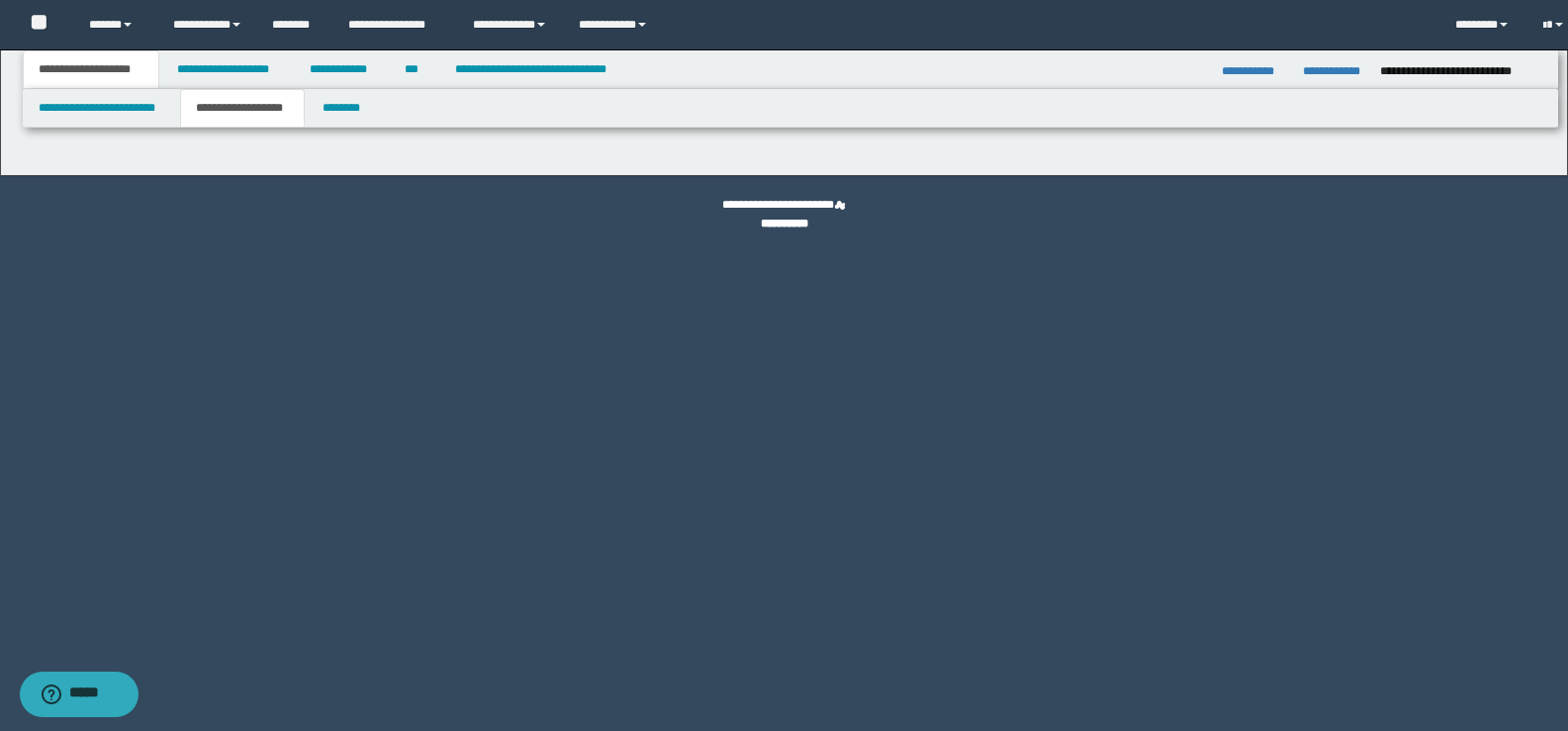 scroll, scrollTop: 0, scrollLeft: 0, axis: both 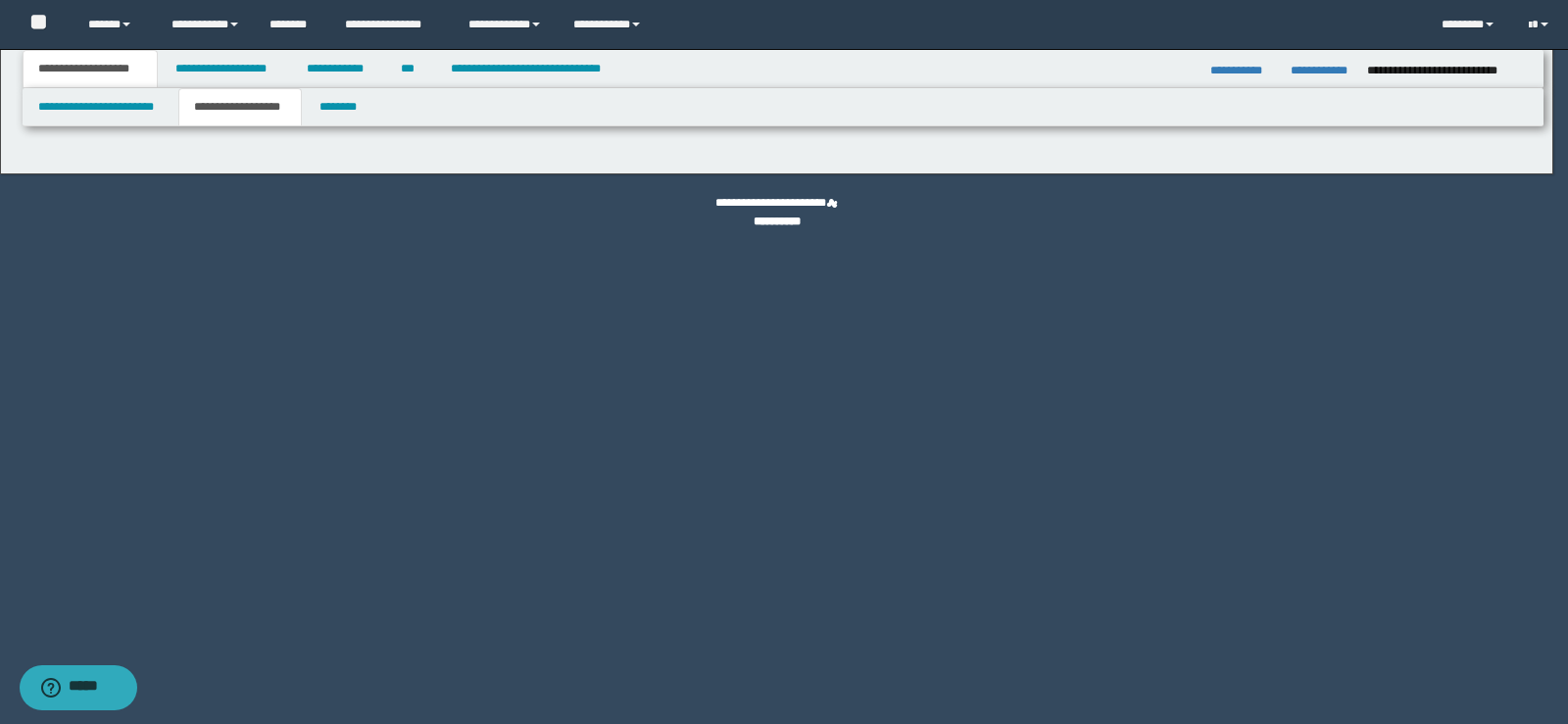 type on "********" 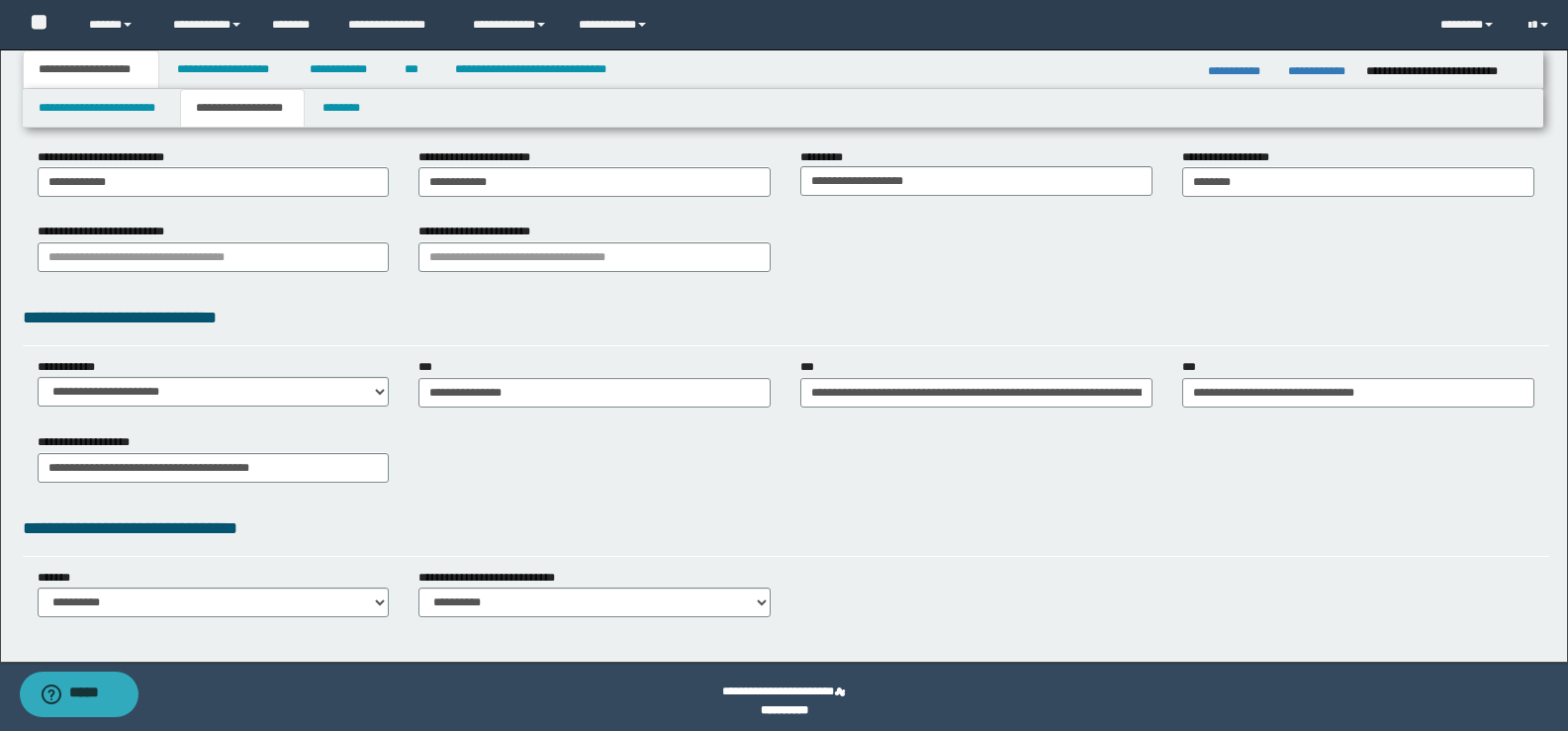 scroll, scrollTop: 364, scrollLeft: 0, axis: vertical 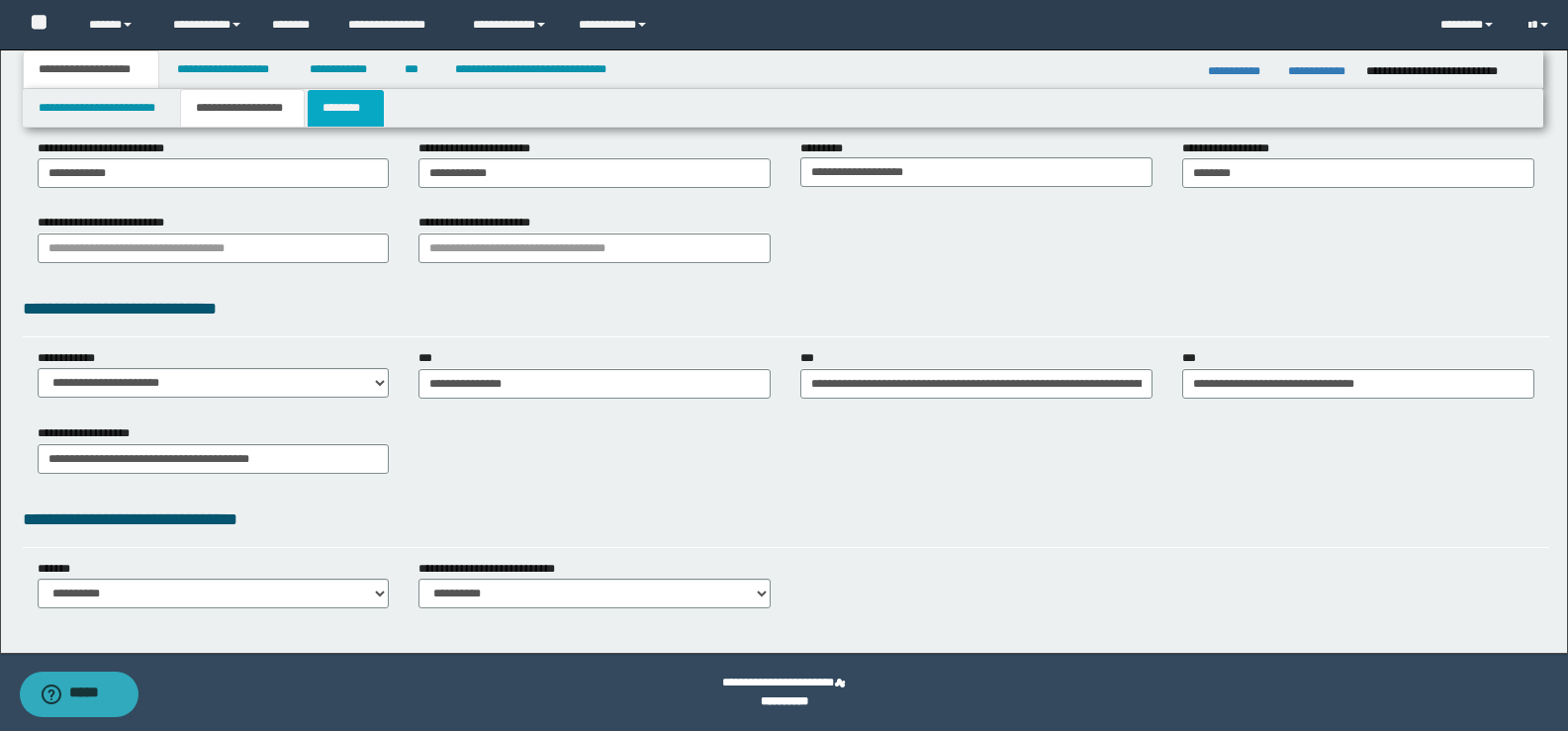 click on "********" at bounding box center [345, 108] 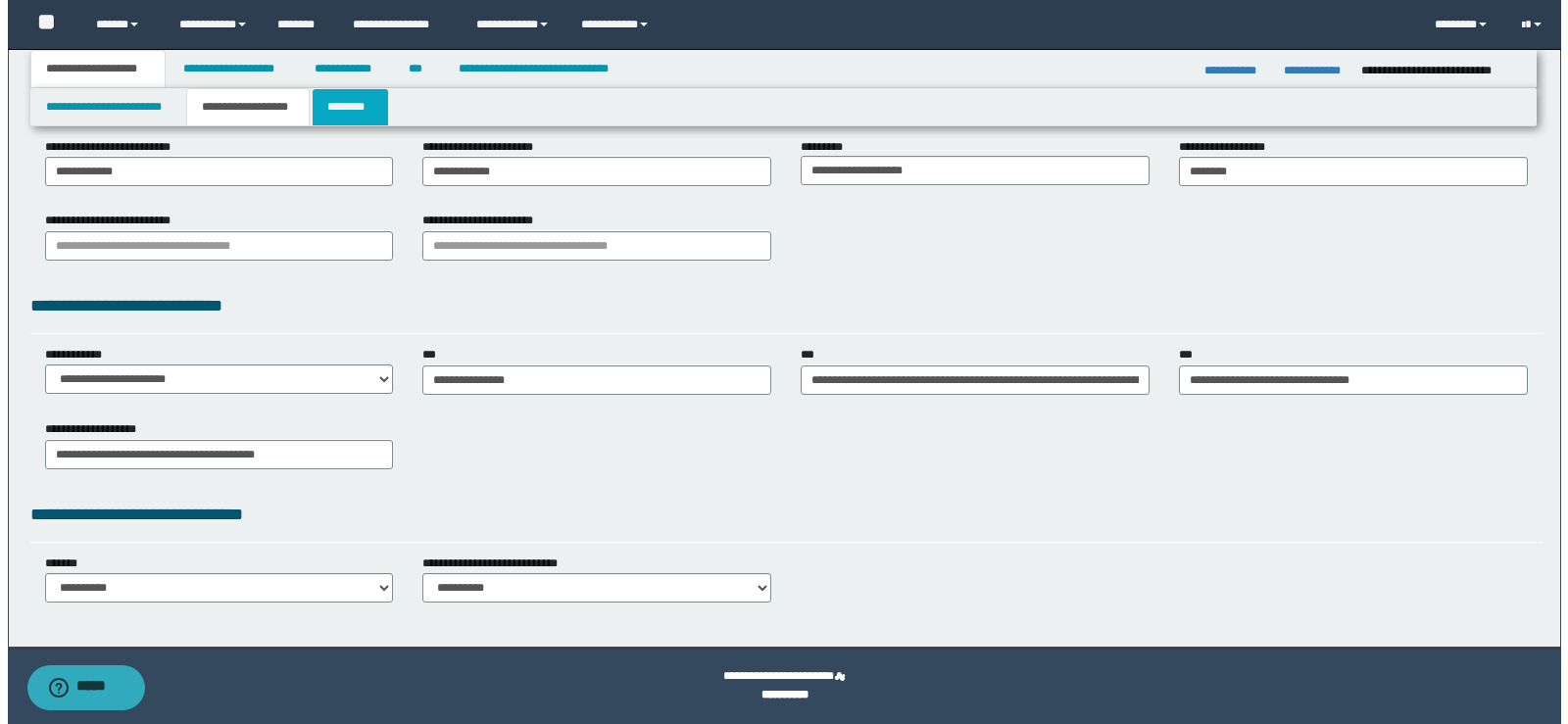 scroll, scrollTop: 0, scrollLeft: 0, axis: both 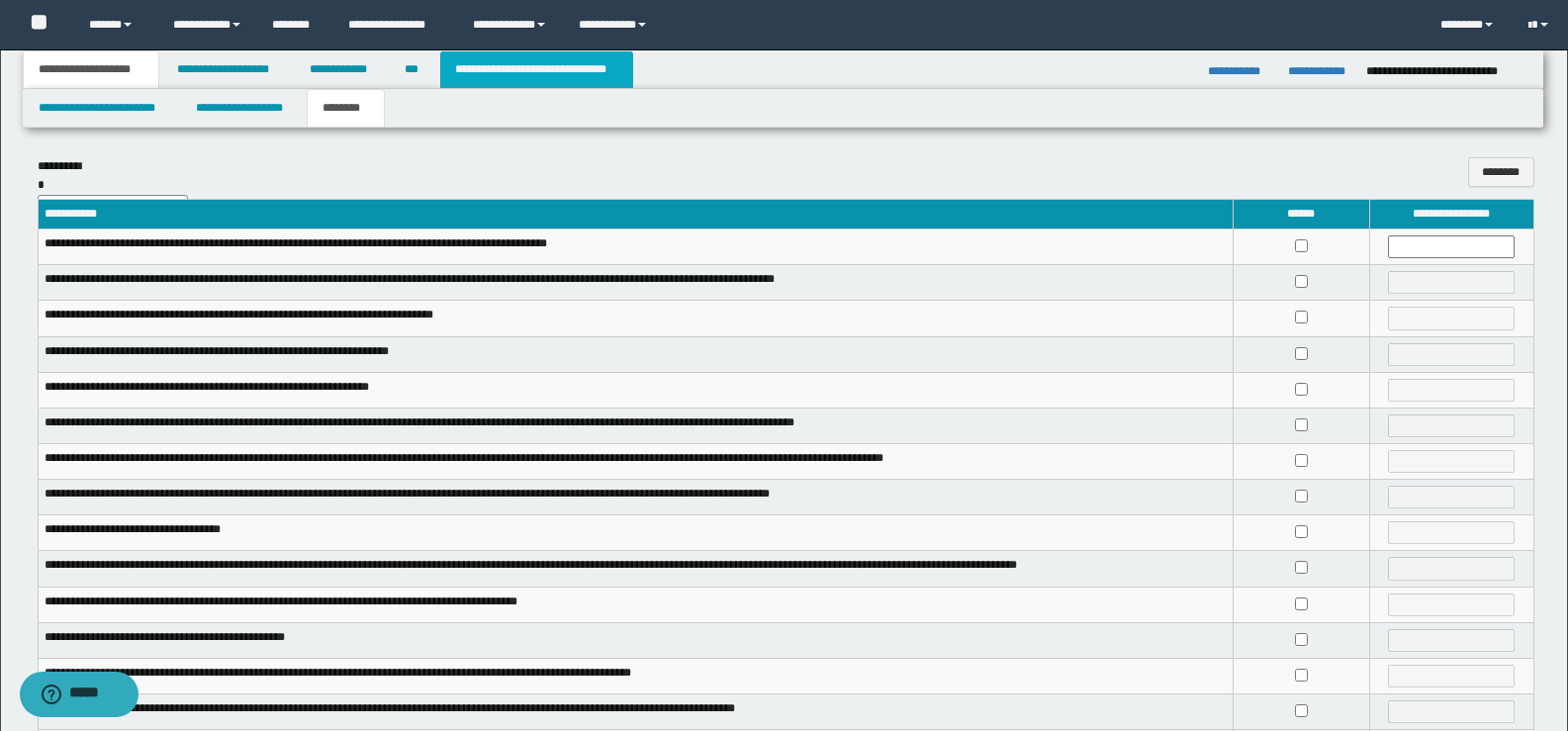 click on "**********" at bounding box center (536, 69) 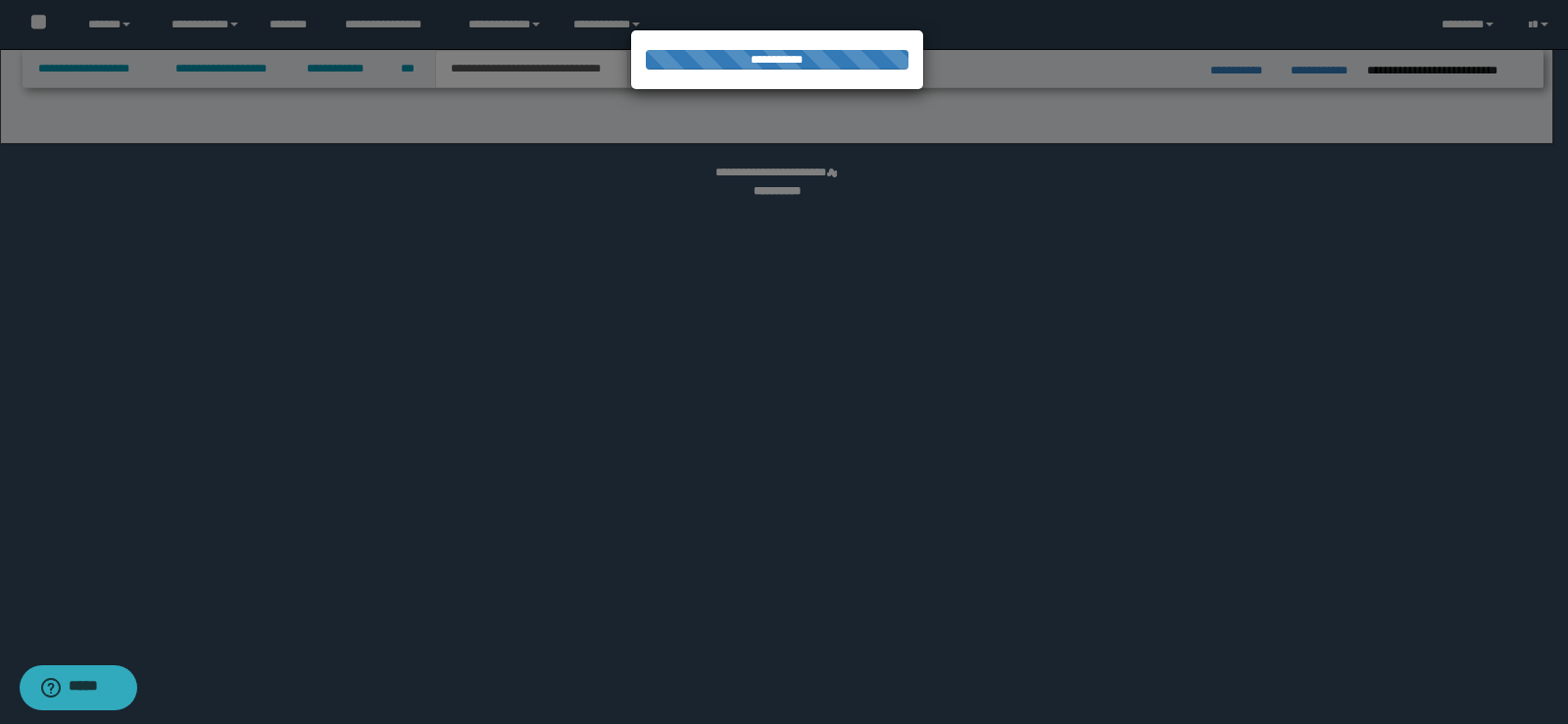 select on "*" 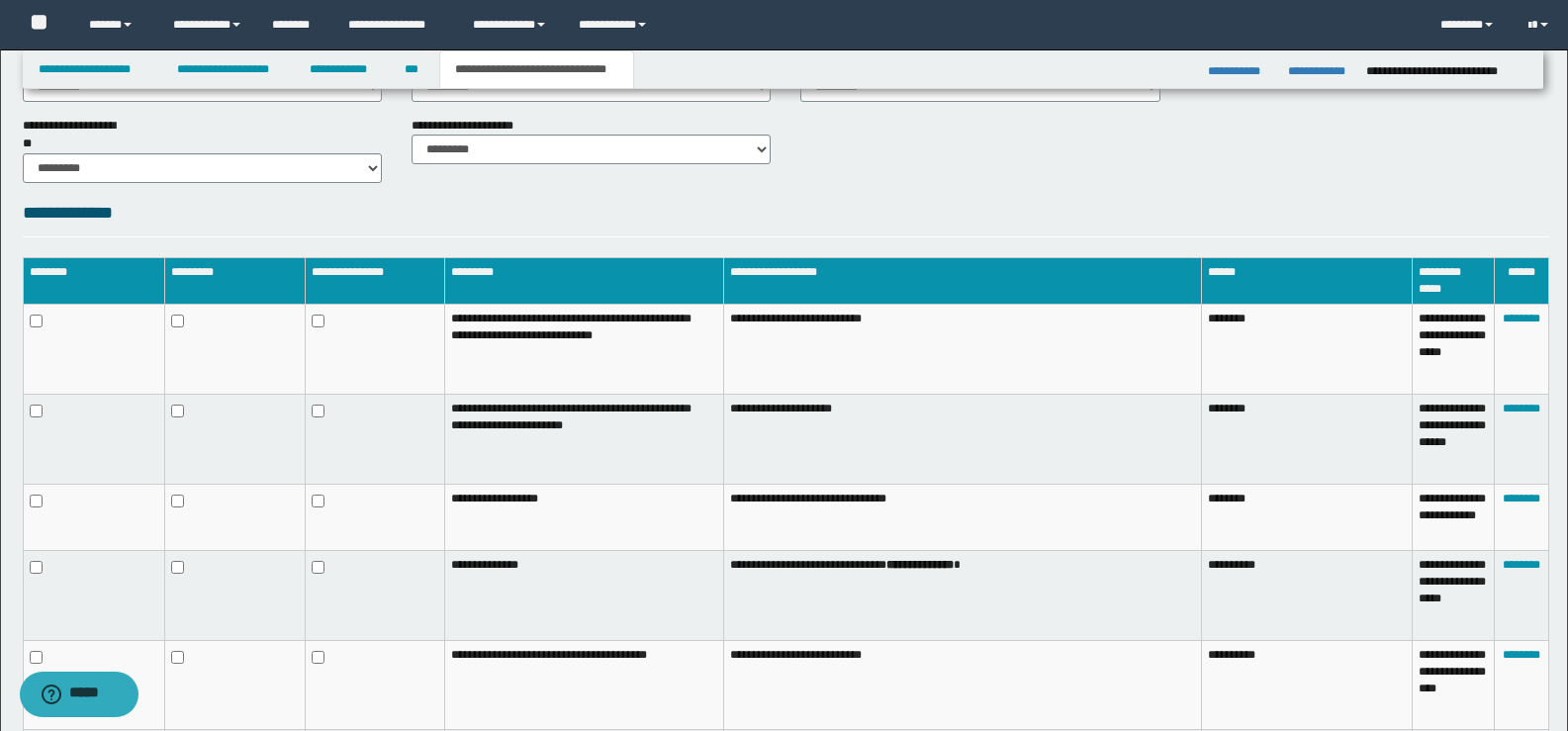 scroll, scrollTop: 1088, scrollLeft: 0, axis: vertical 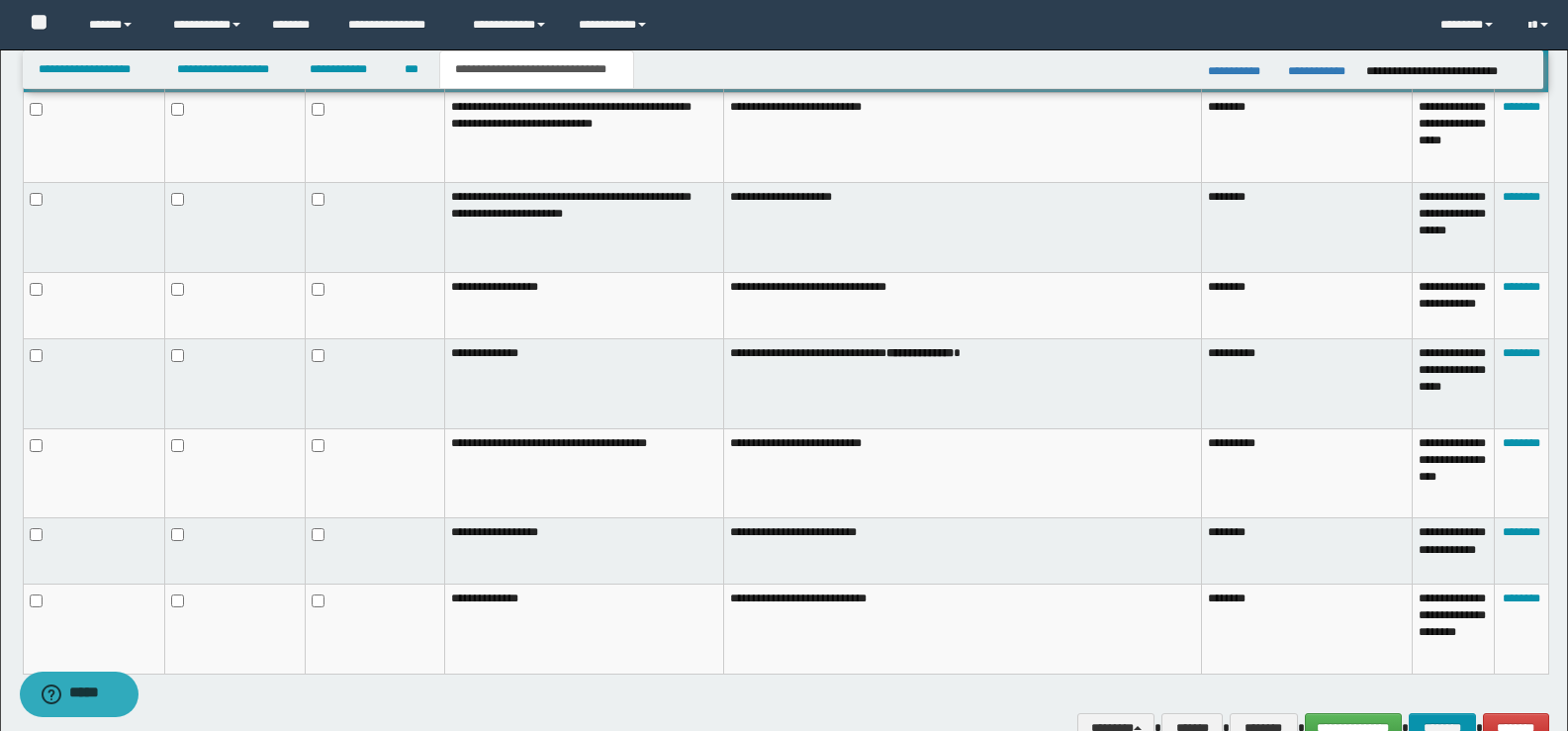 click at bounding box center (375, 629) 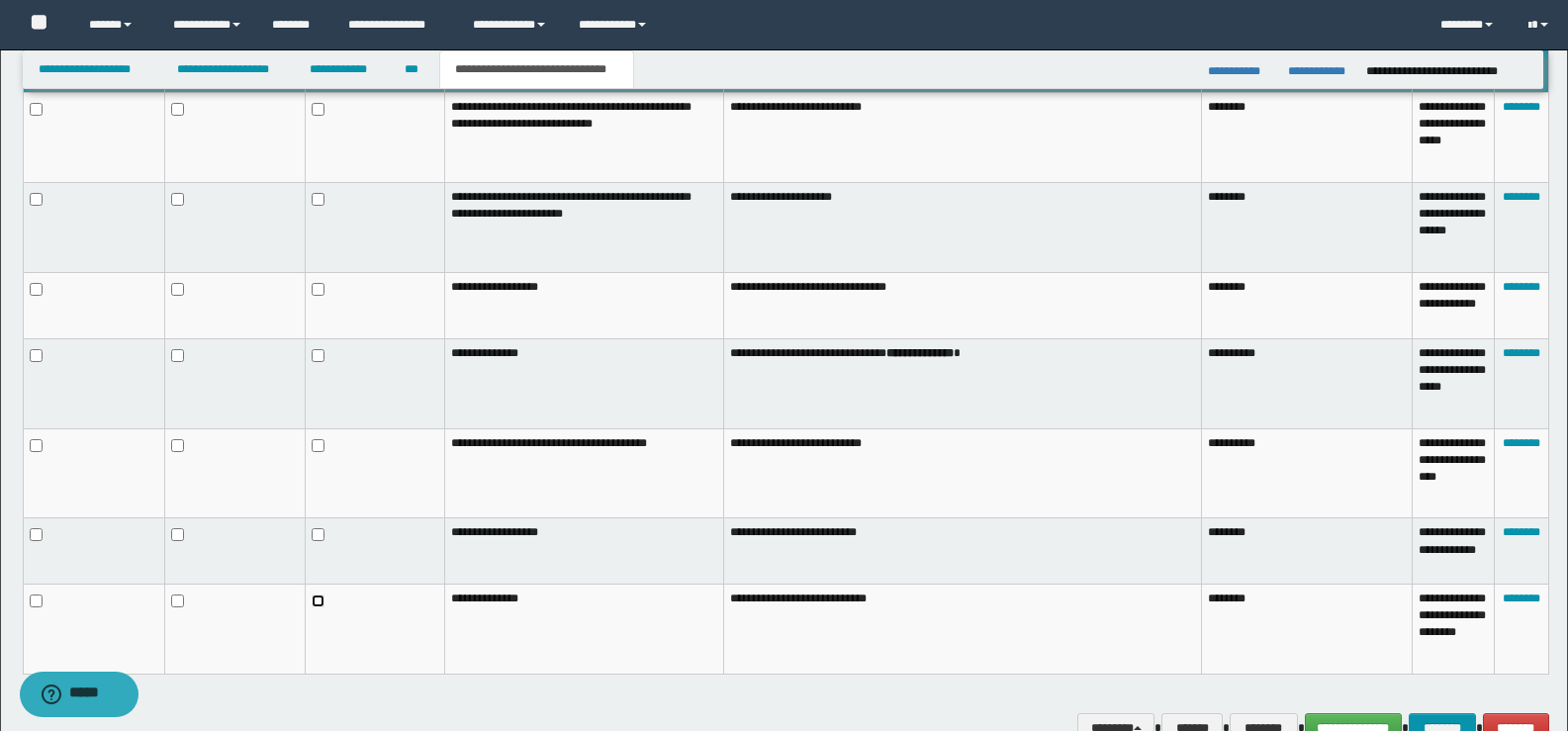 scroll, scrollTop: 1196, scrollLeft: 0, axis: vertical 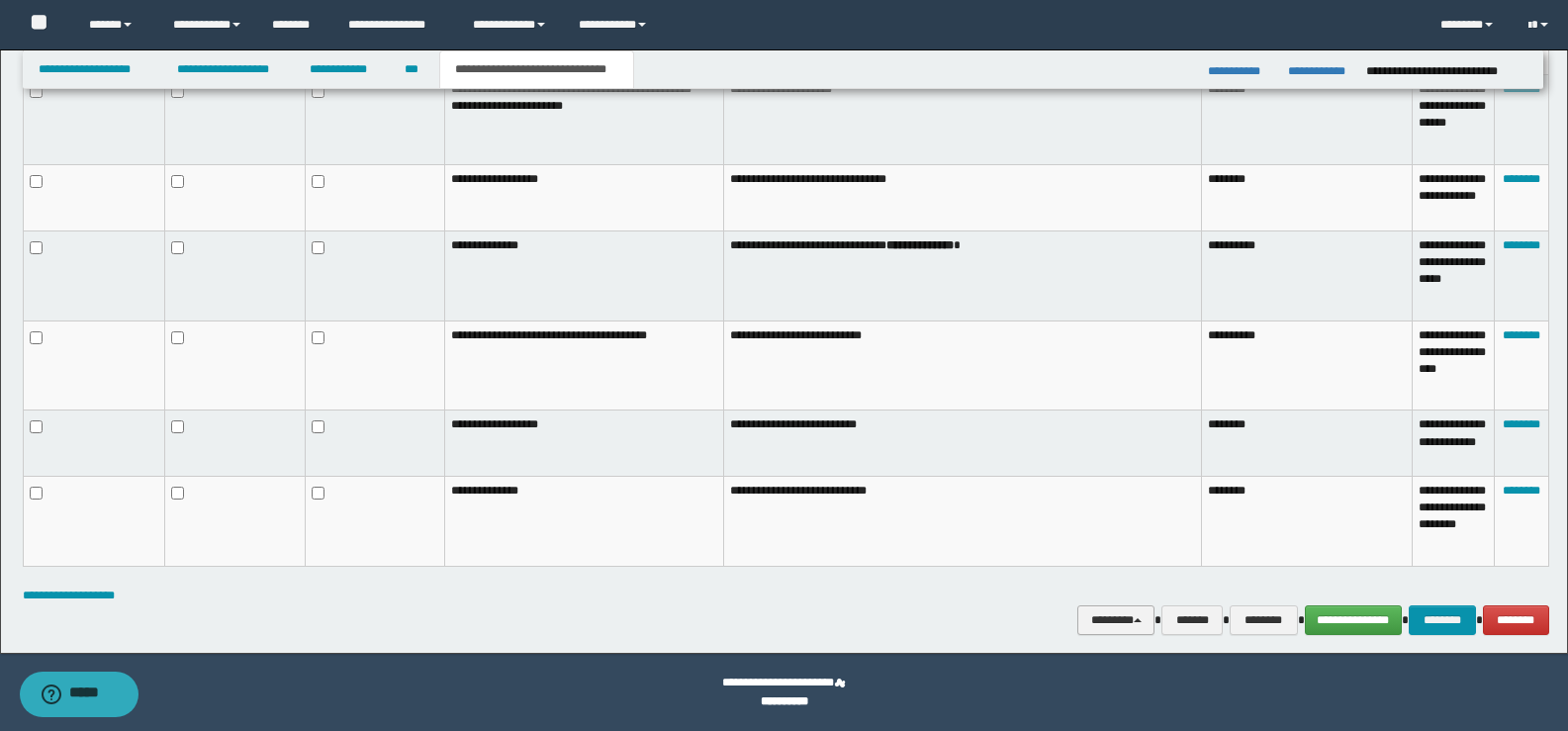 click on "********" at bounding box center [1116, 620] 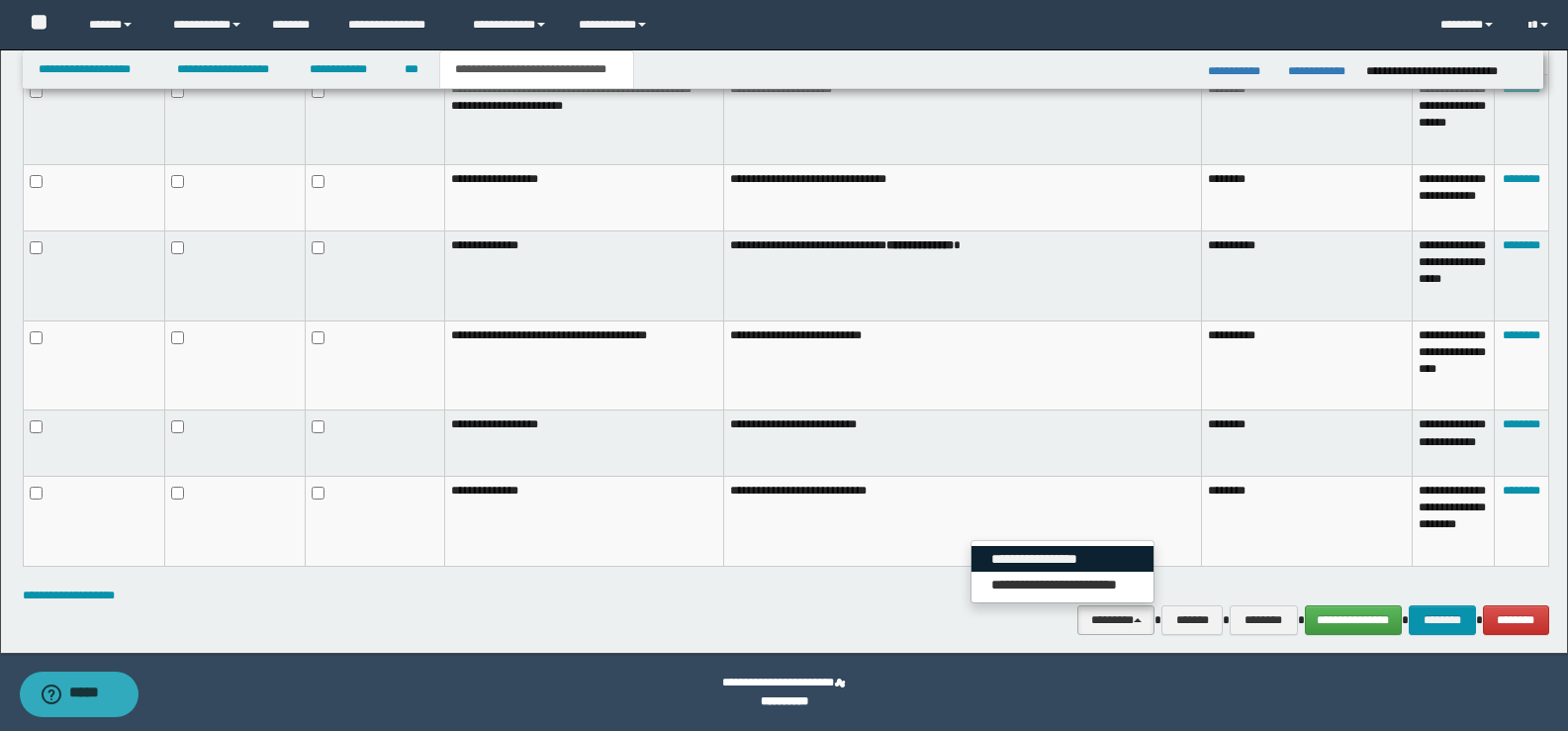 click on "**********" at bounding box center (1062, 559) 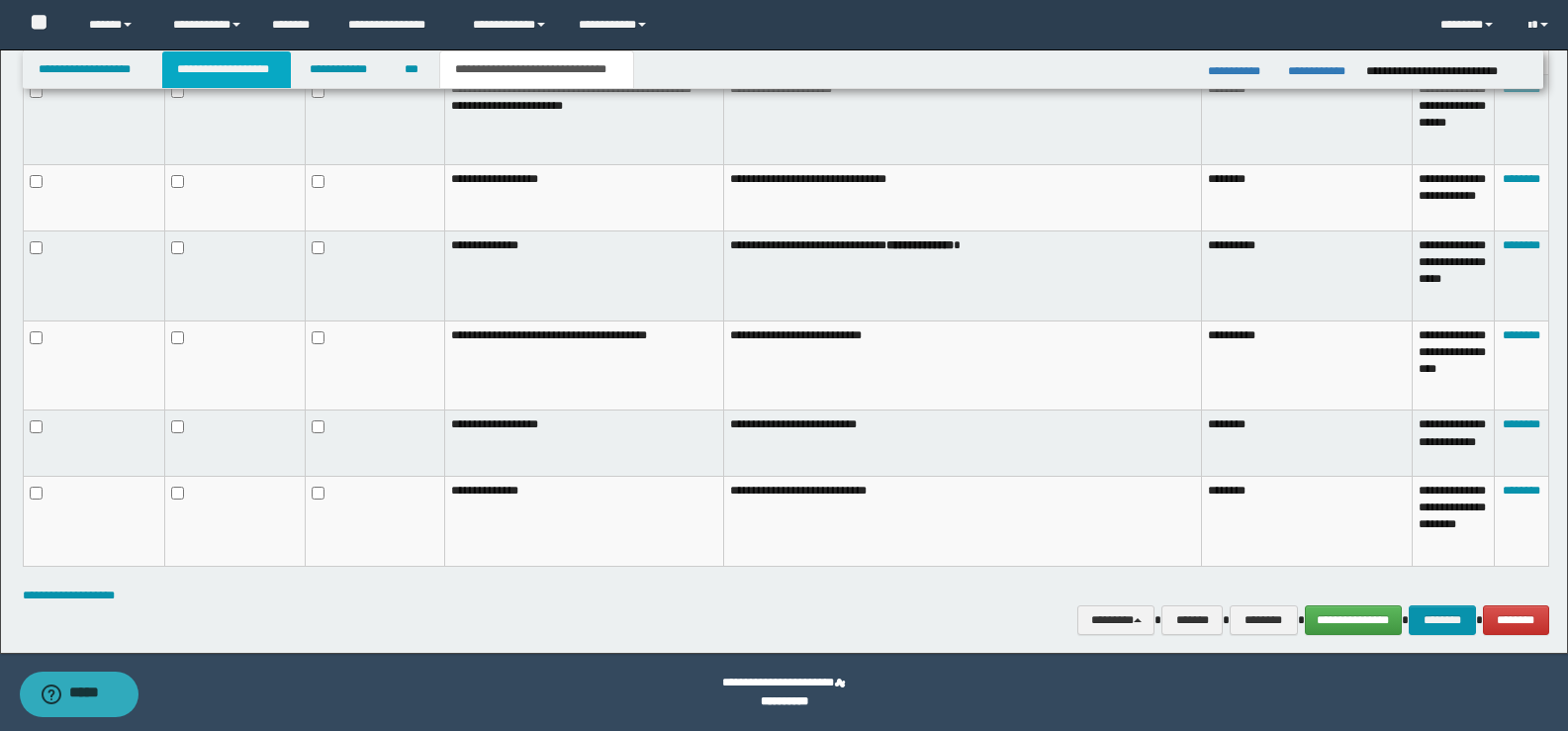 click on "**********" at bounding box center (227, 69) 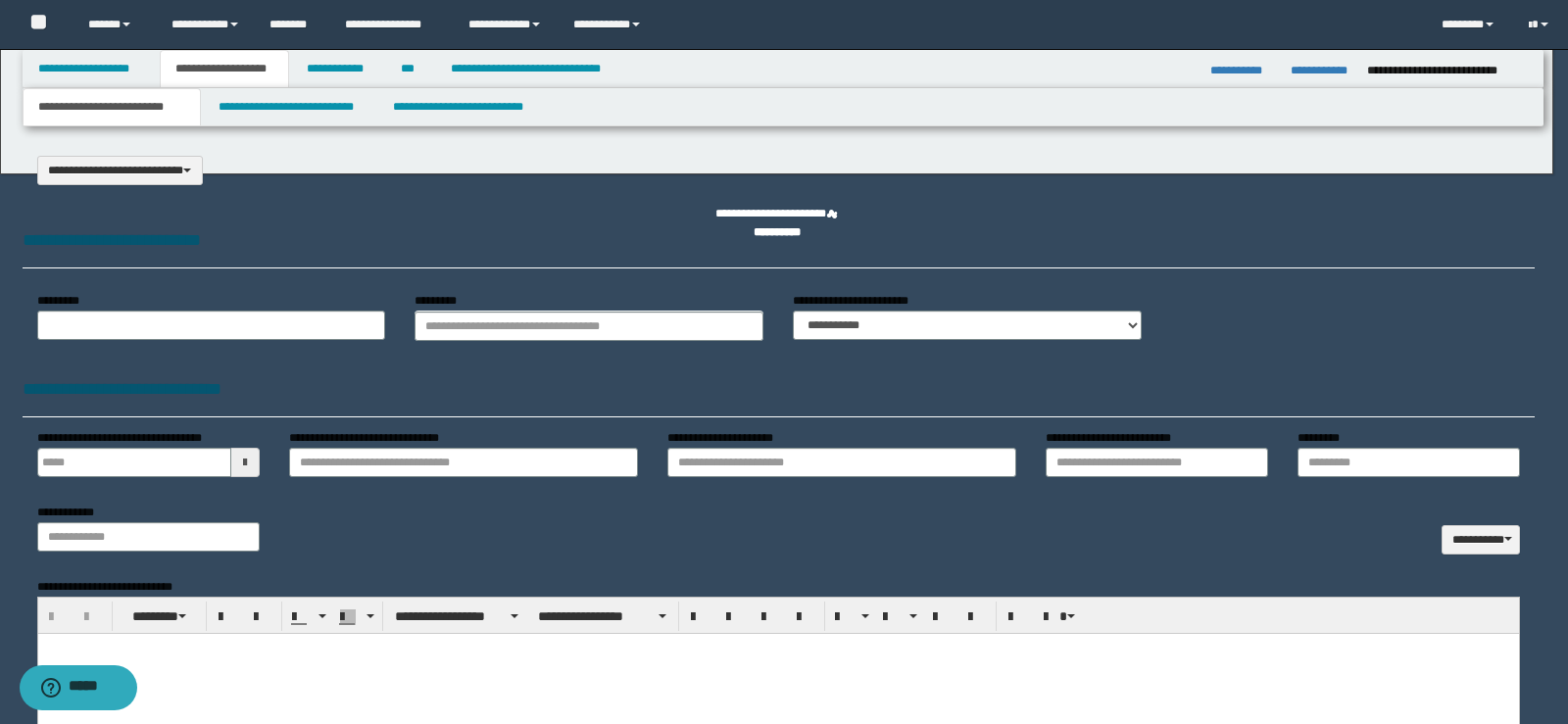 scroll, scrollTop: 0, scrollLeft: 0, axis: both 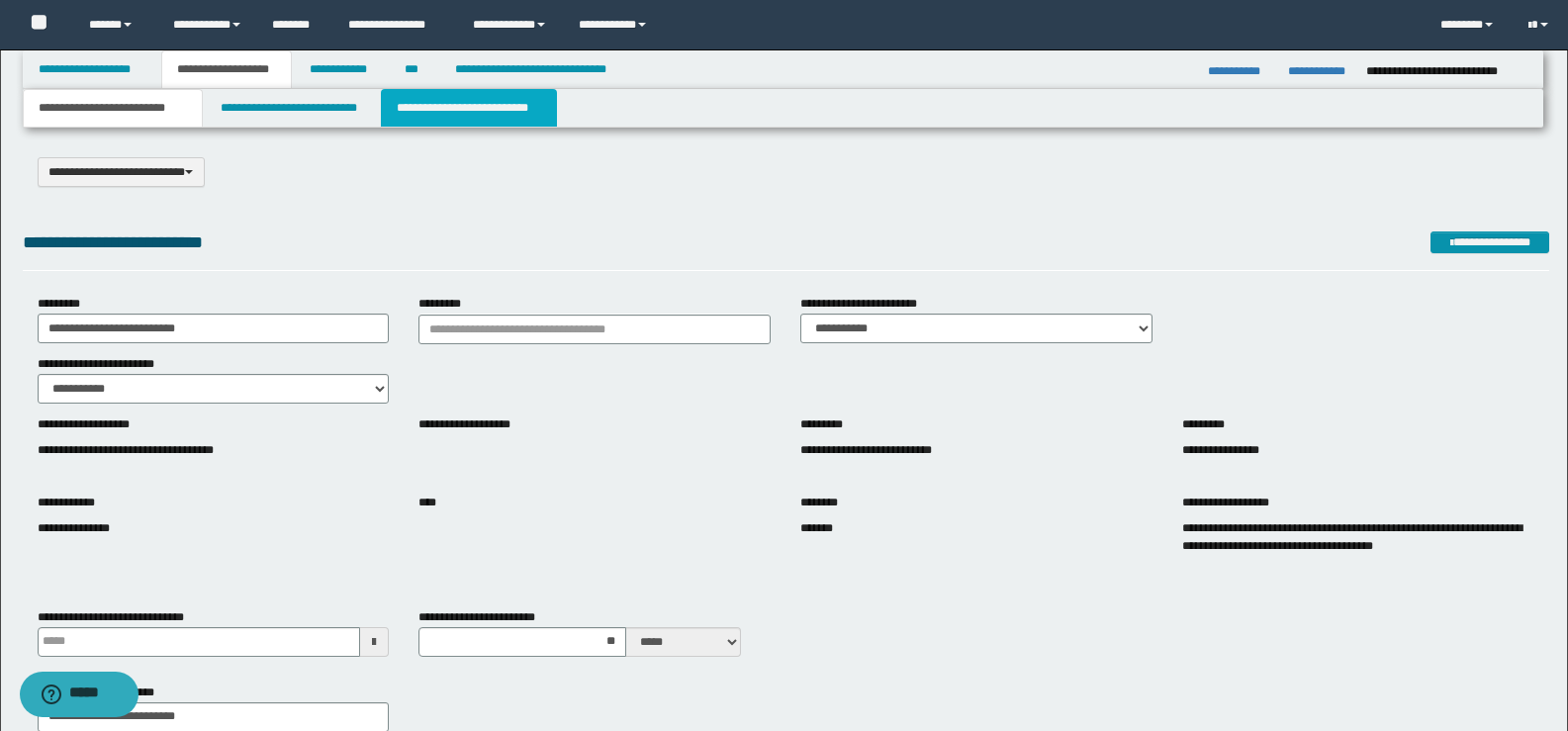 click on "**********" at bounding box center [469, 108] 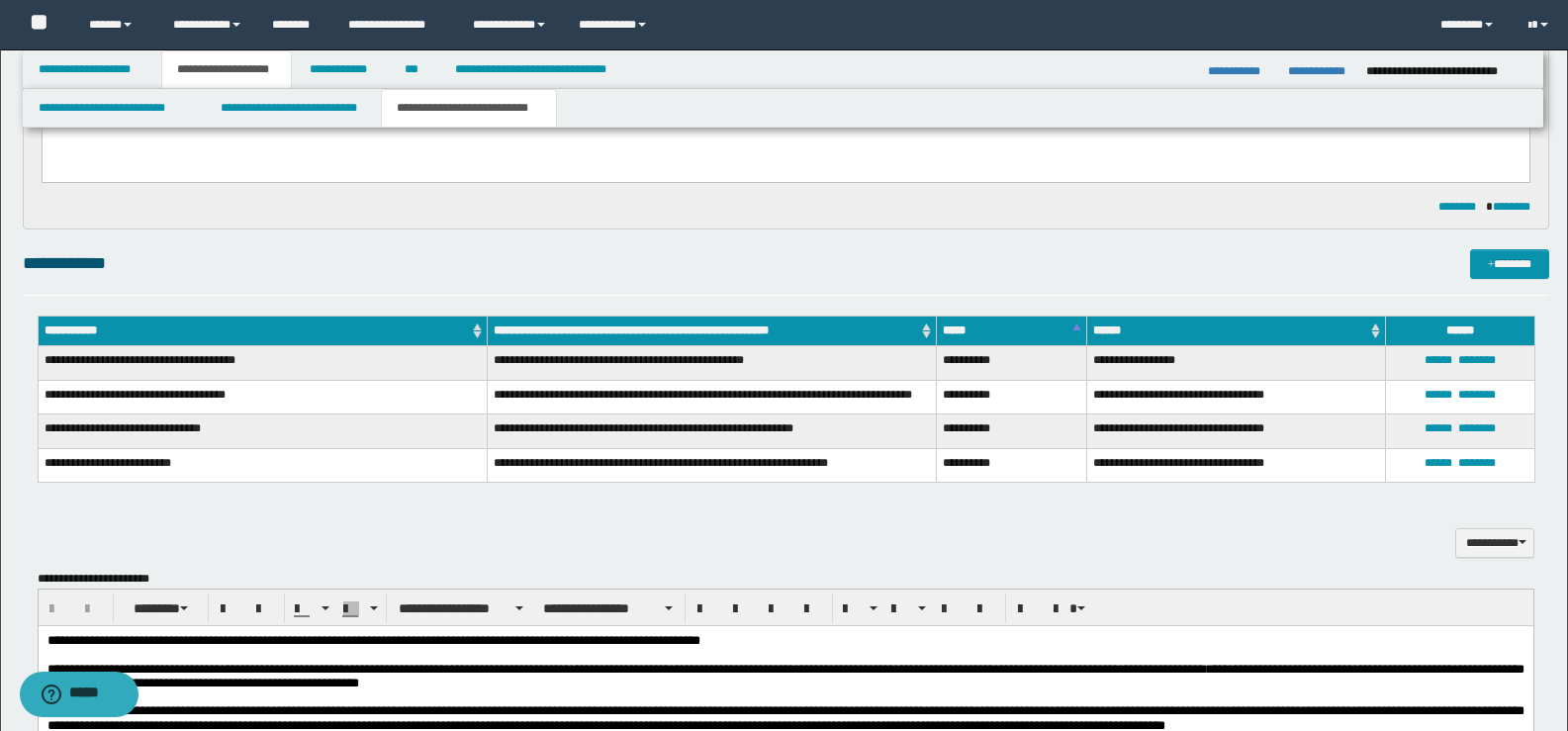 scroll, scrollTop: 297, scrollLeft: 0, axis: vertical 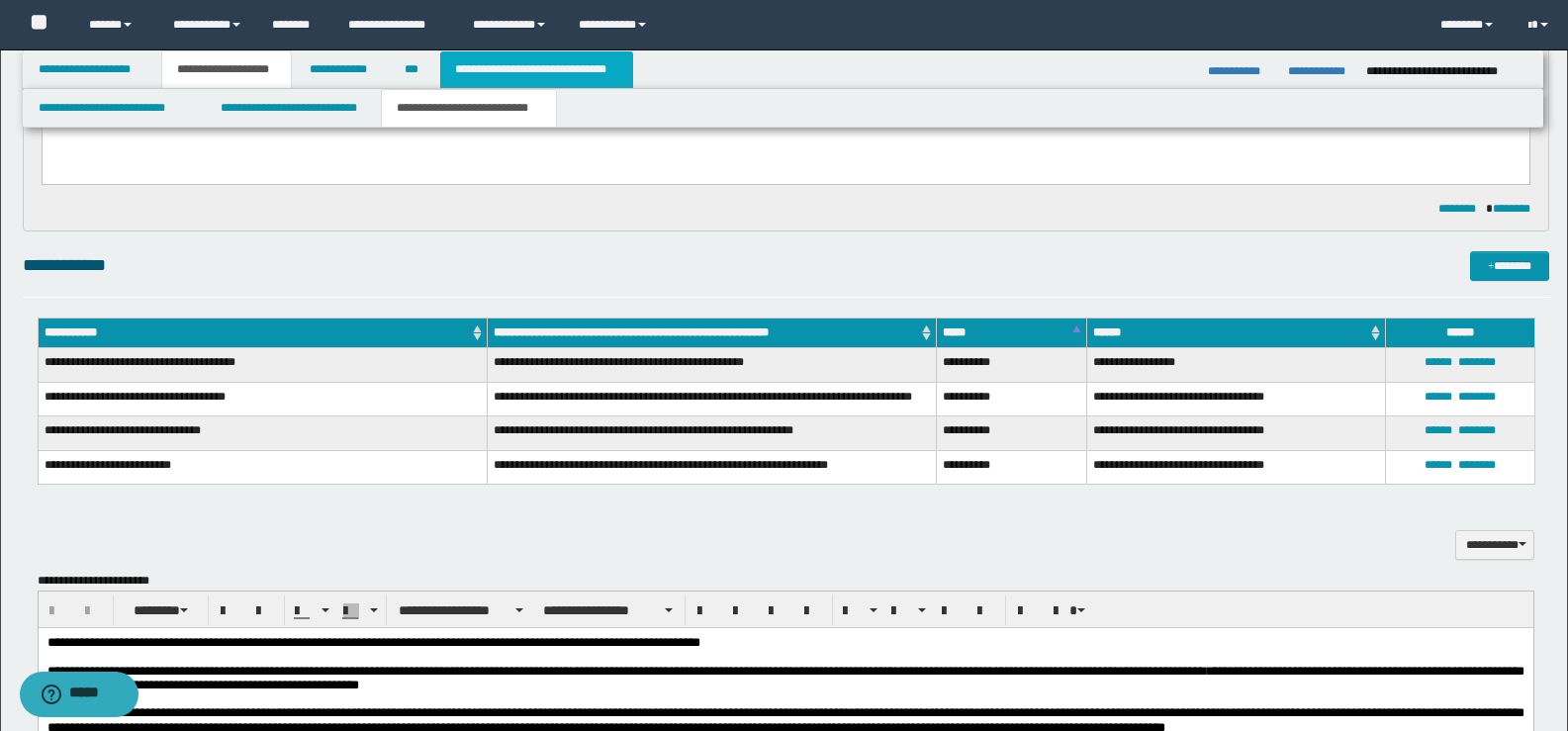click on "**********" at bounding box center (536, 69) 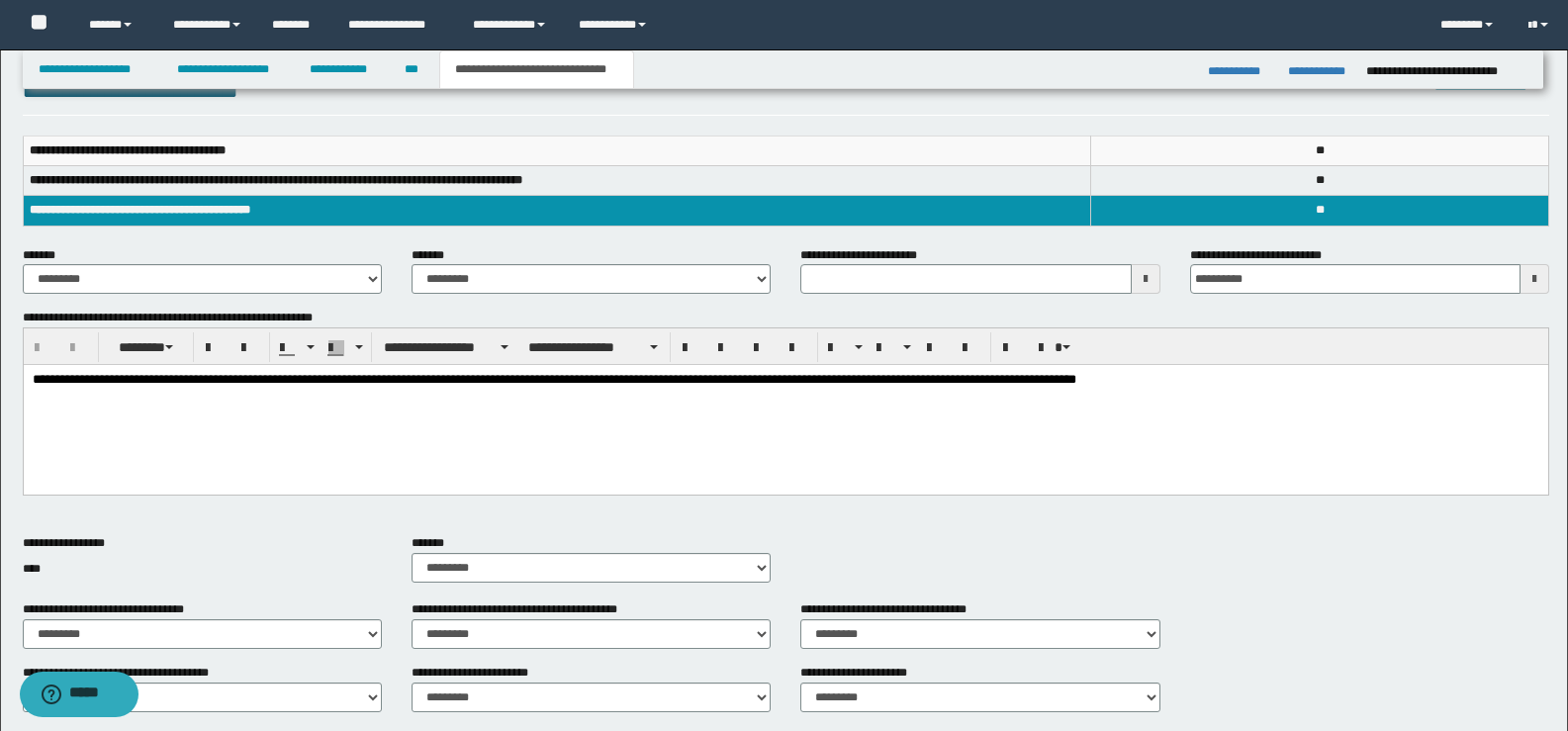 type 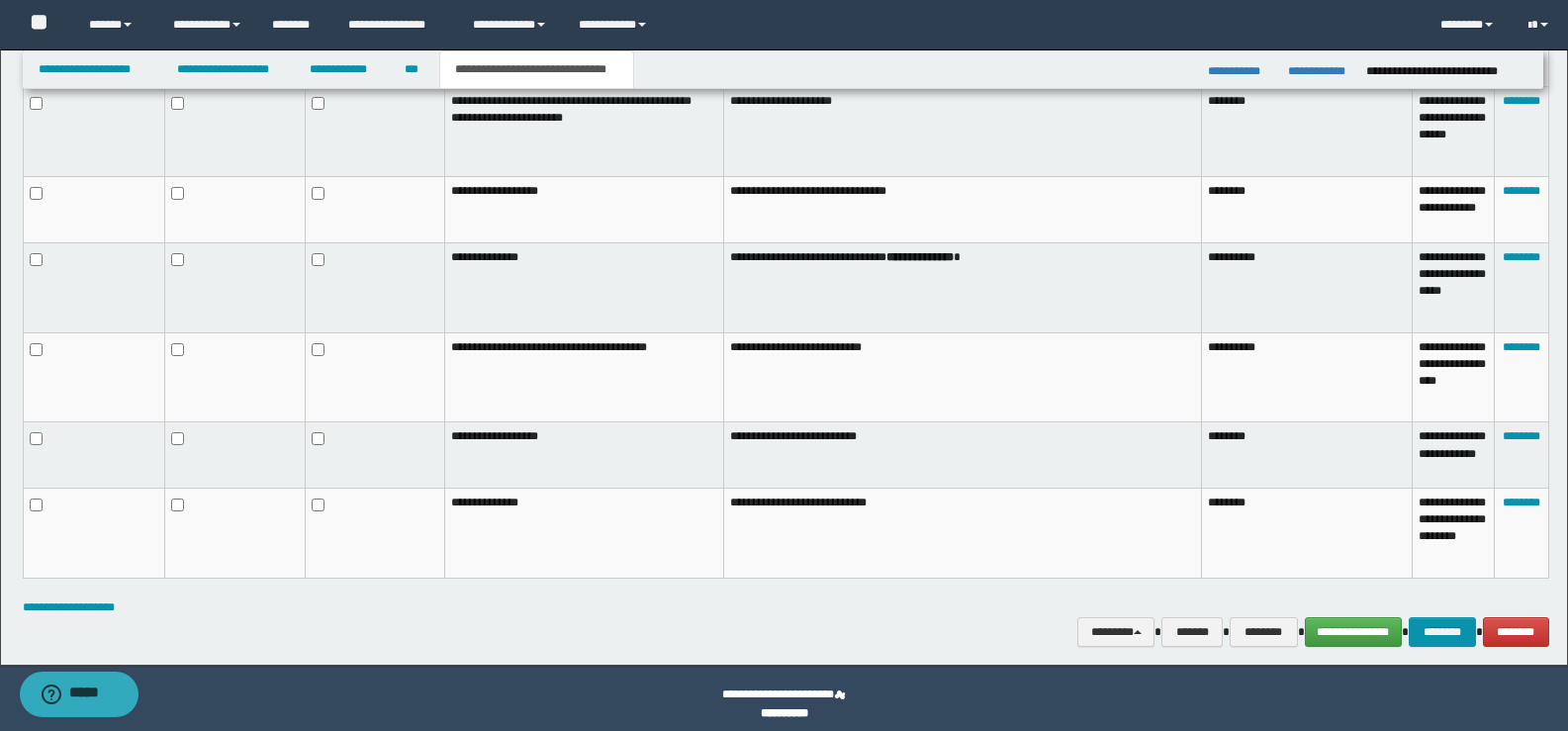 scroll, scrollTop: 1196, scrollLeft: 0, axis: vertical 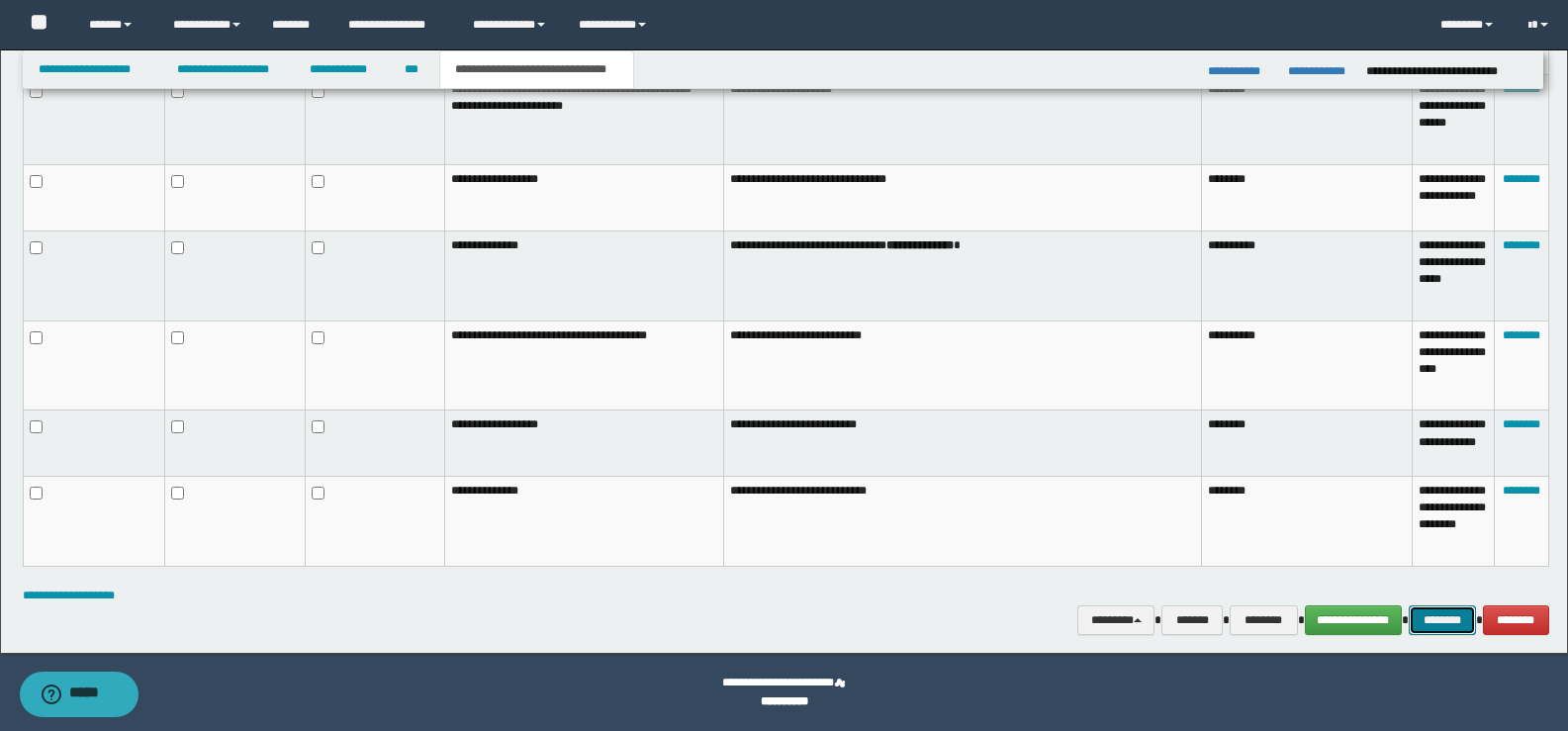 click on "********" at bounding box center (1442, 620) 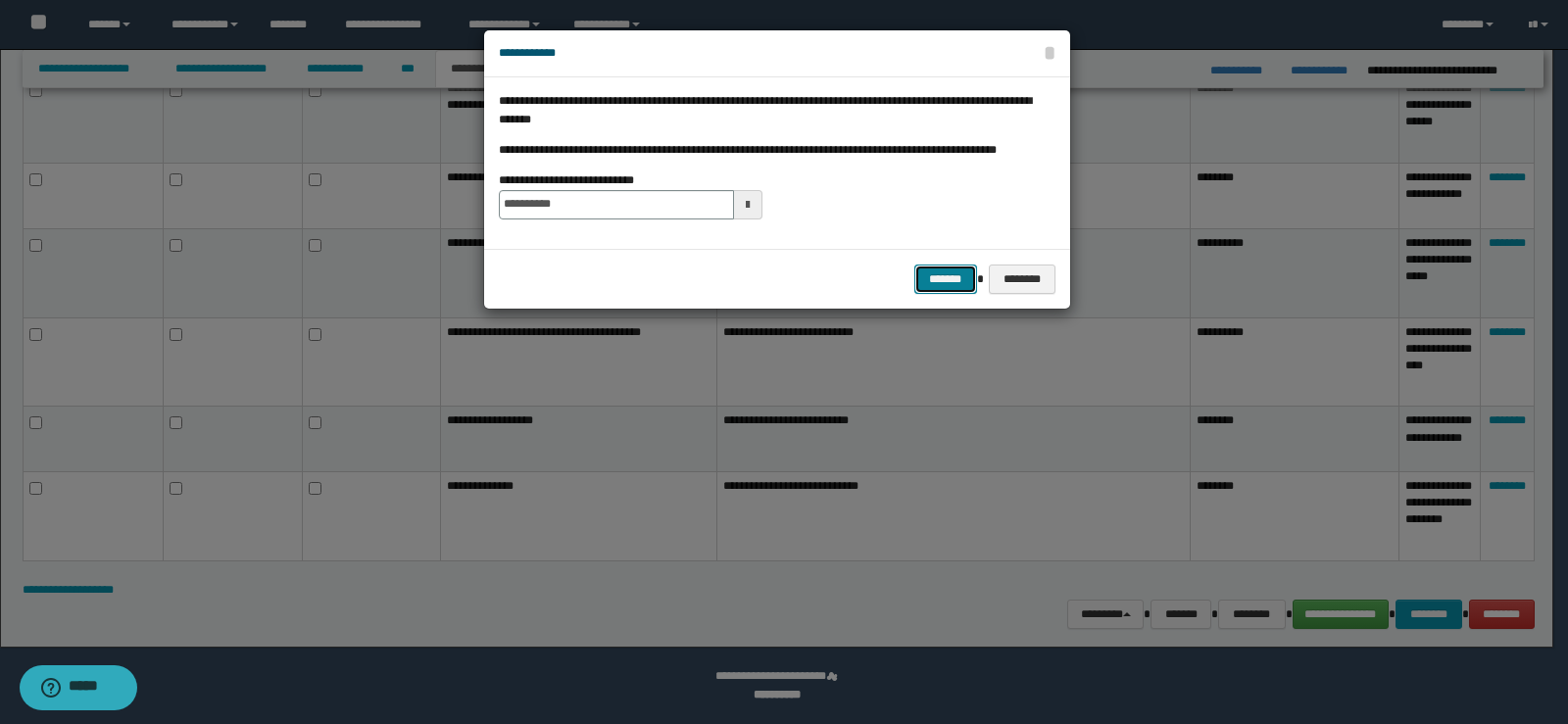 click on "*******" at bounding box center (946, 279) 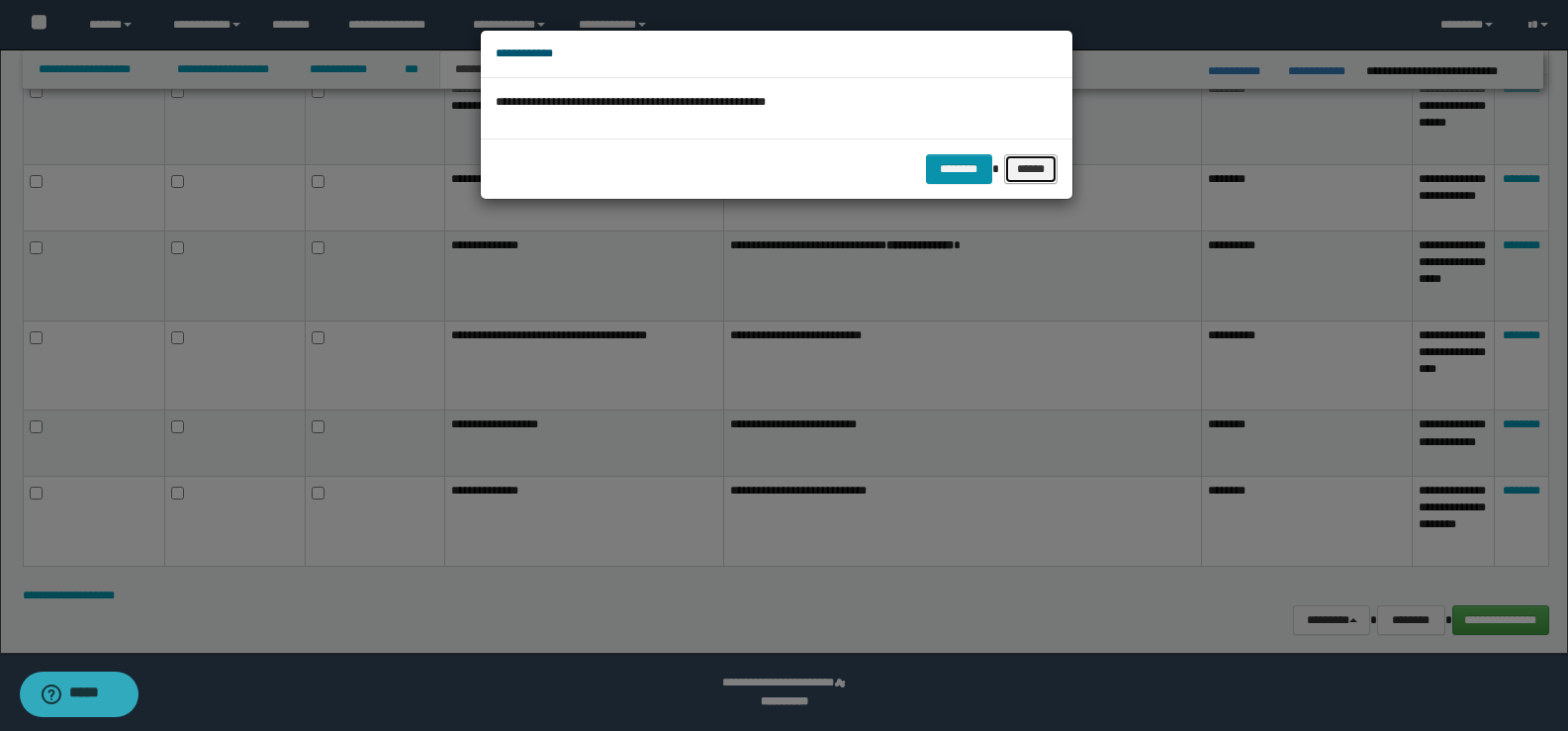 click on "******" at bounding box center (1031, 169) 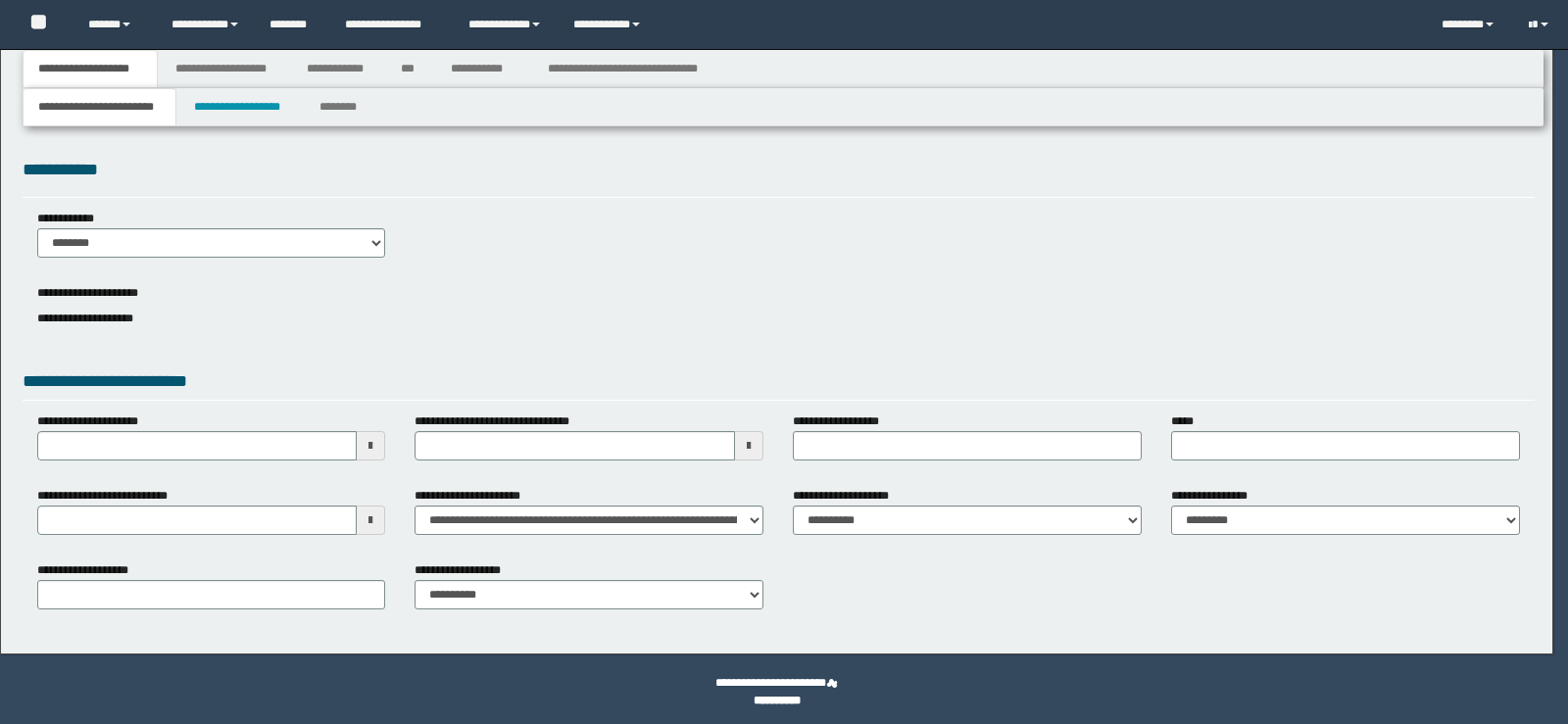 scroll, scrollTop: 0, scrollLeft: 0, axis: both 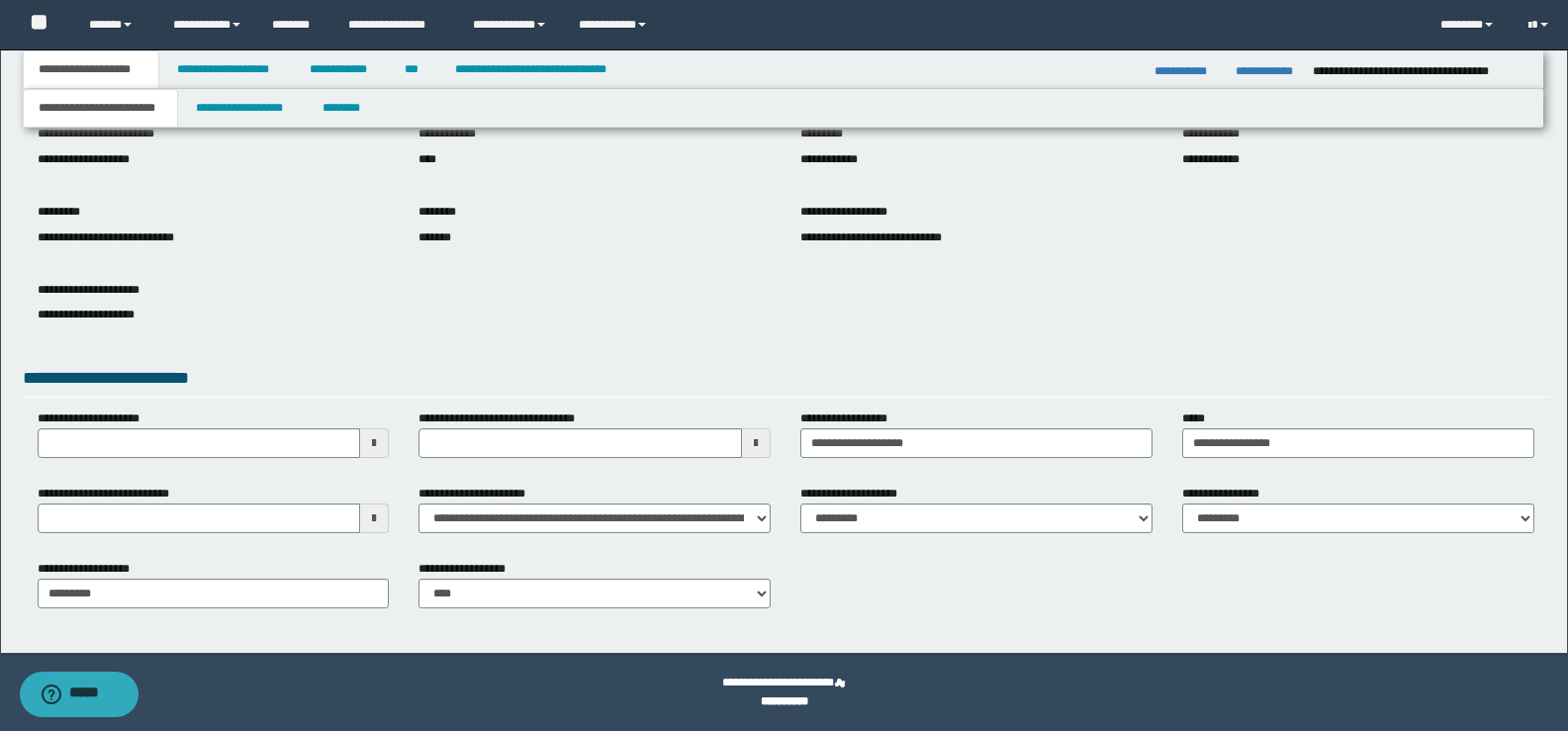 click on "**********" at bounding box center (115, 494) 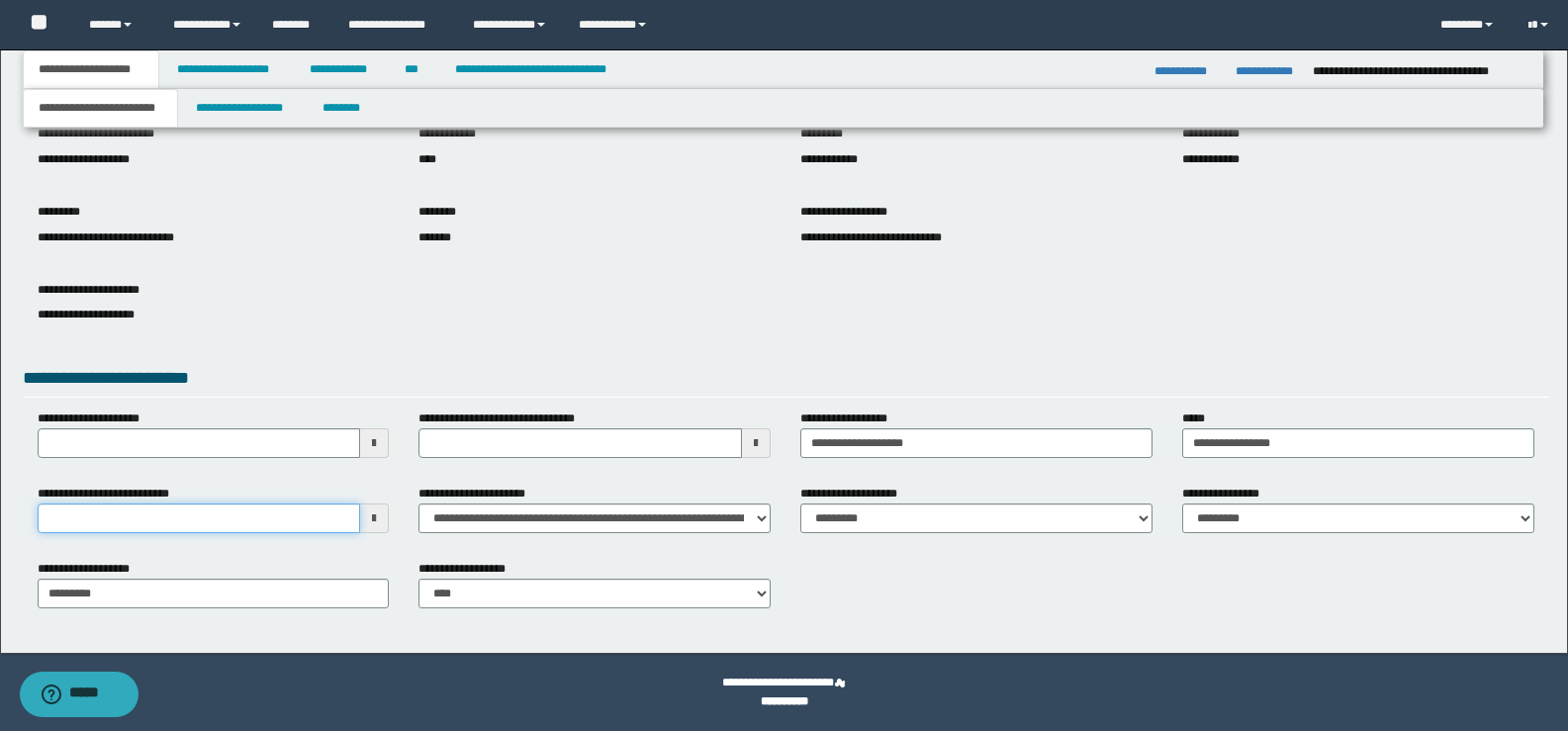 click on "**********" at bounding box center (199, 518) 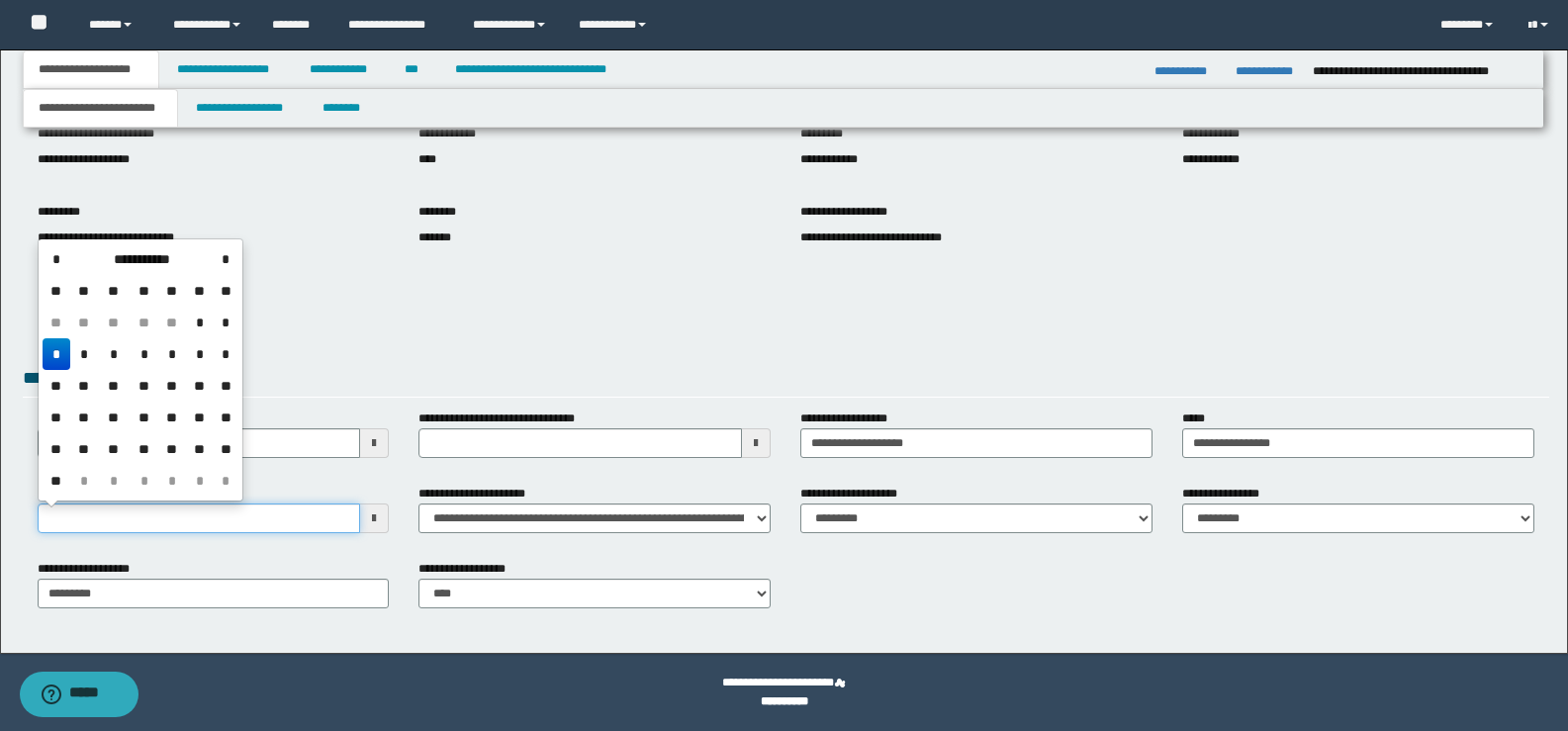 click on "**********" at bounding box center [199, 518] 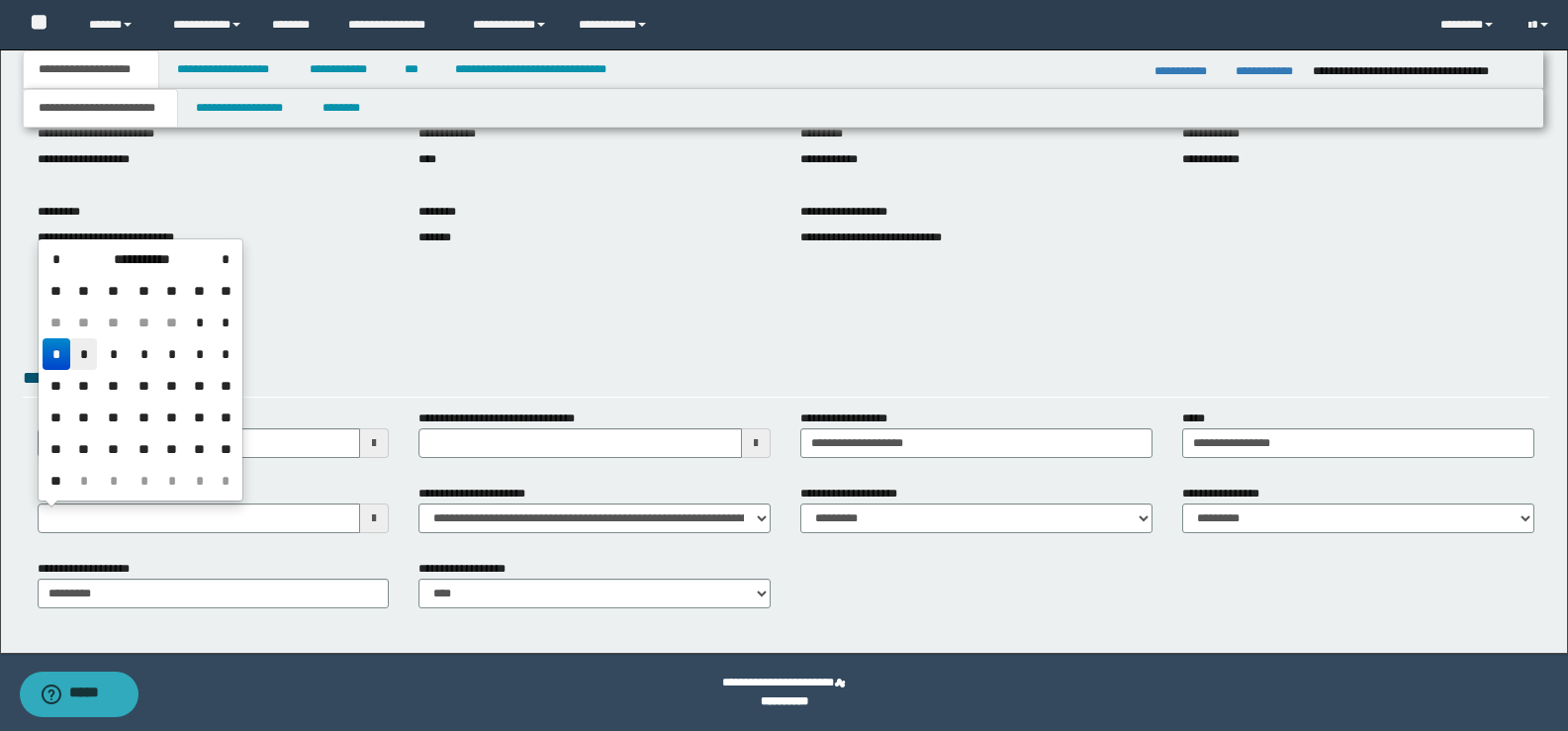 click on "*" at bounding box center (84, 354) 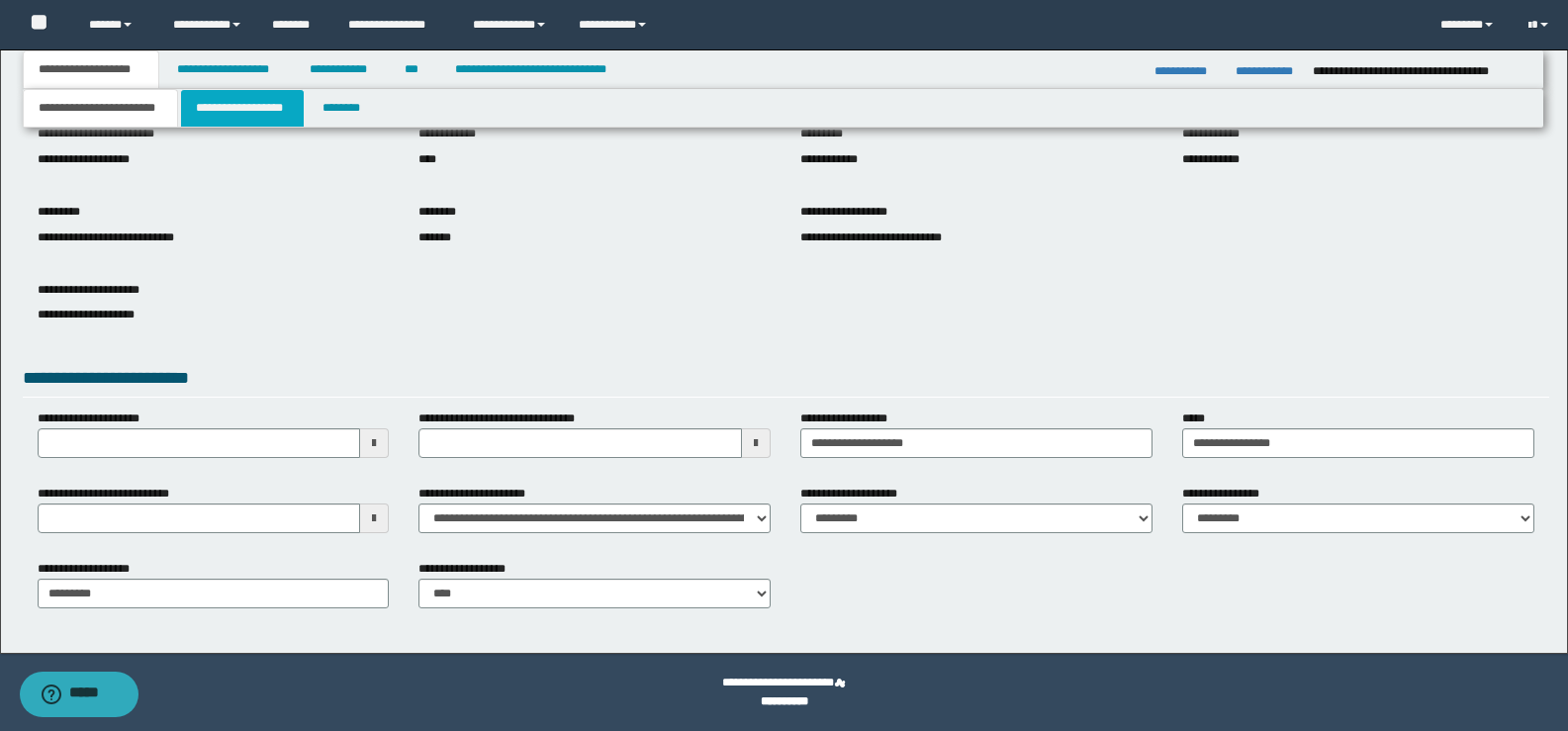 click on "**********" at bounding box center (242, 108) 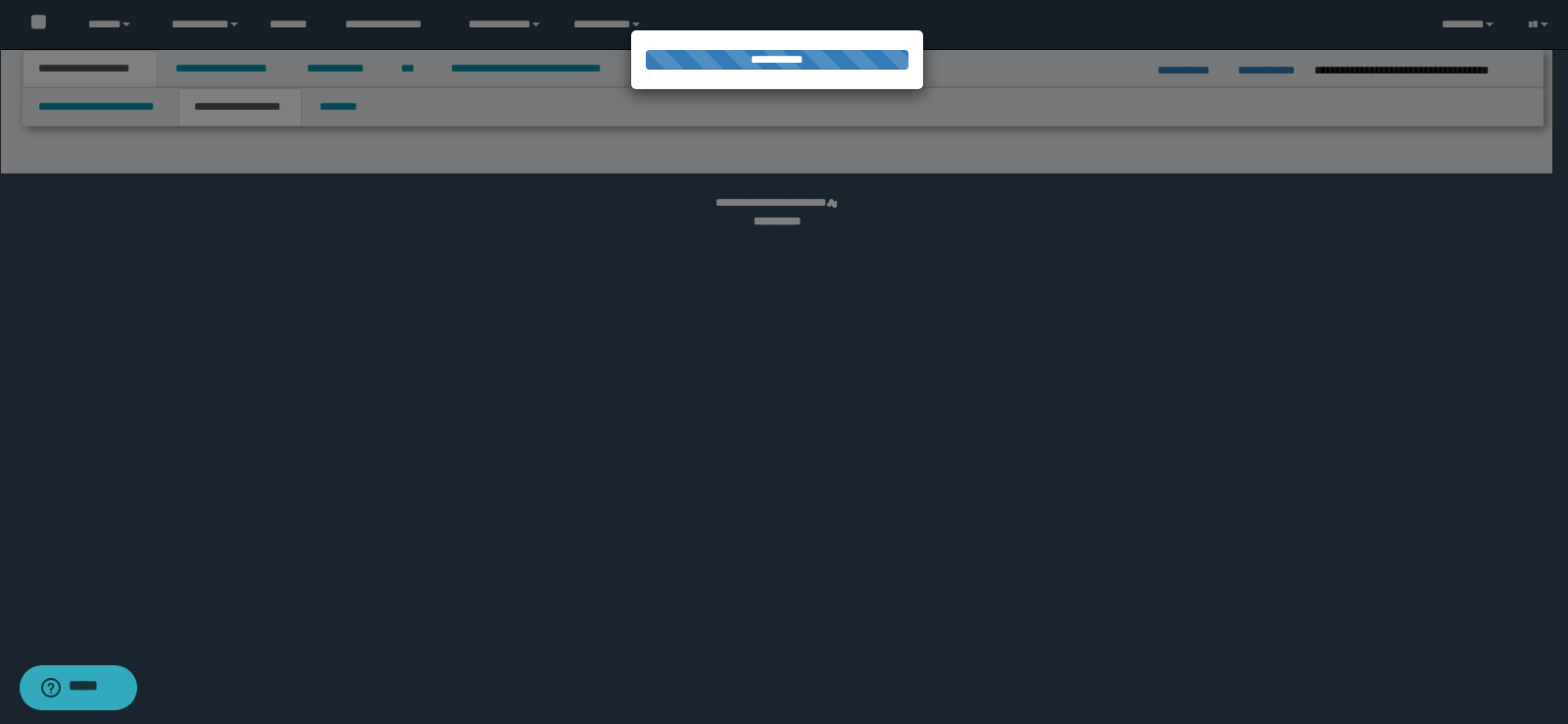 select on "*" 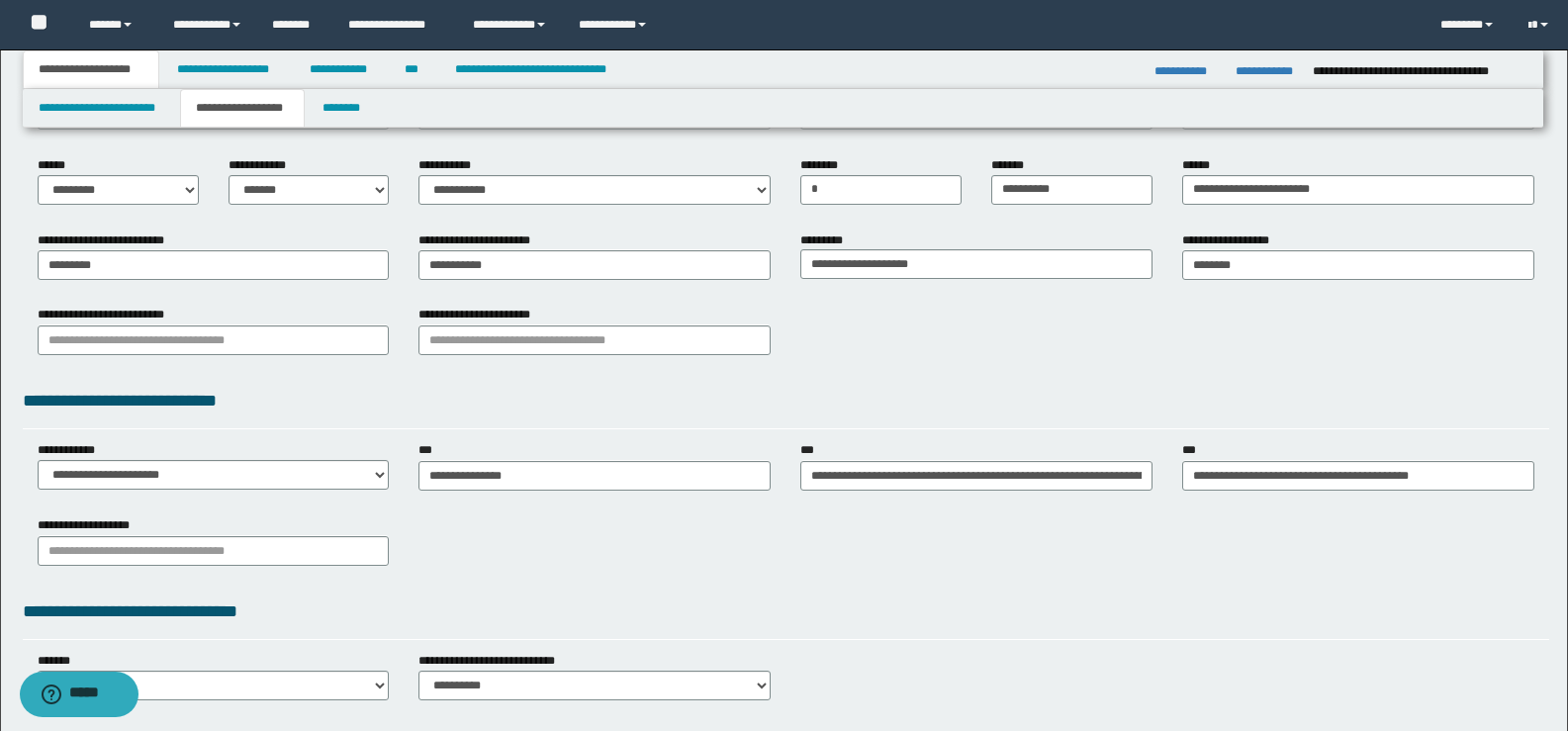 scroll, scrollTop: 364, scrollLeft: 0, axis: vertical 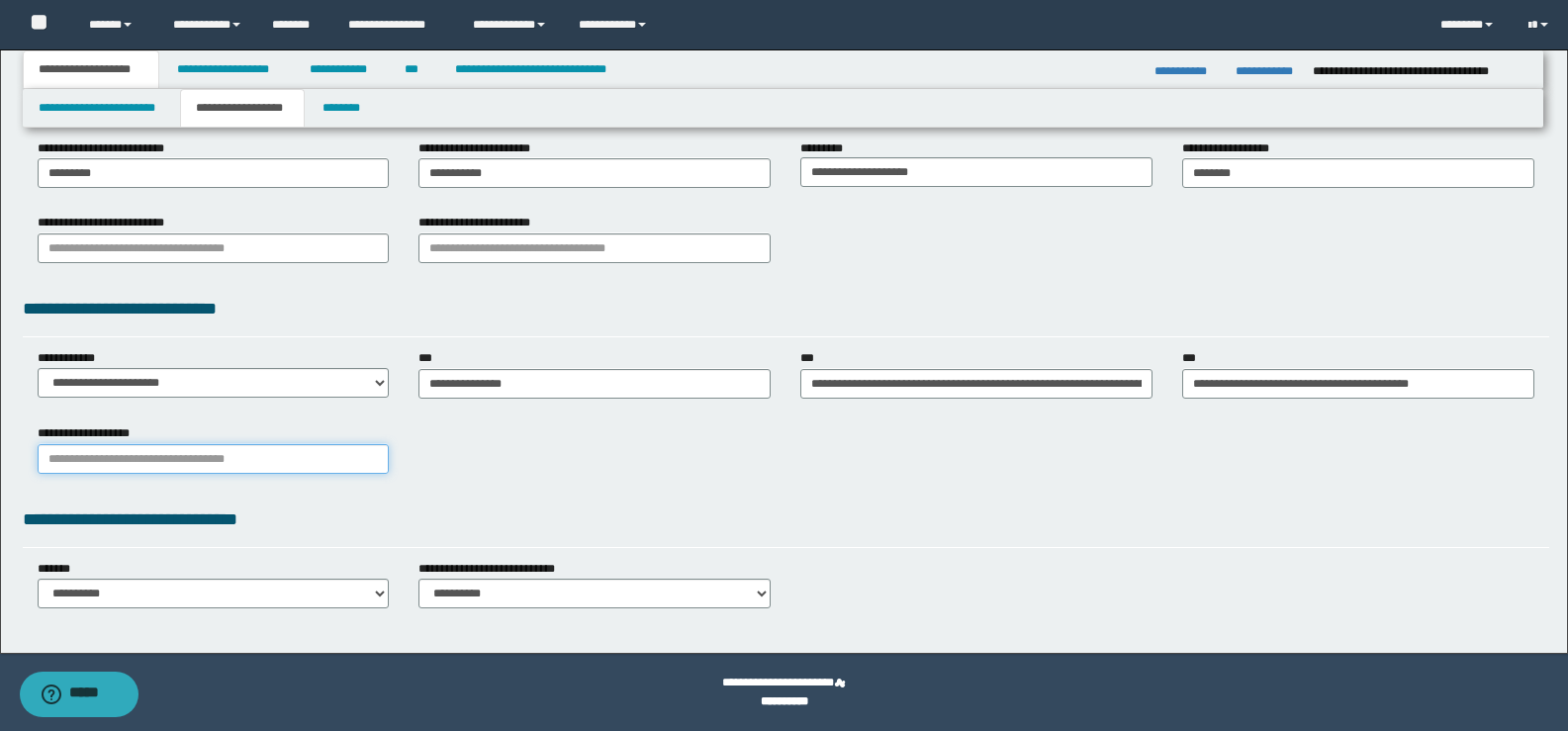click on "**********" at bounding box center [214, 459] 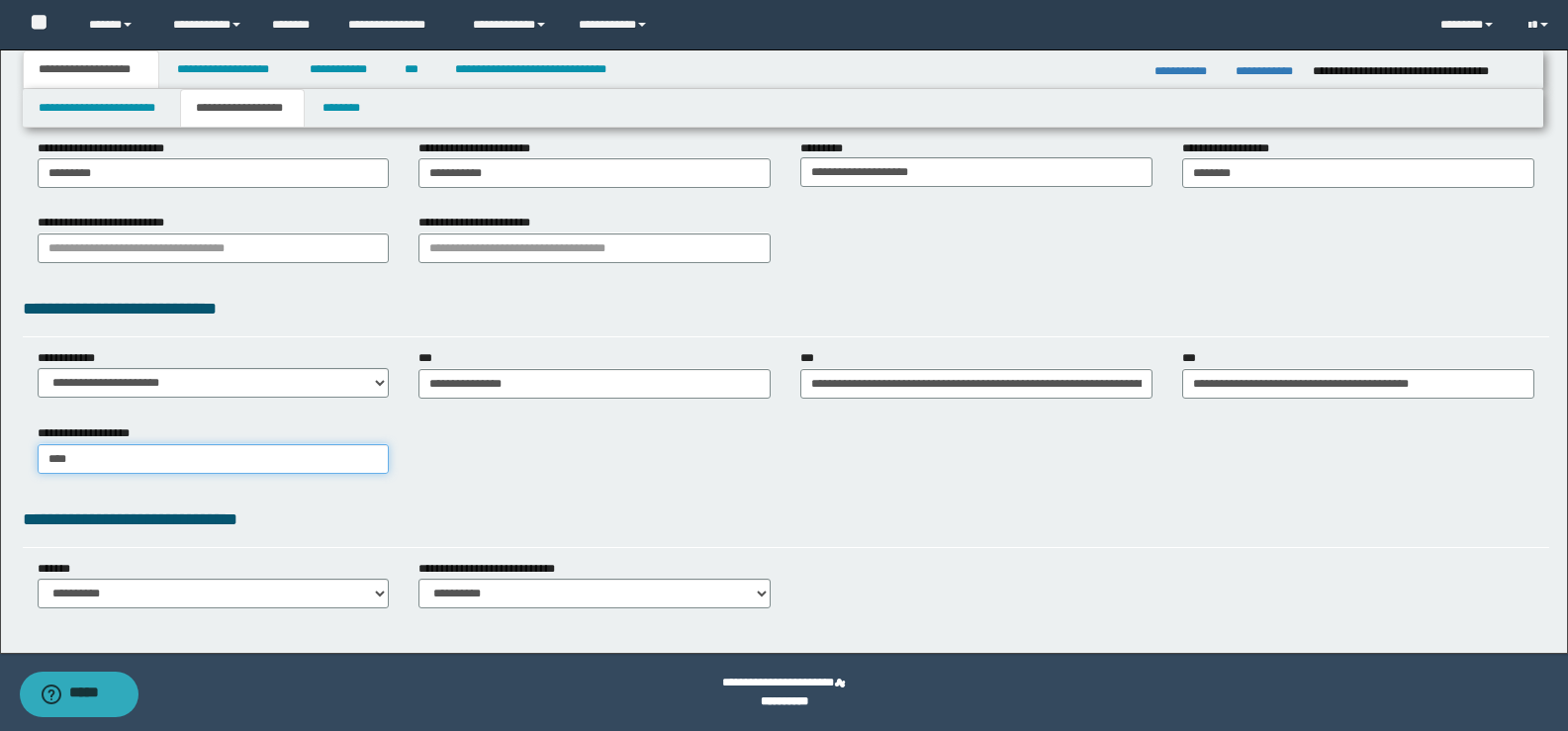 type on "*****" 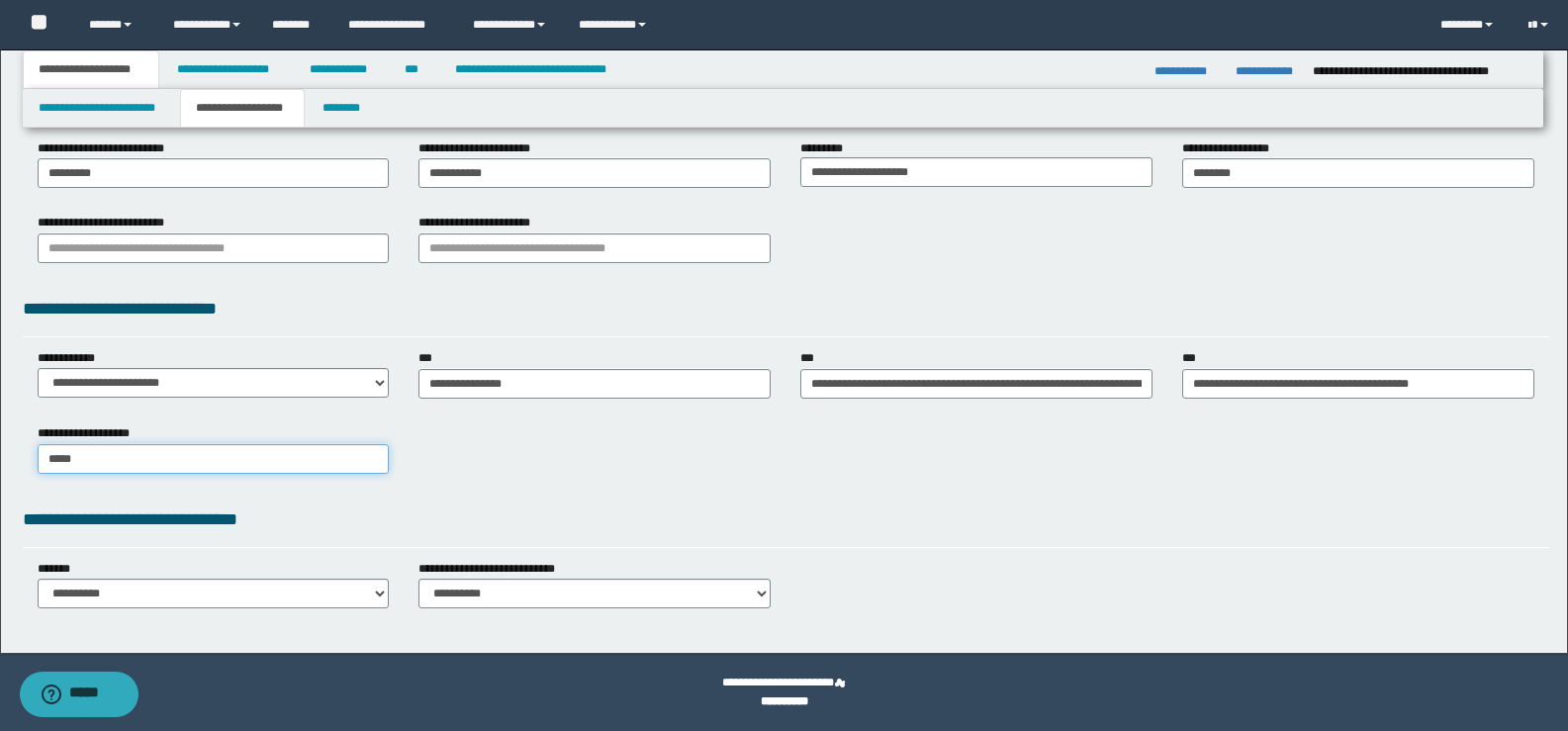 type on "*****" 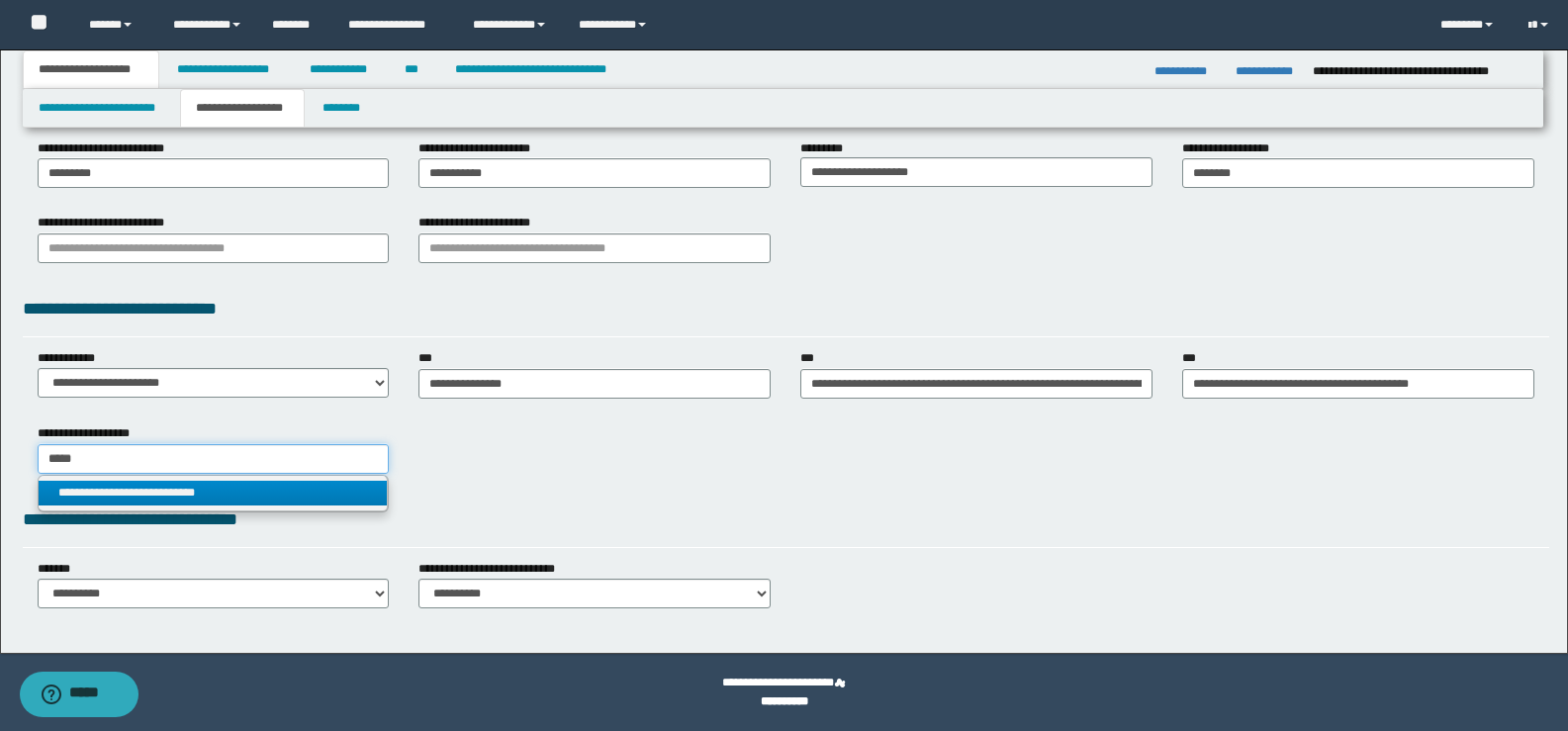 type on "*****" 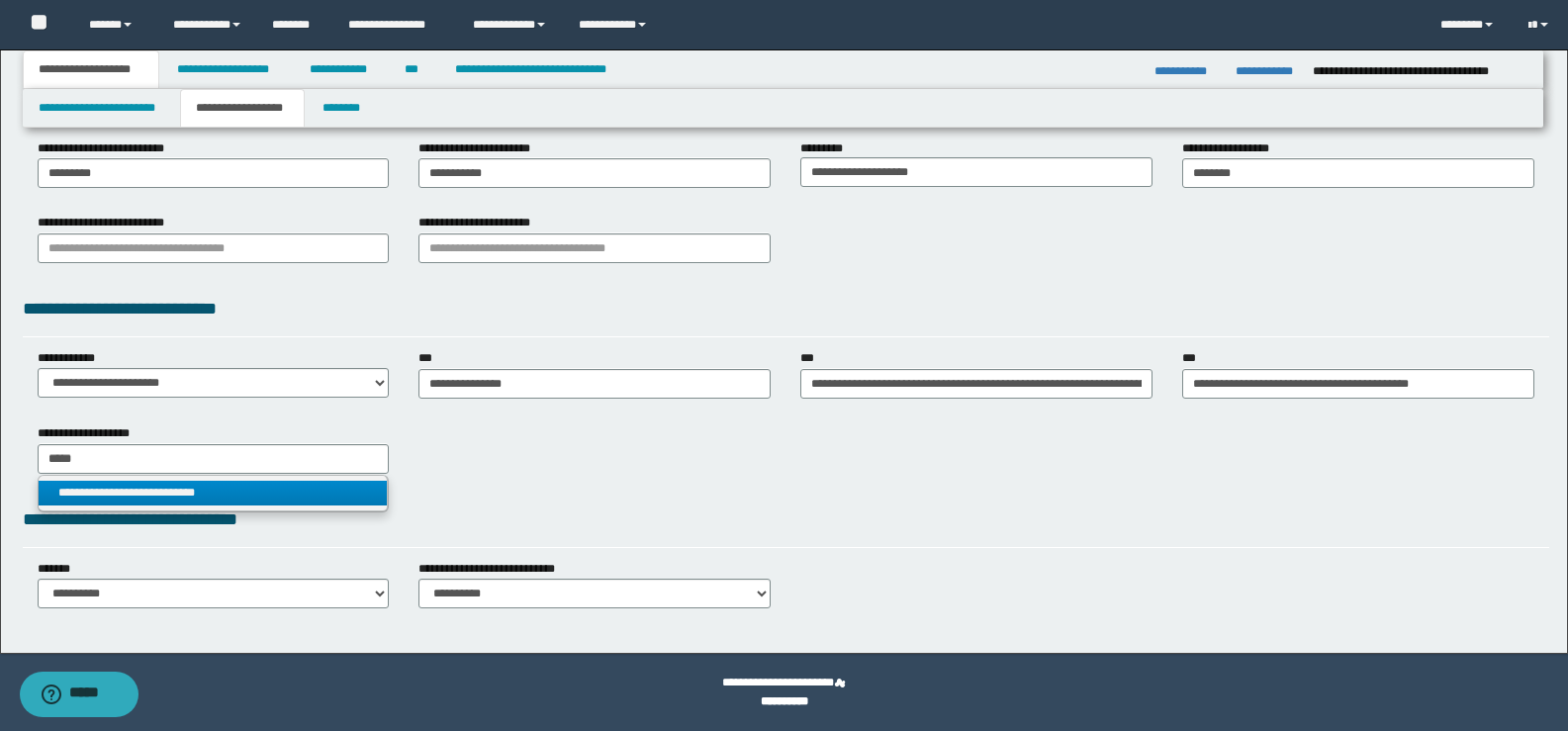 click on "**********" at bounding box center [213, 493] 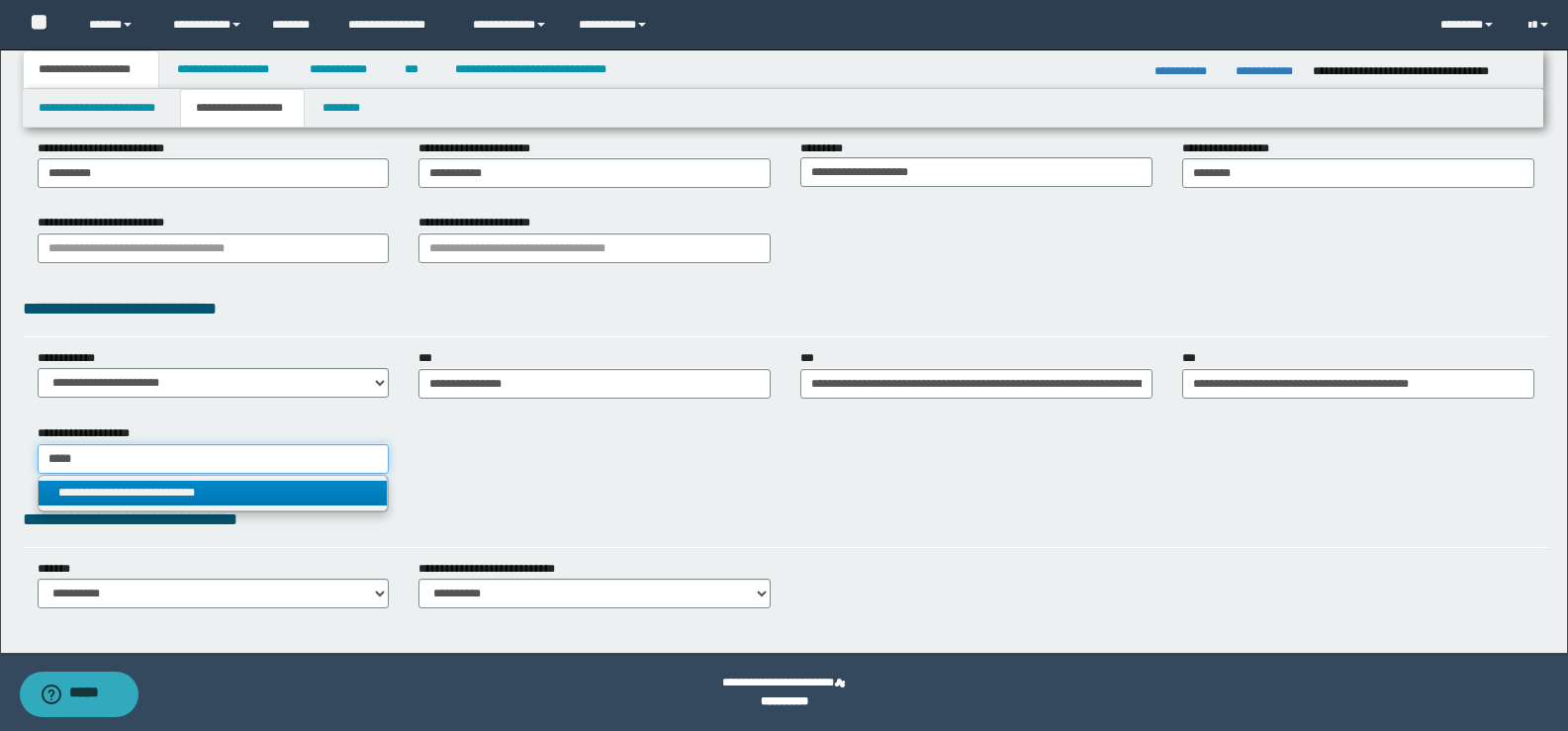 type 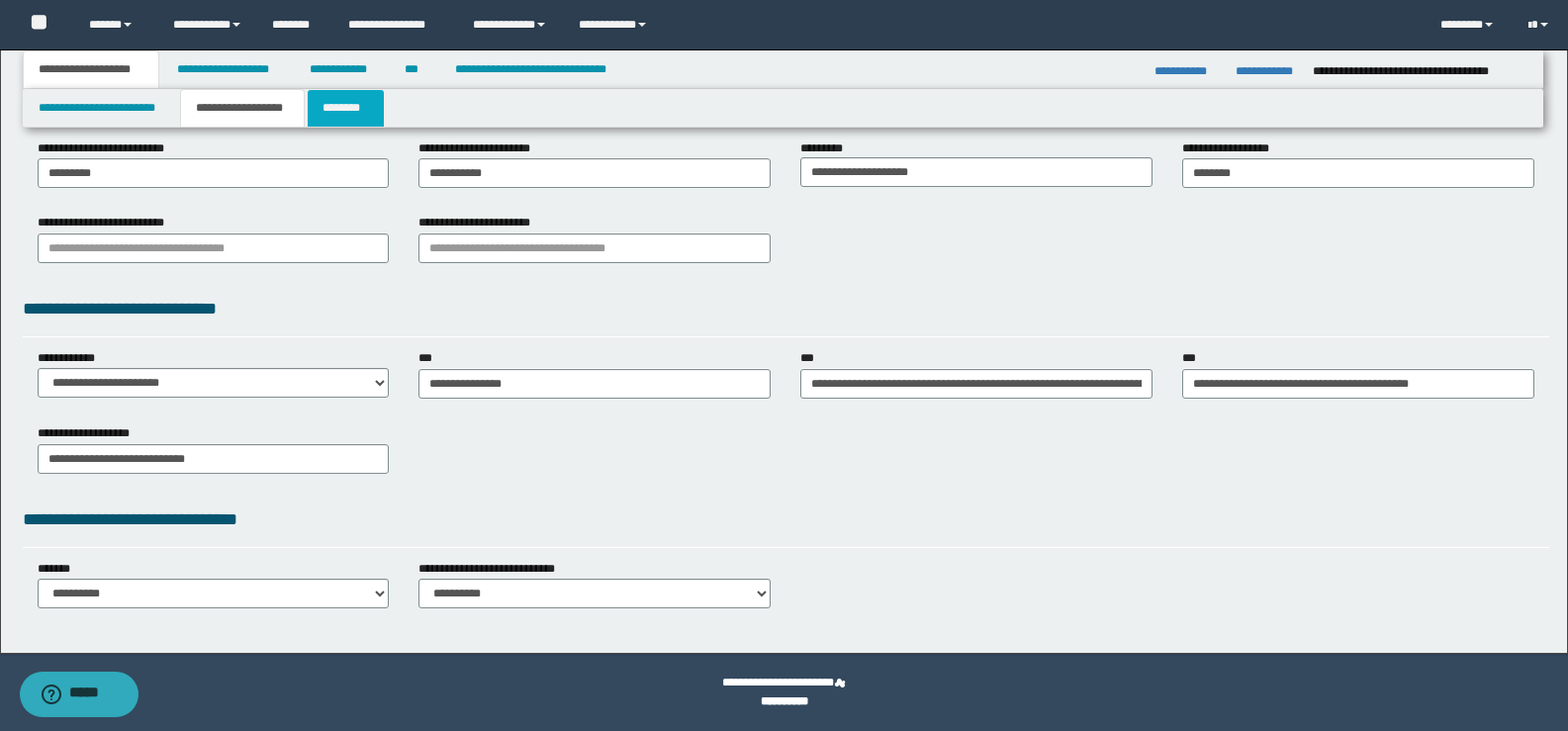 click on "********" at bounding box center (345, 108) 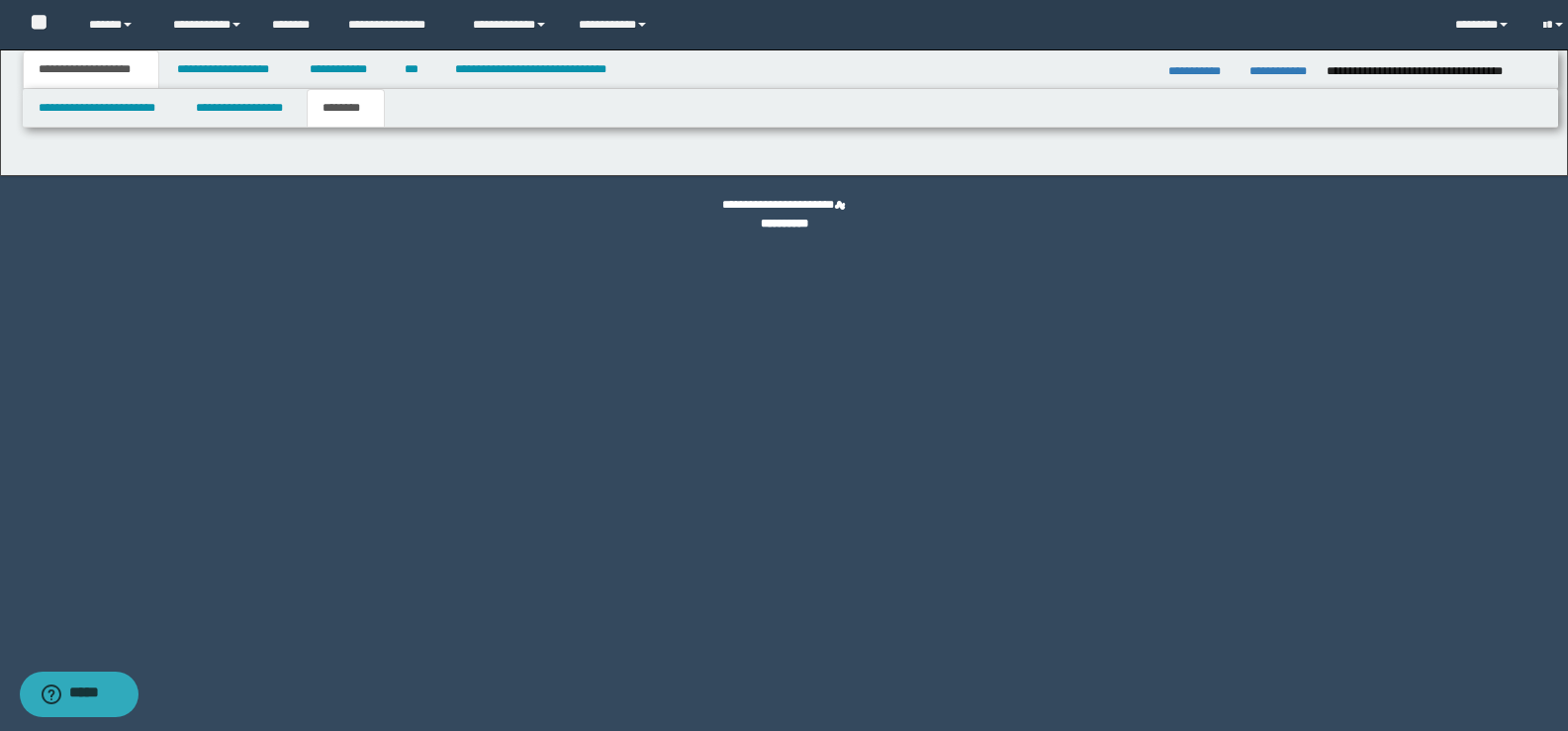 scroll, scrollTop: 0, scrollLeft: 0, axis: both 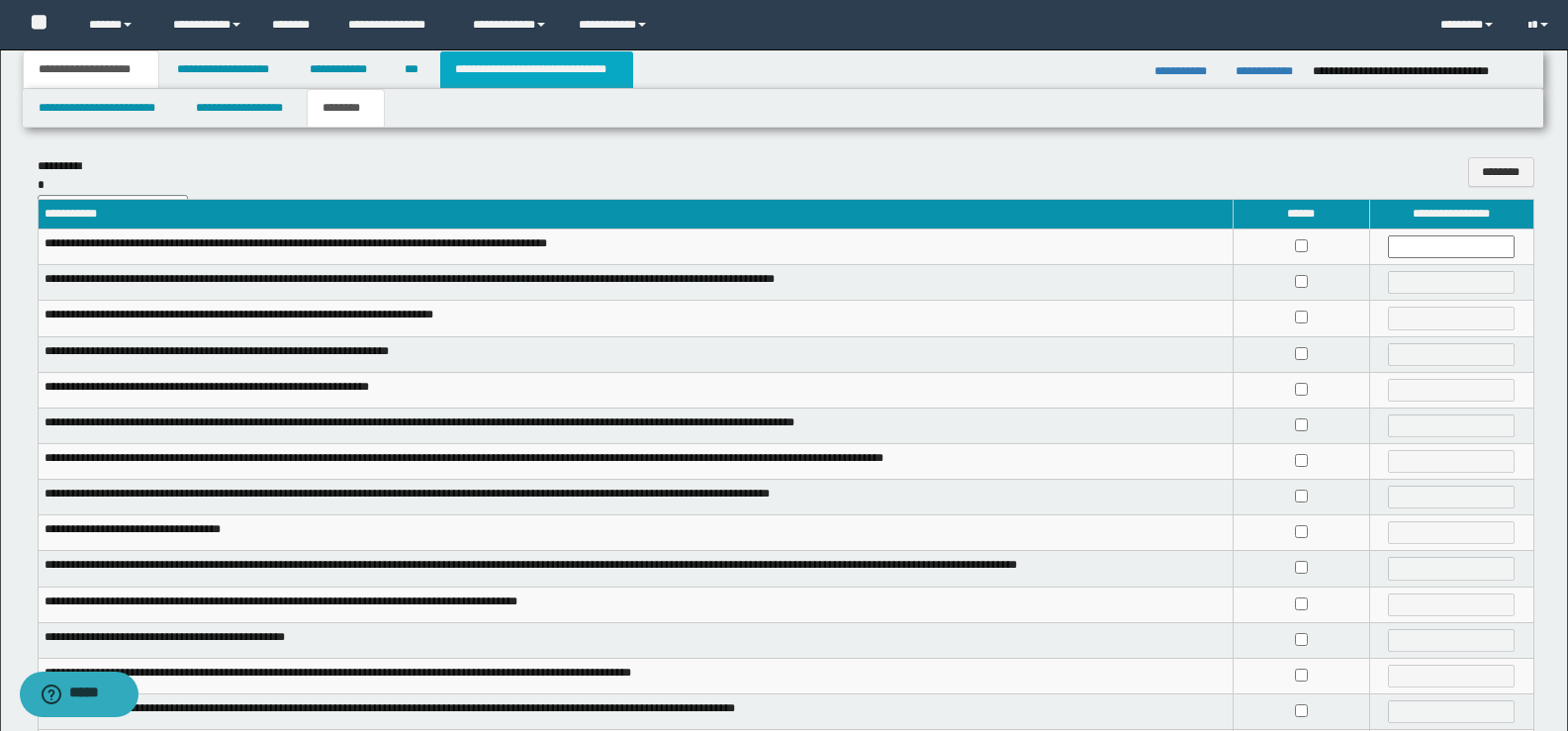 click on "**********" at bounding box center (536, 69) 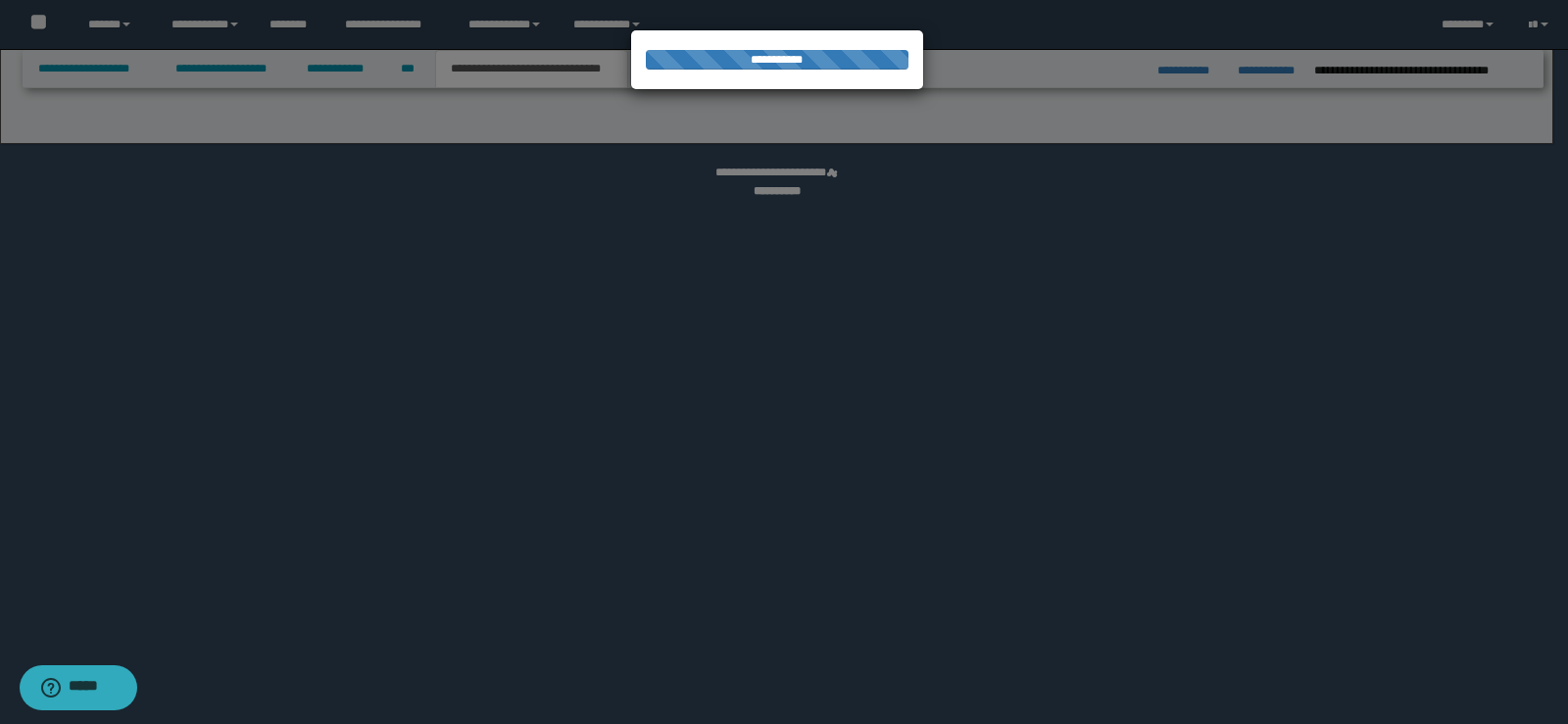 select on "*" 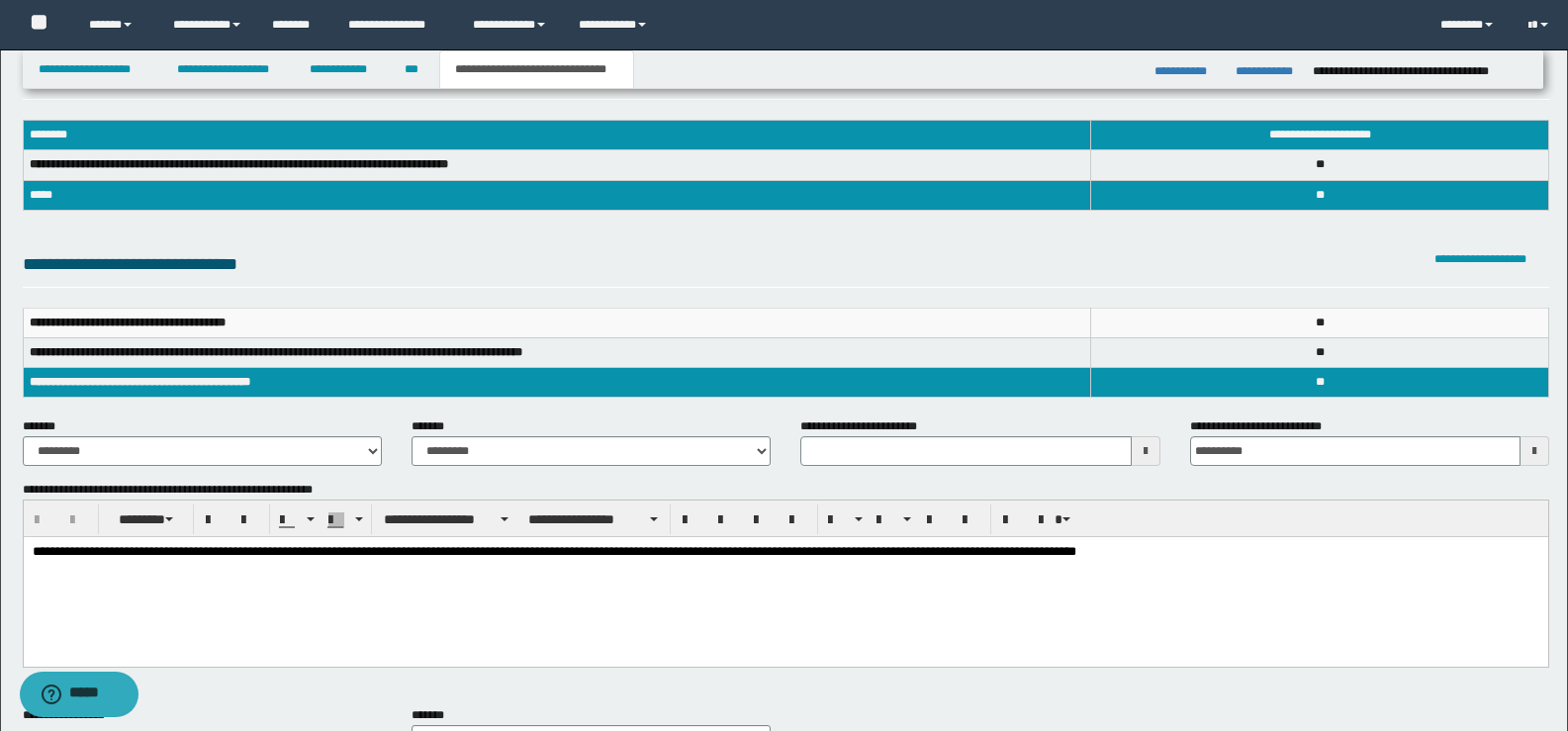 scroll, scrollTop: 99, scrollLeft: 0, axis: vertical 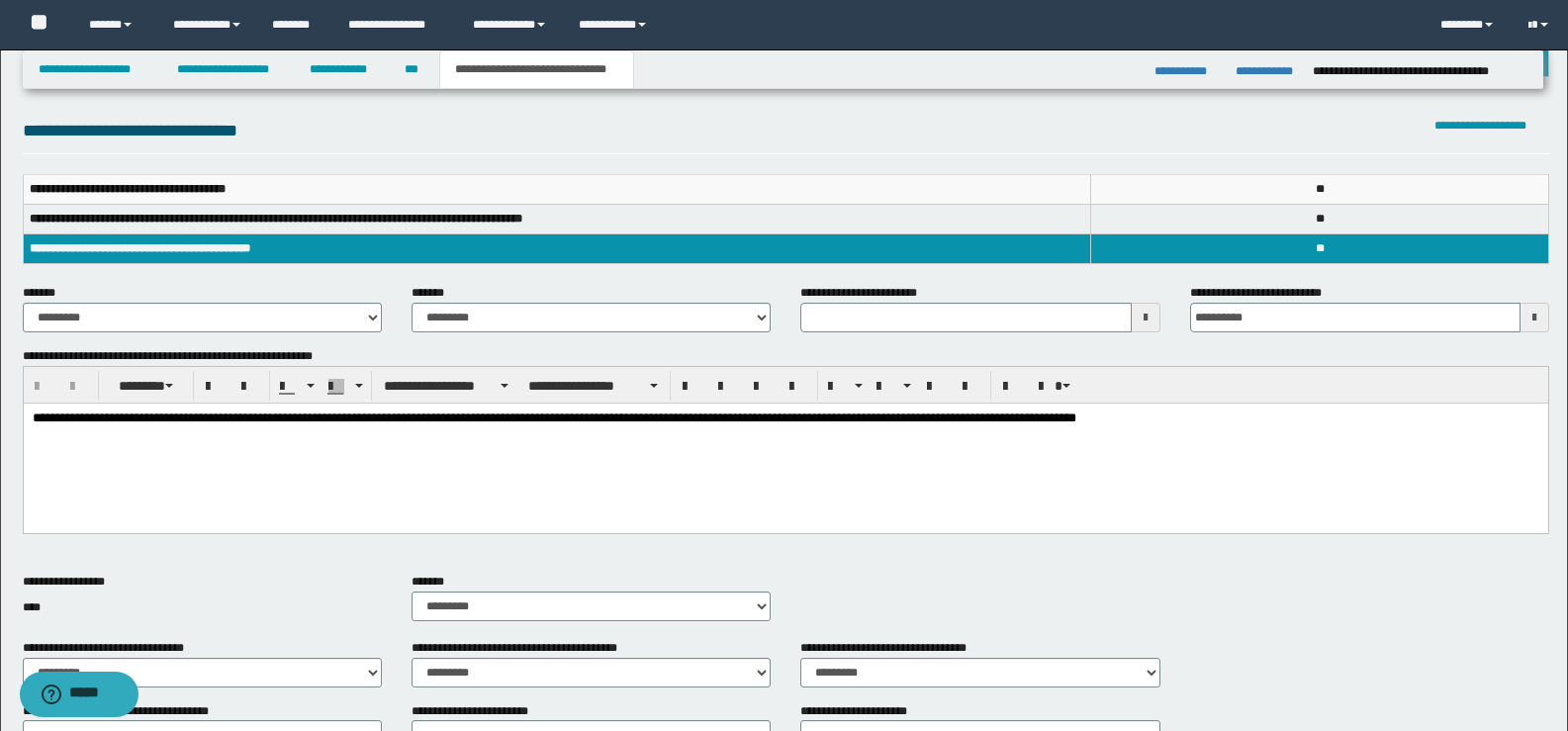 type 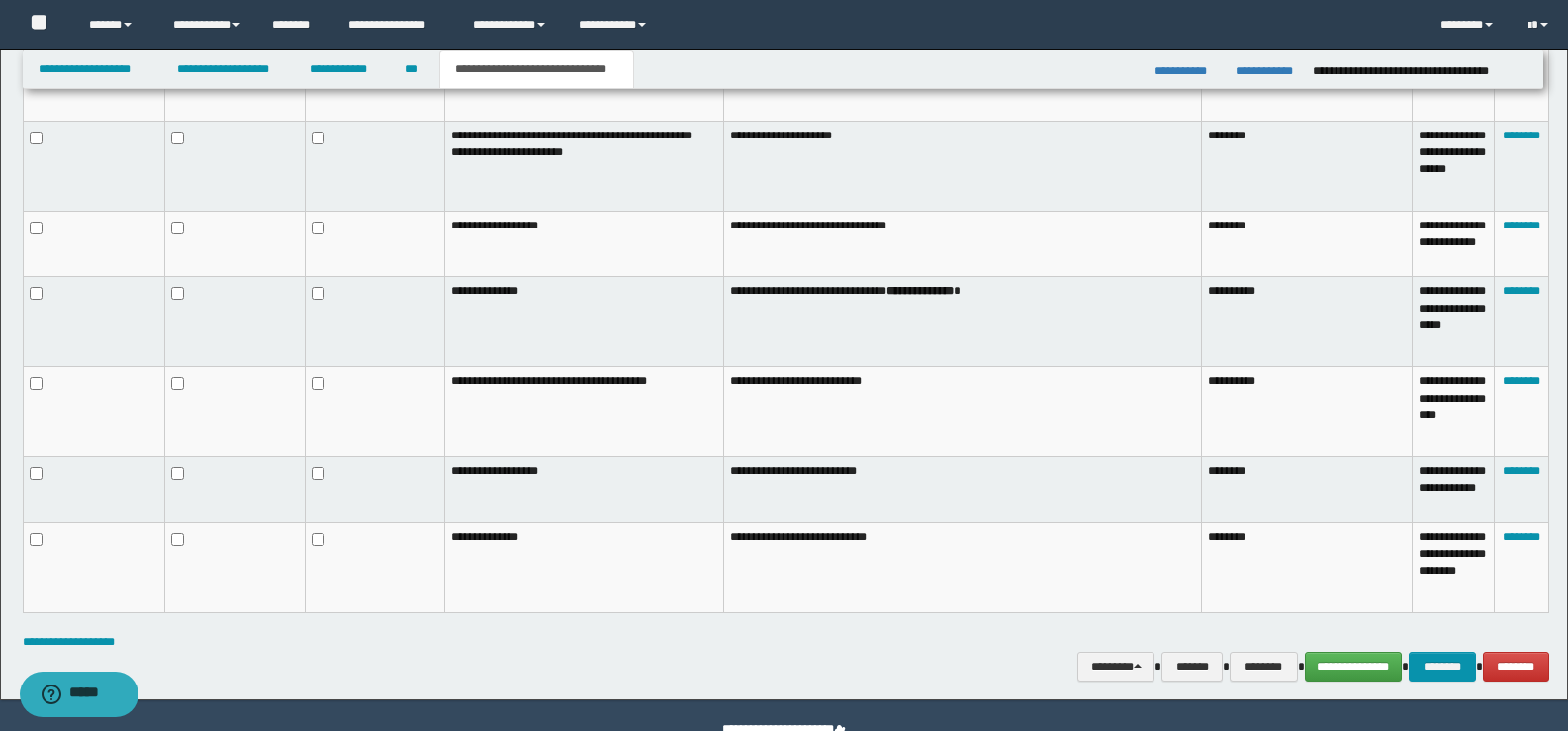 scroll, scrollTop: 1165, scrollLeft: 0, axis: vertical 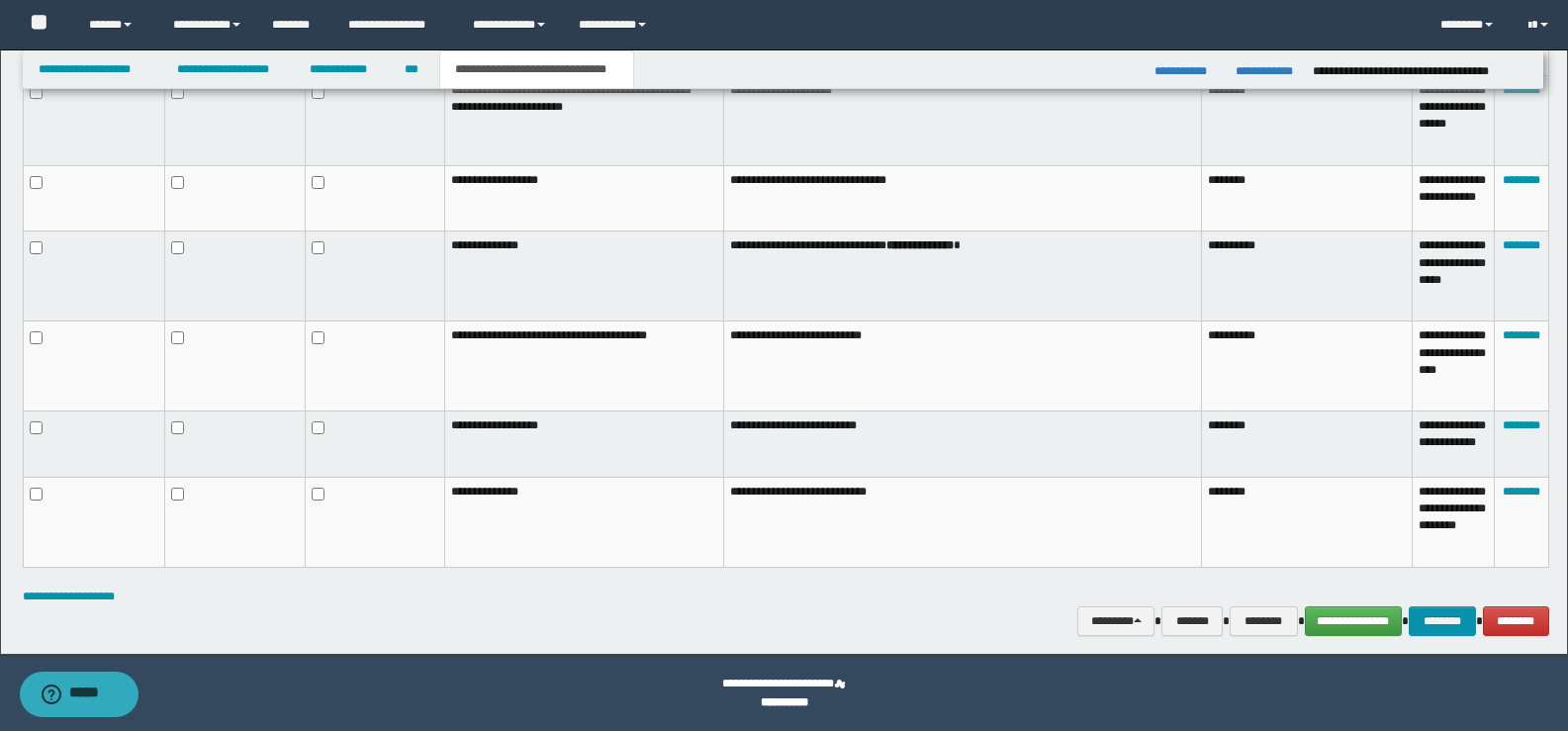 click at bounding box center [375, 366] 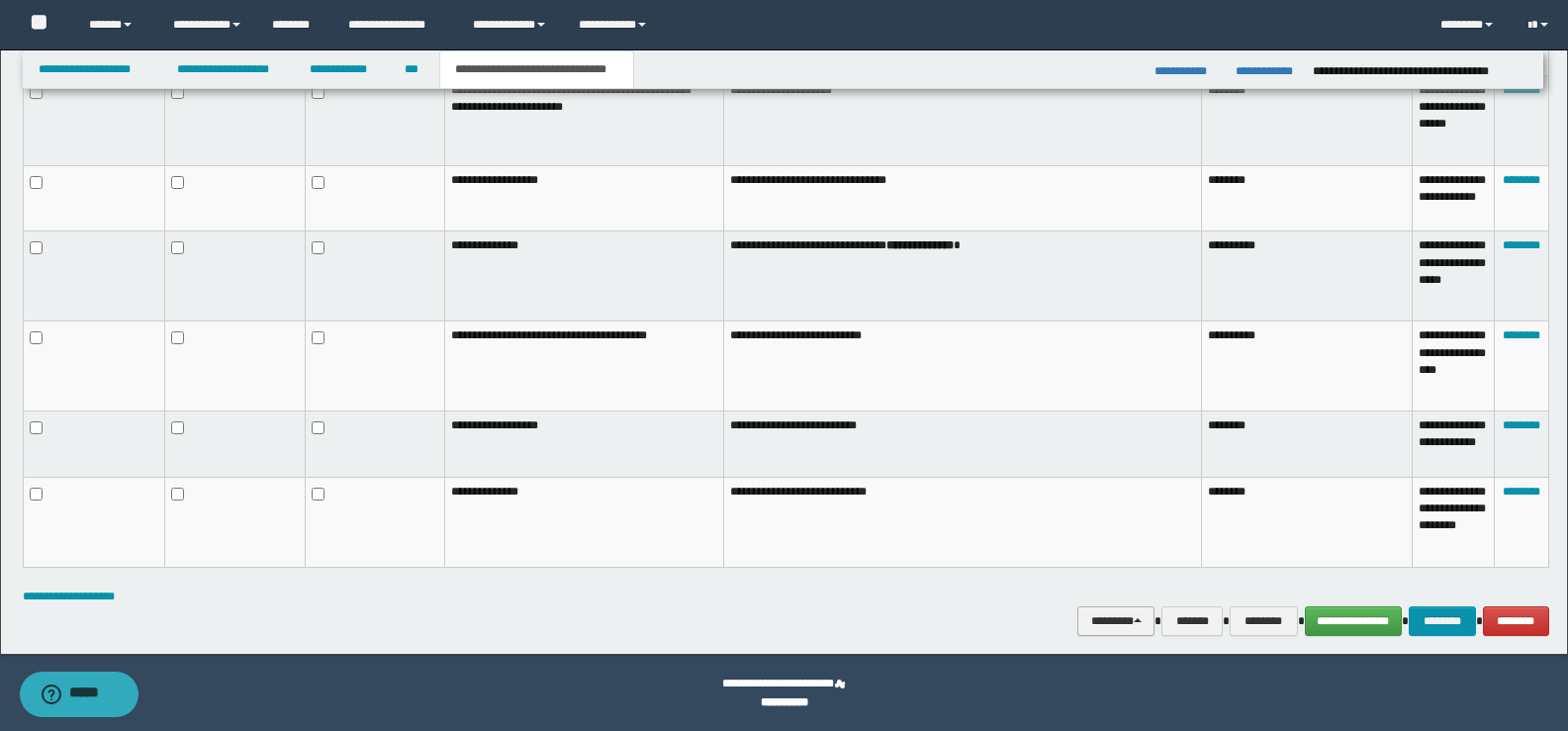 click on "********" at bounding box center (1116, 621) 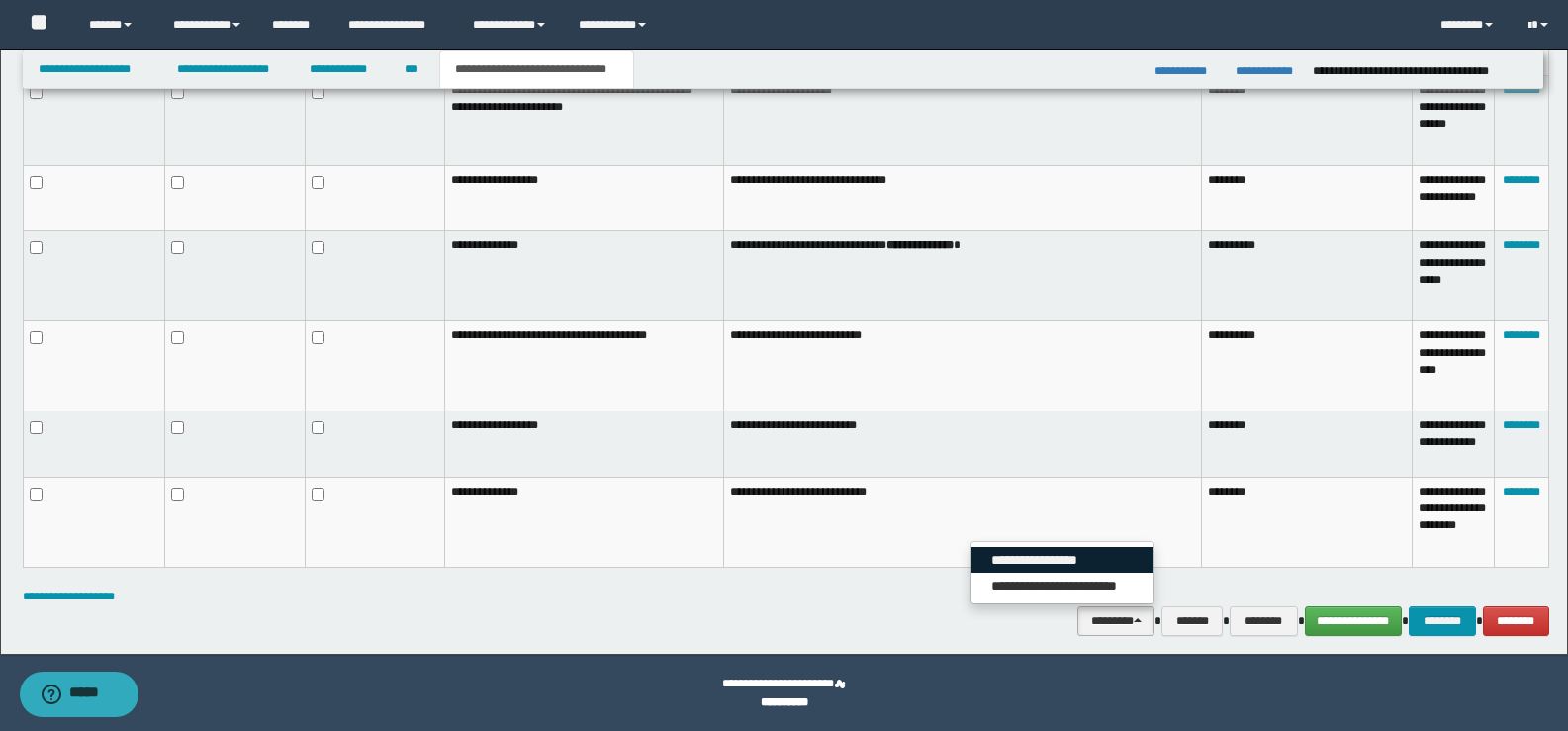 click on "**********" at bounding box center (1062, 560) 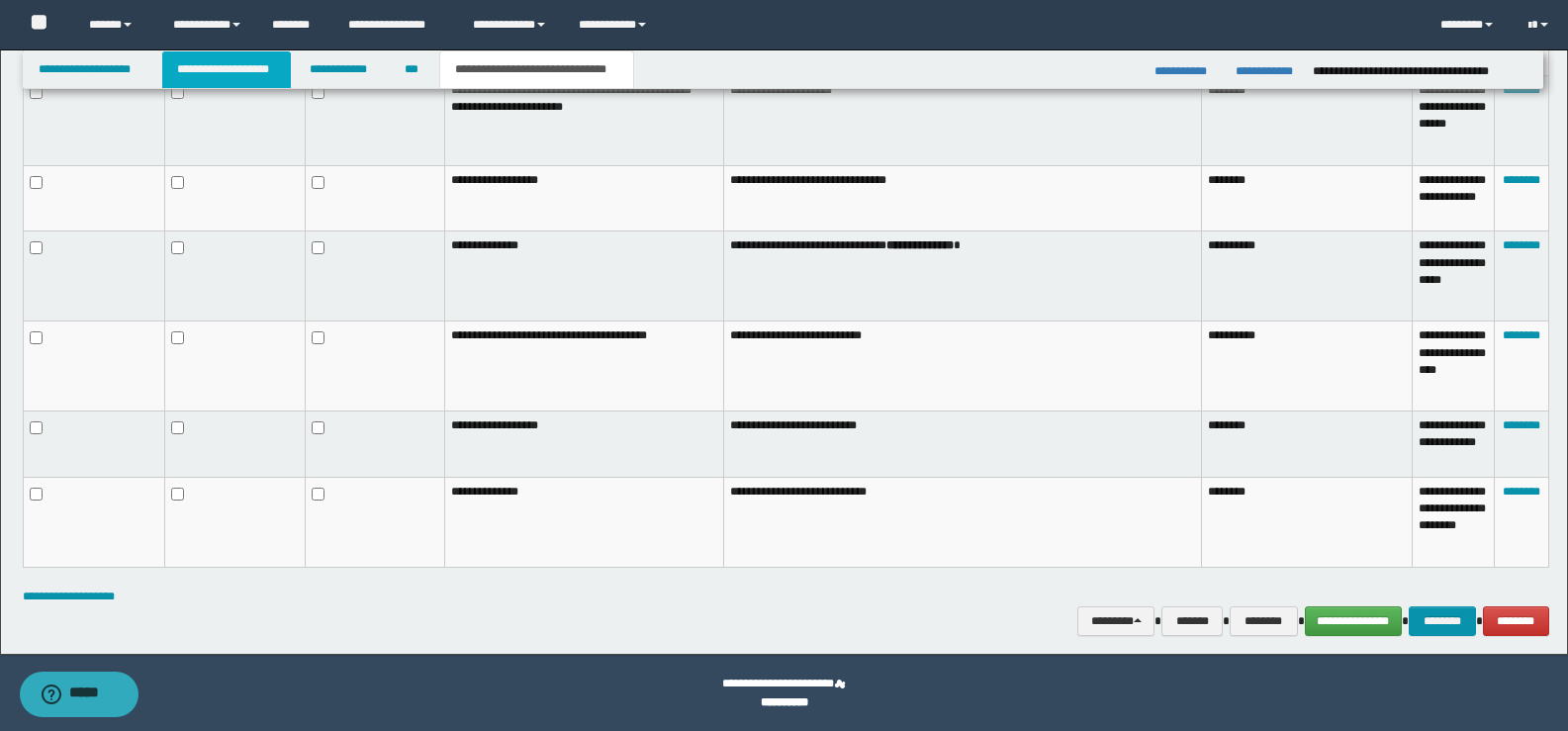 click on "**********" at bounding box center [227, 69] 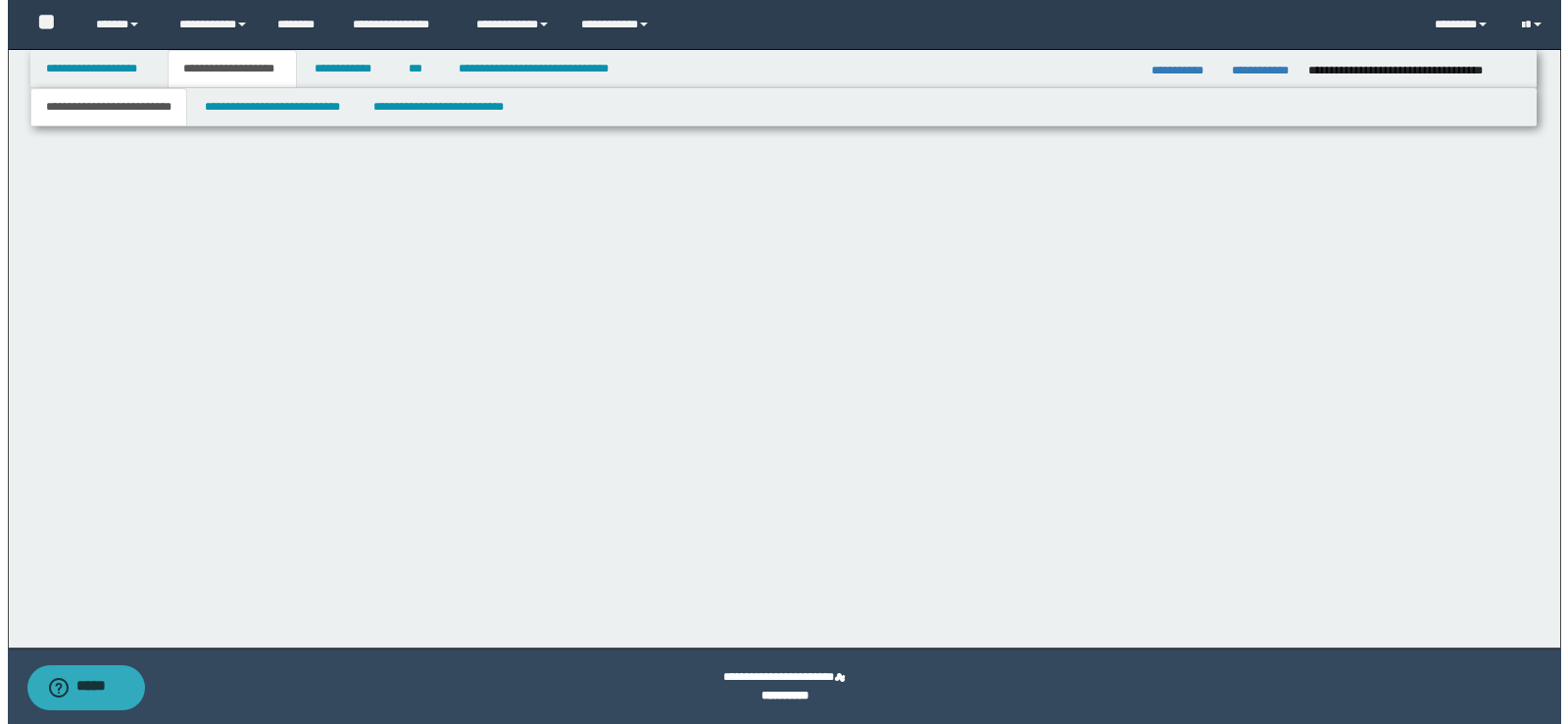 scroll, scrollTop: 0, scrollLeft: 0, axis: both 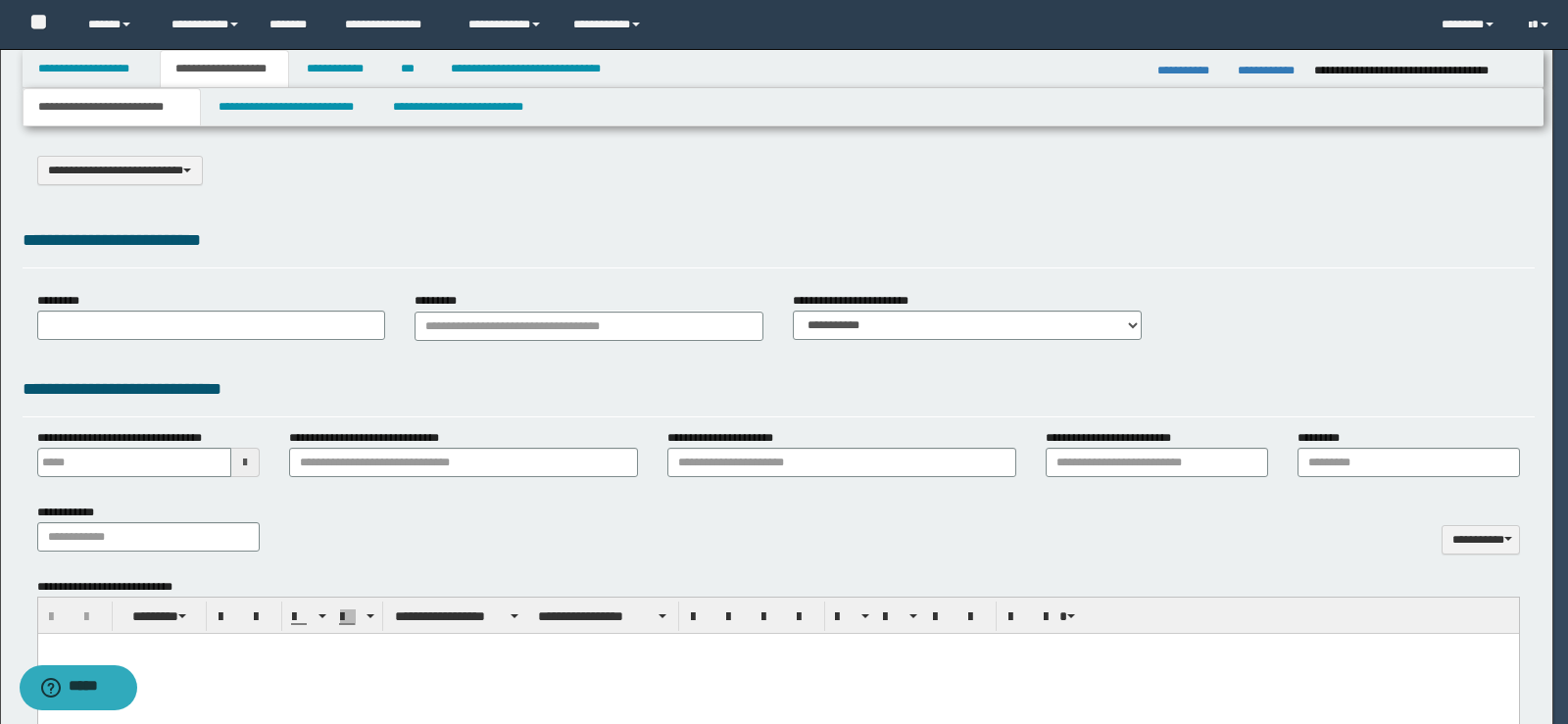 type on "*********" 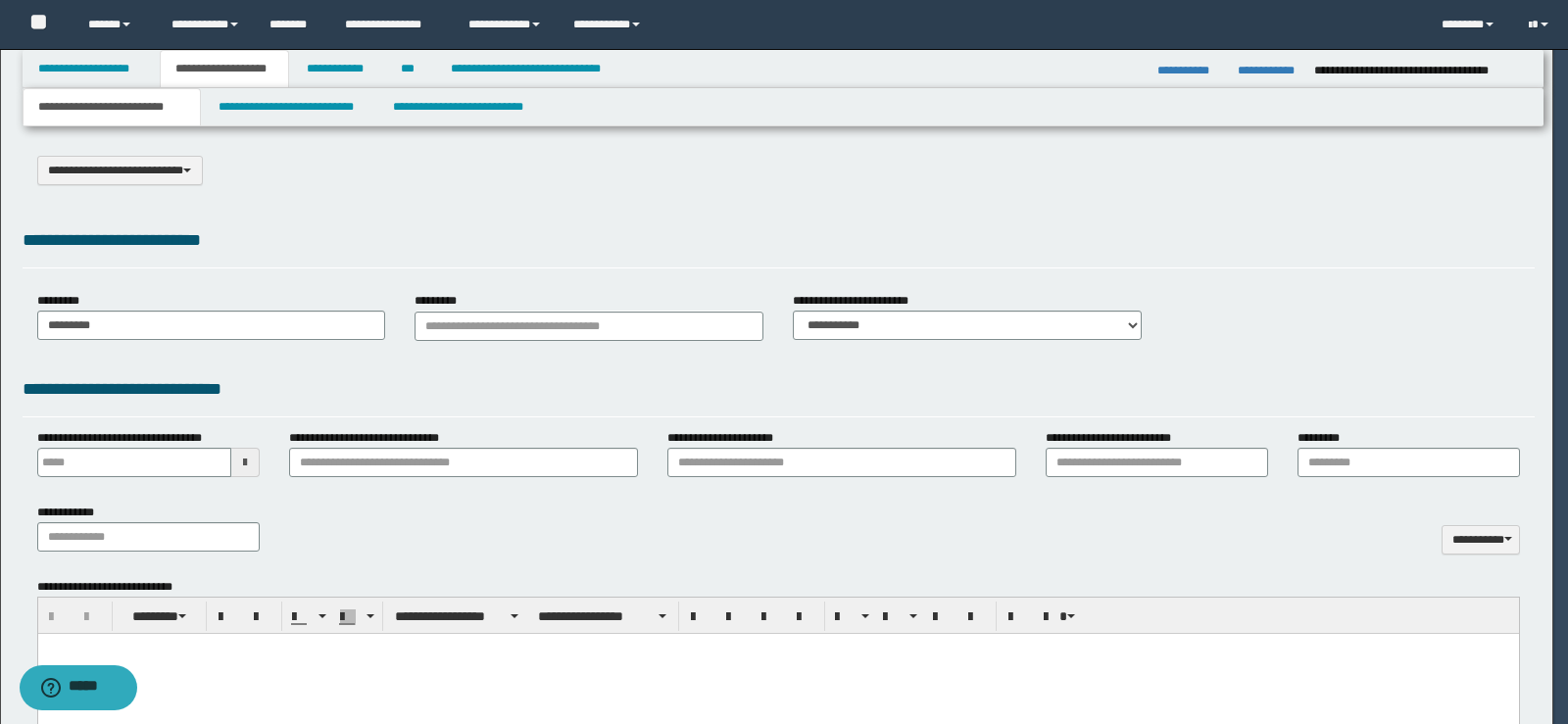 scroll, scrollTop: 0, scrollLeft: 0, axis: both 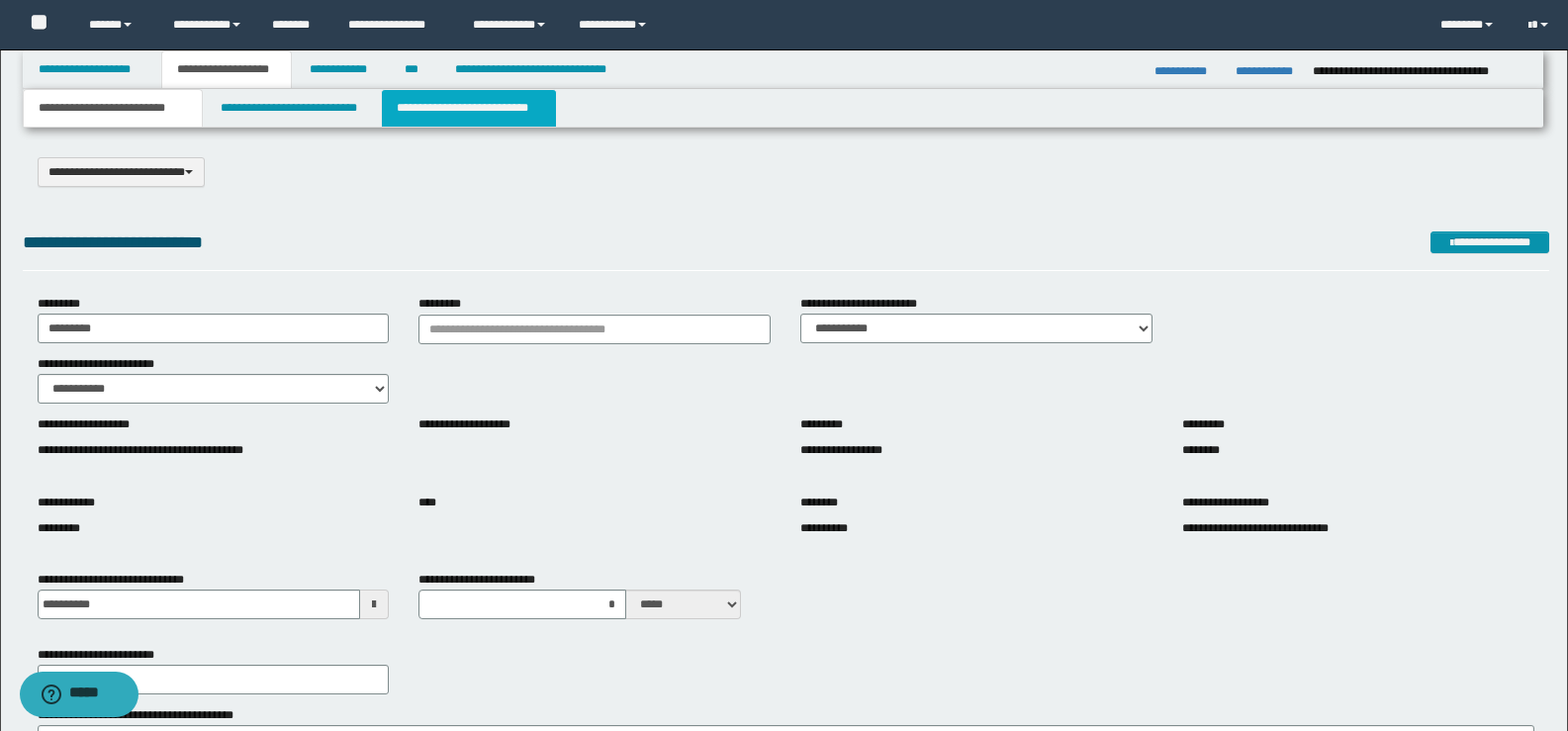 click on "**********" at bounding box center (469, 108) 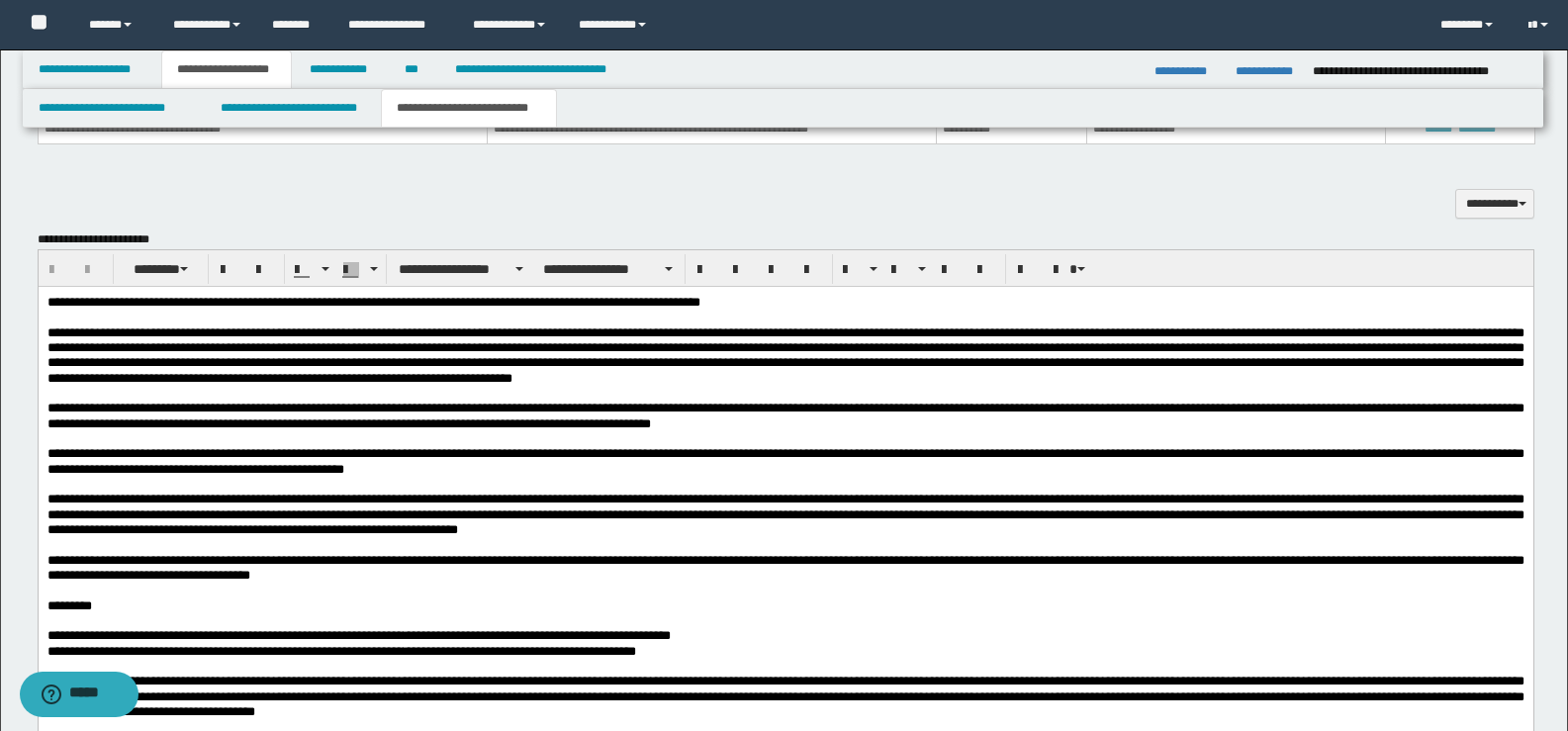 scroll, scrollTop: 692, scrollLeft: 0, axis: vertical 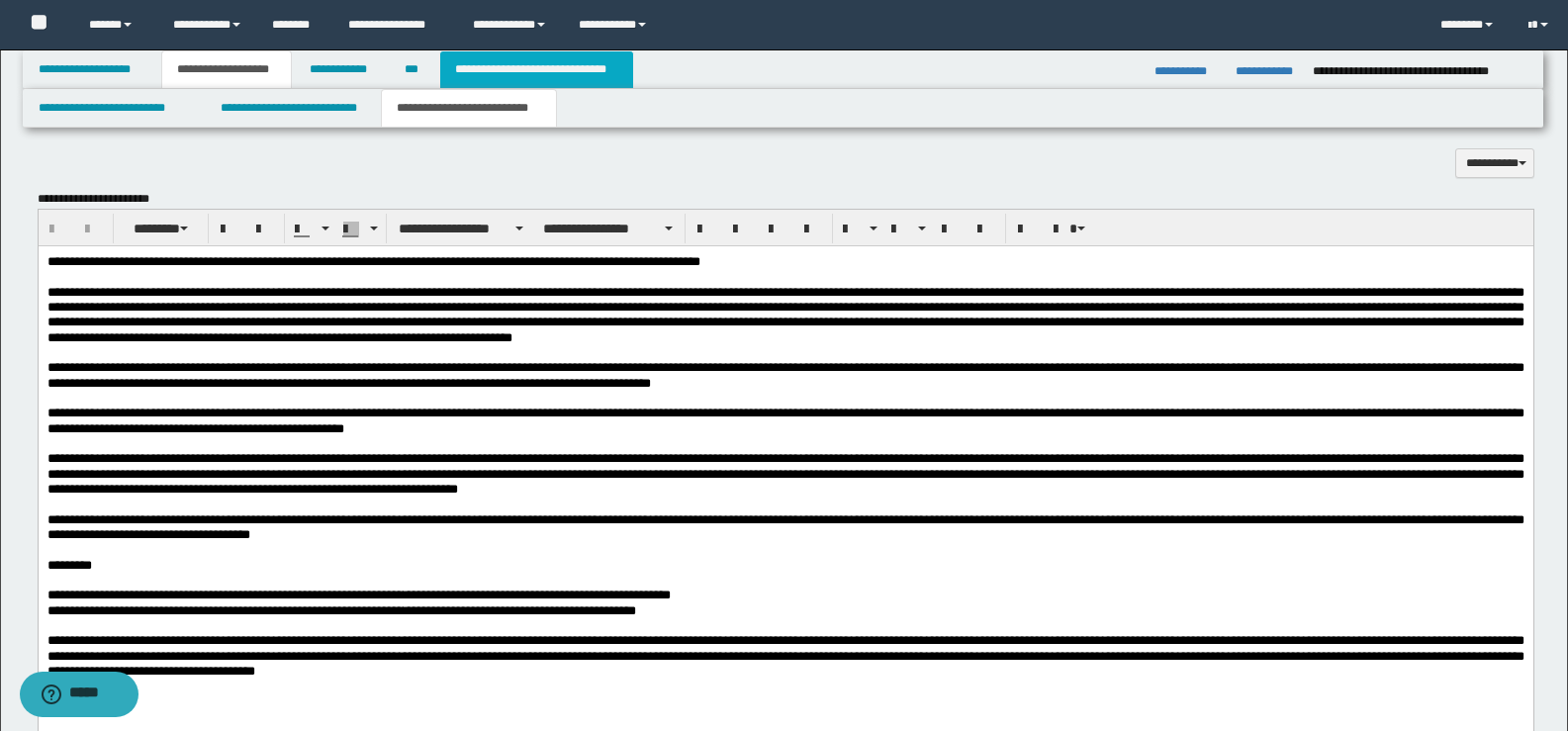 click on "**********" at bounding box center (536, 69) 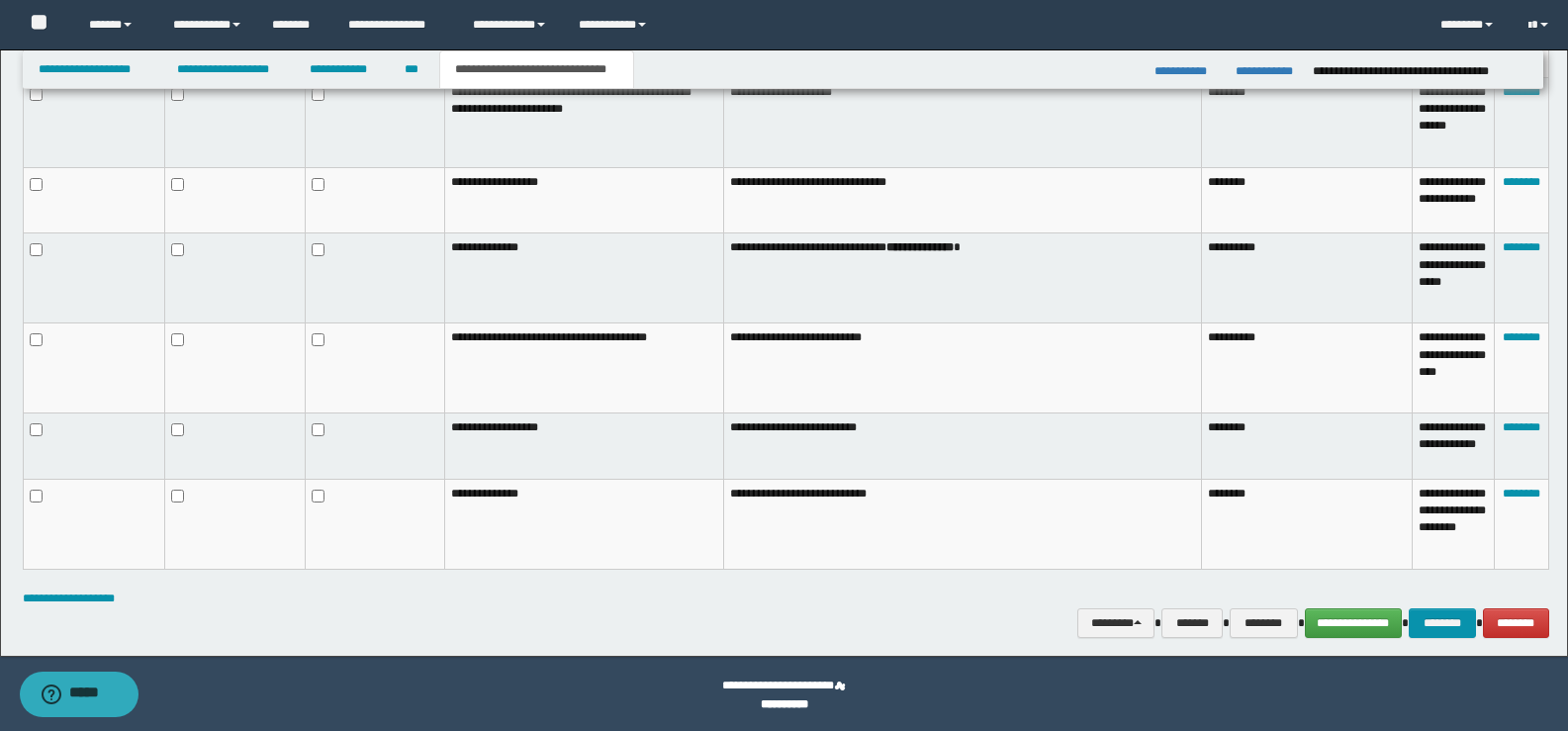 scroll, scrollTop: 1165, scrollLeft: 0, axis: vertical 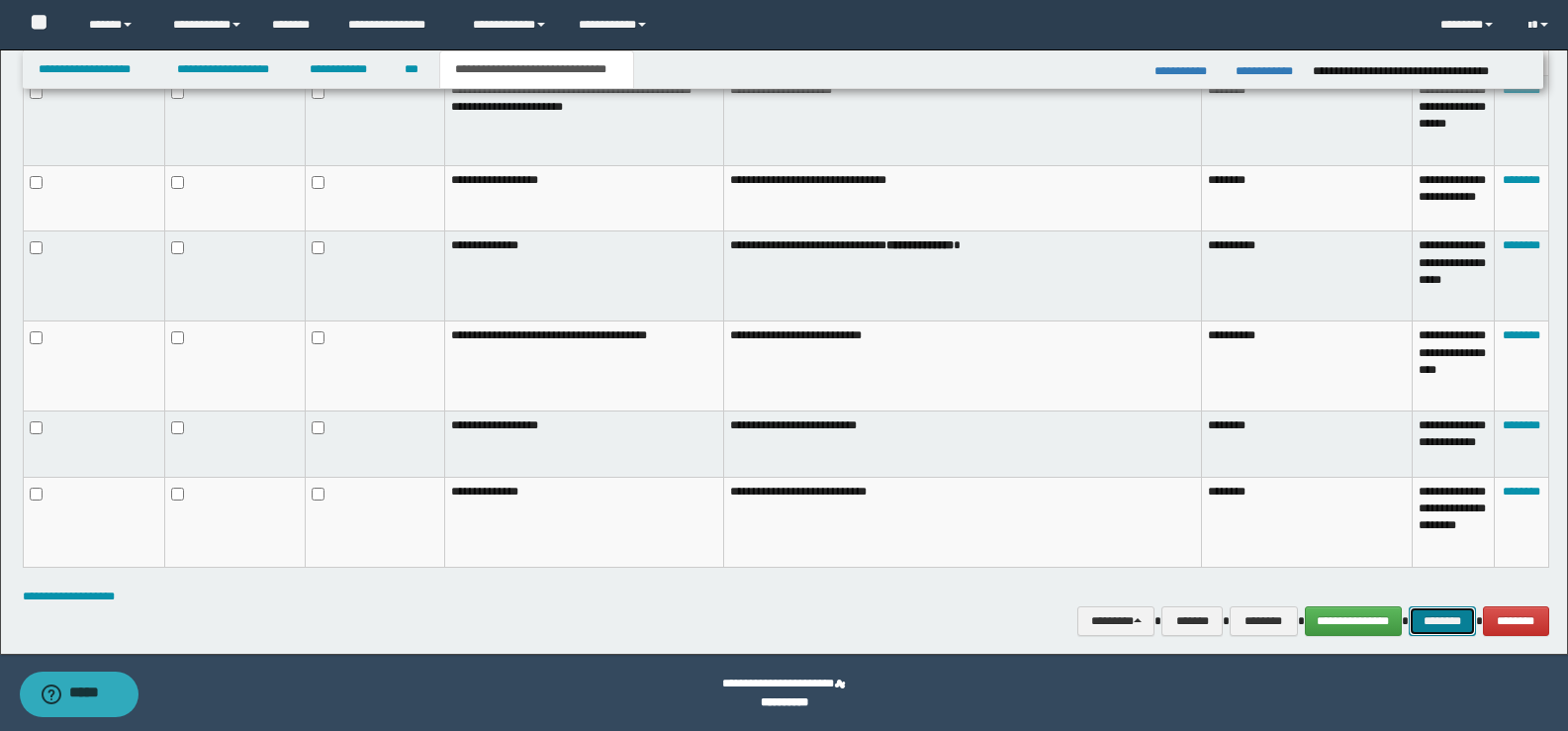 click on "********" at bounding box center (1442, 621) 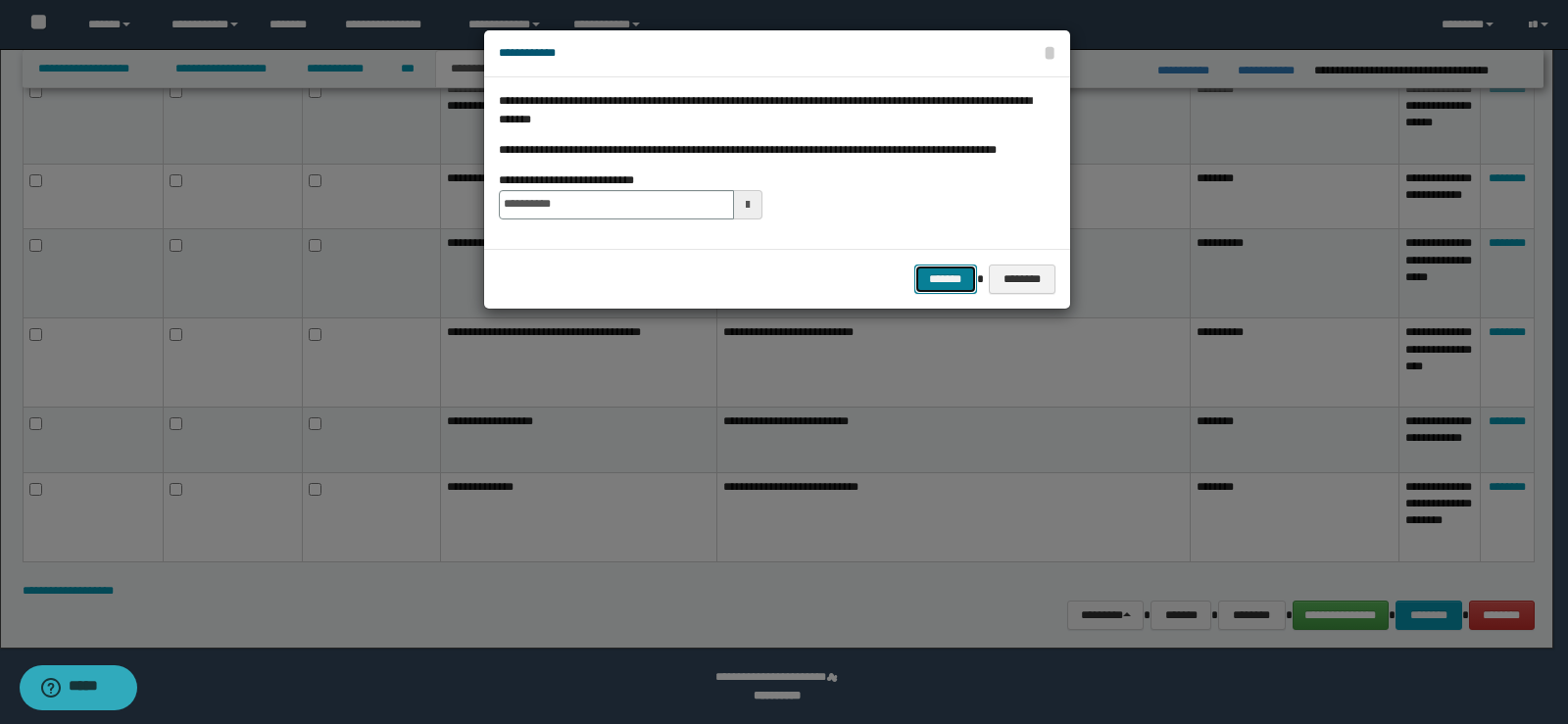 click on "*******" at bounding box center [946, 279] 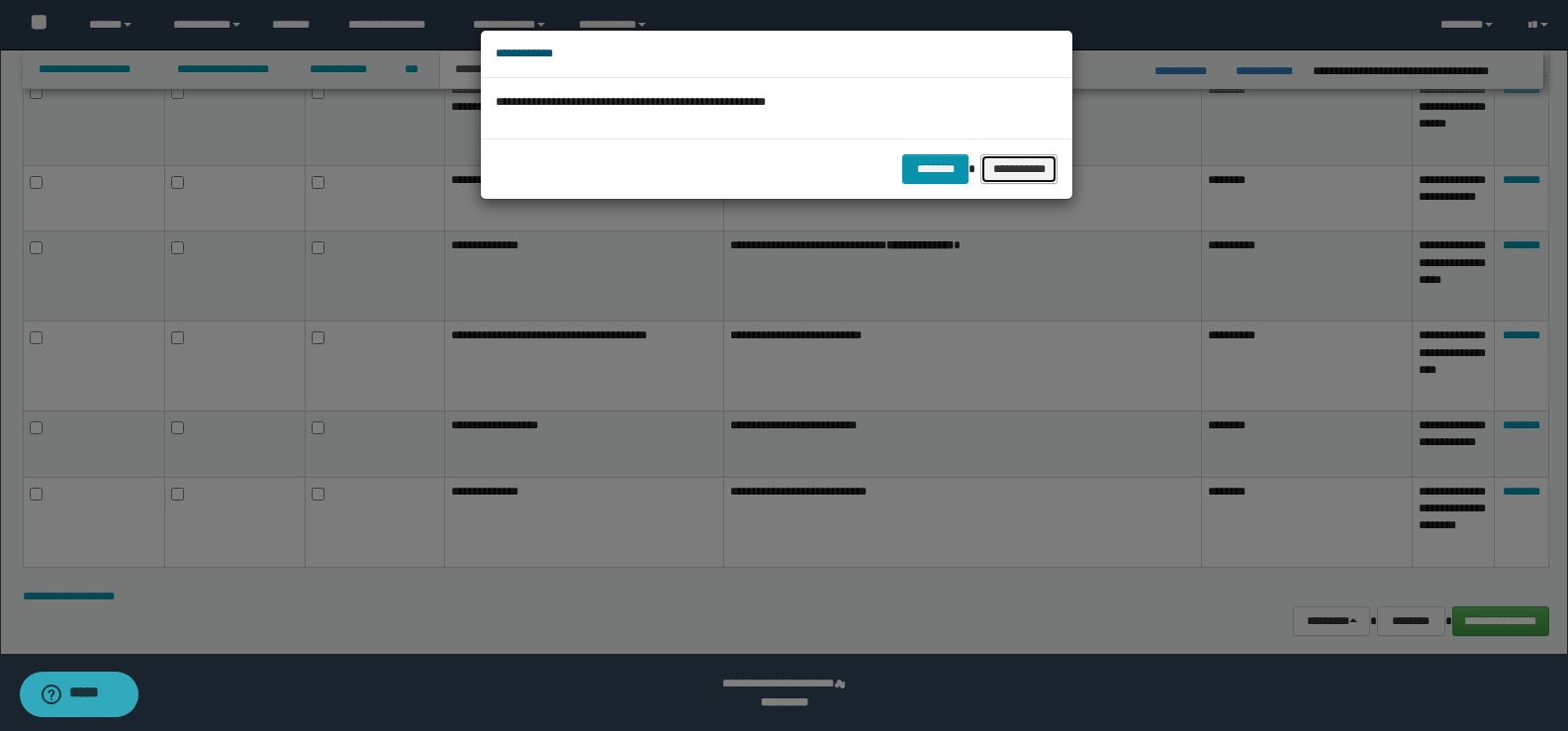 click on "**********" at bounding box center [1019, 169] 